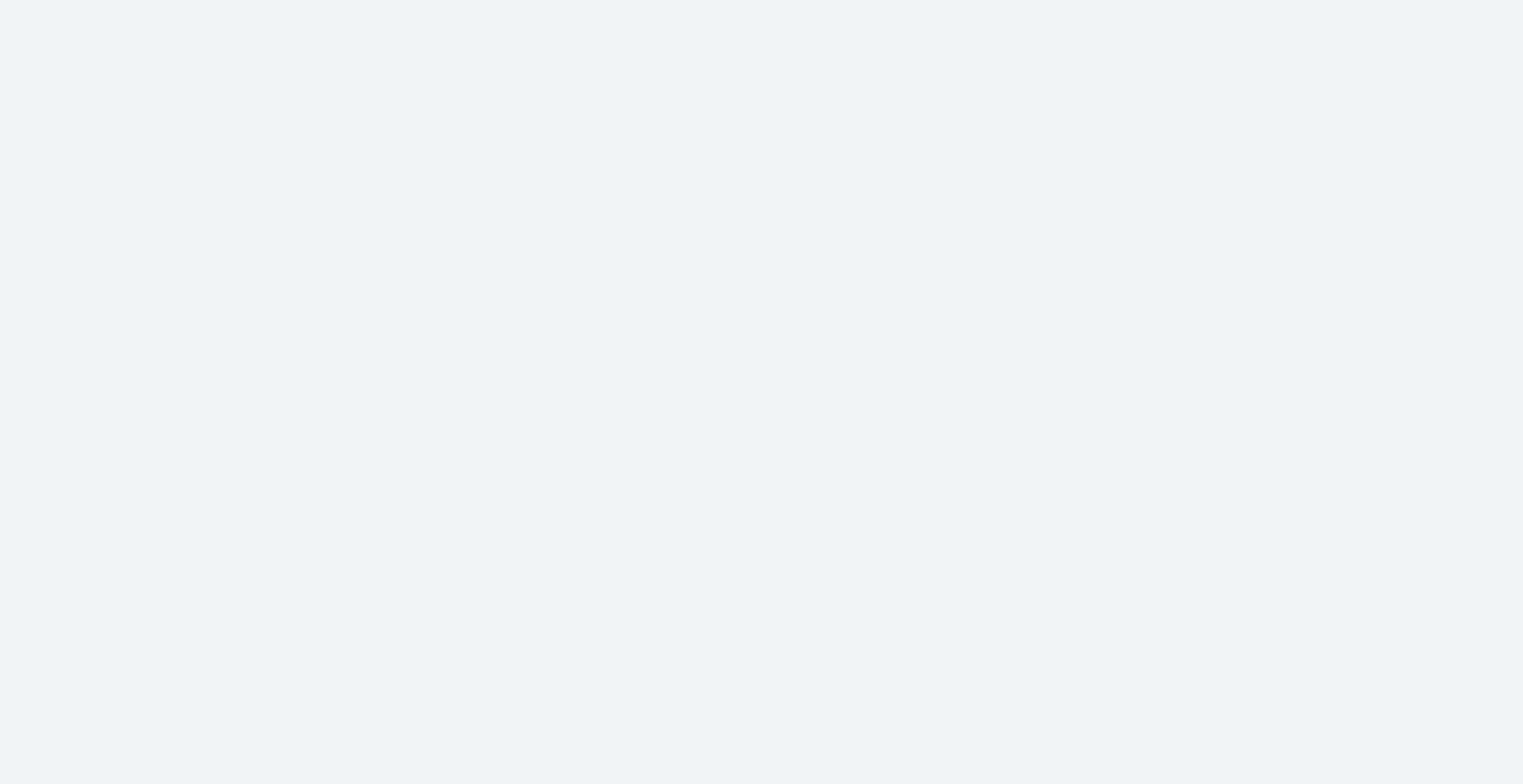 scroll, scrollTop: 0, scrollLeft: 0, axis: both 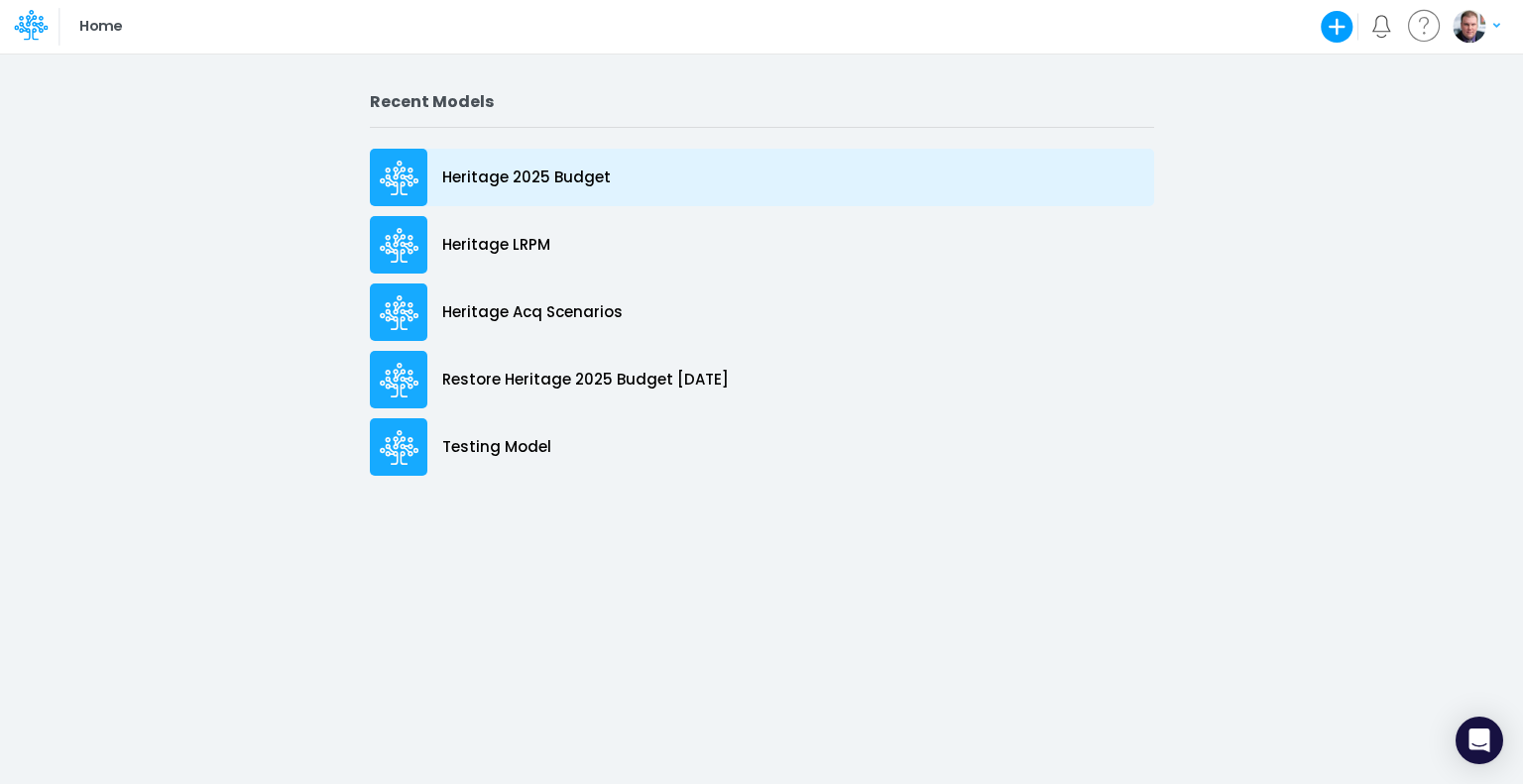 click on "Heritage 2025 Budget" at bounding box center [527, 177] 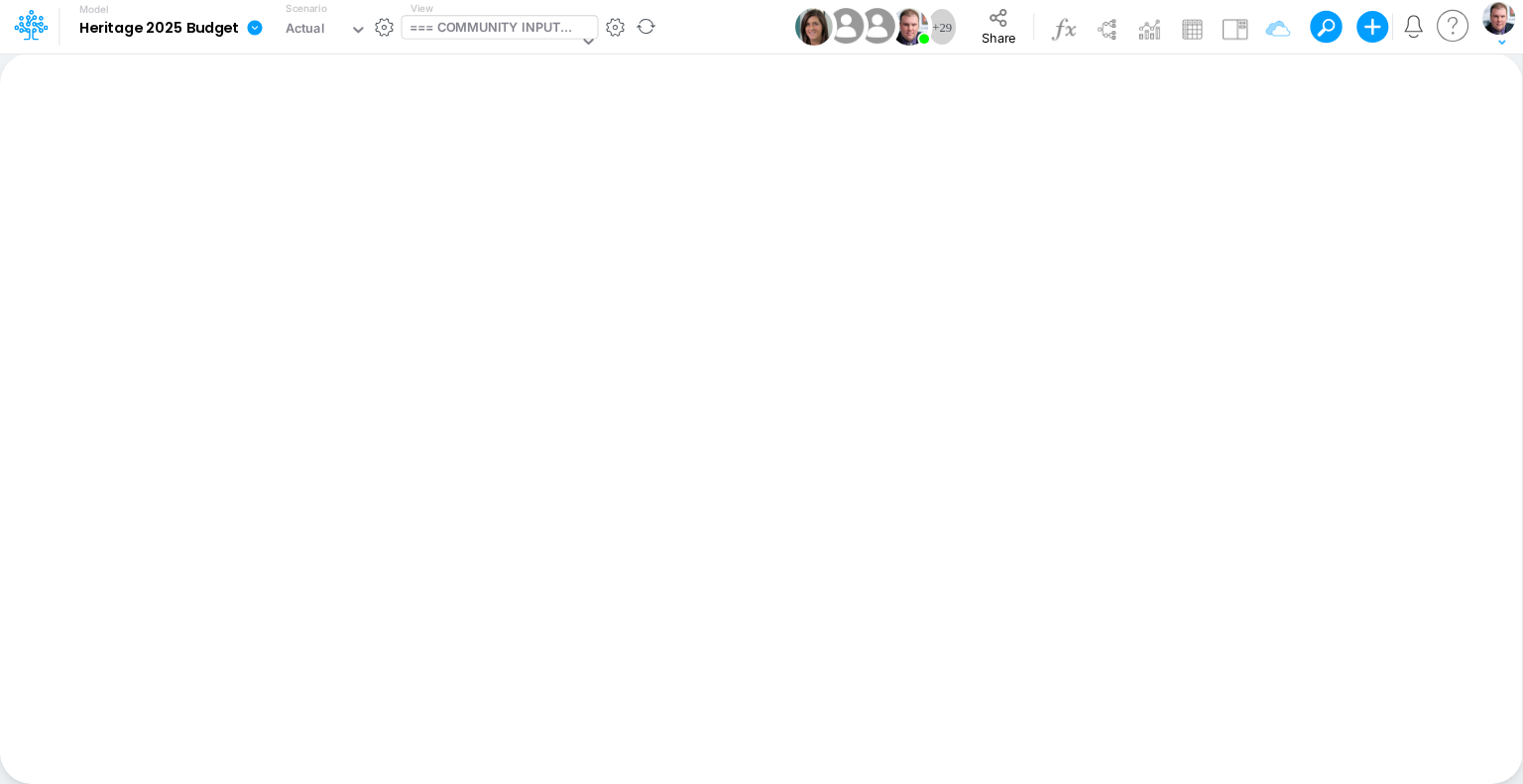 click on "=== COMMUNITY INPUTS ===" at bounding box center [494, 29] 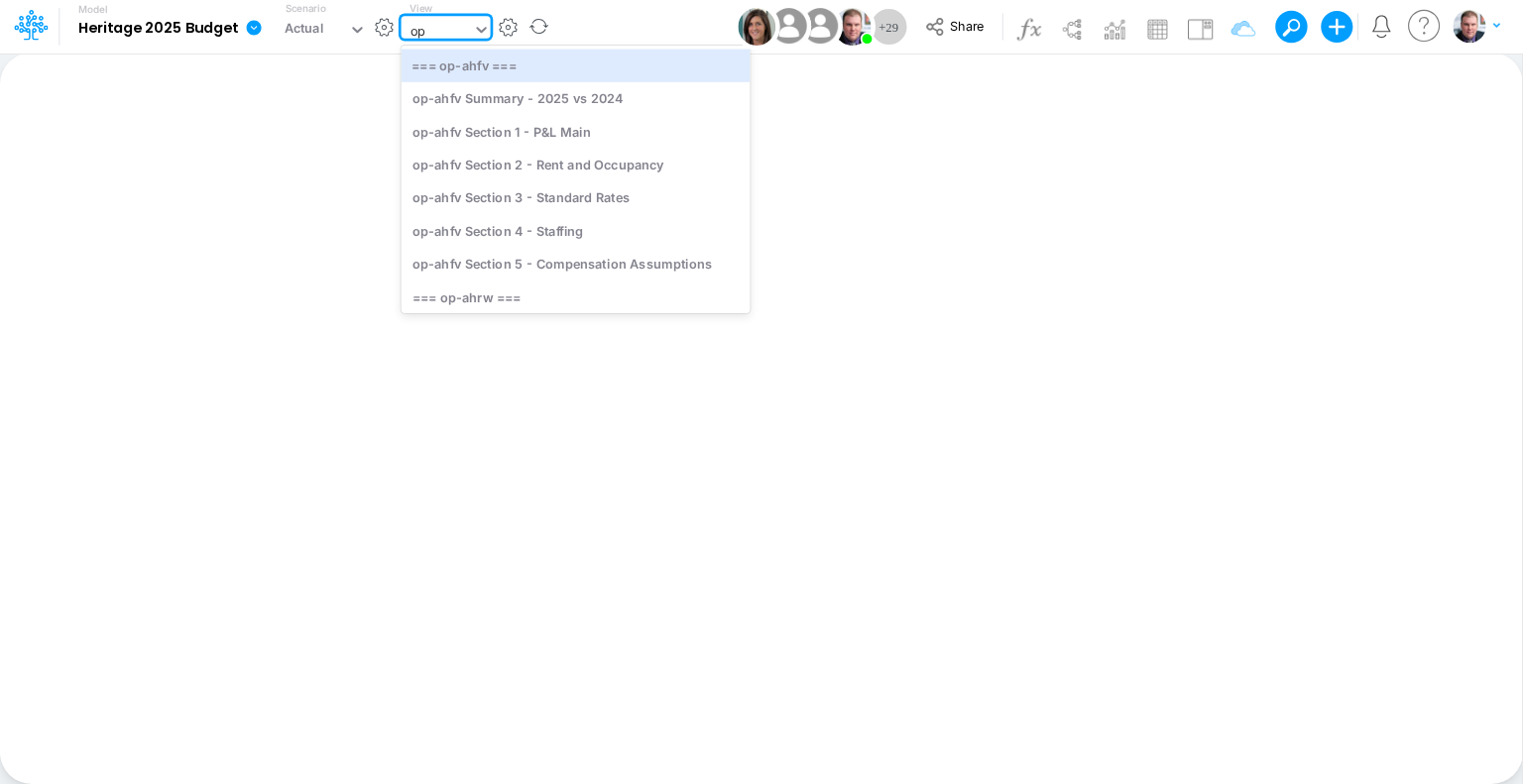 type on "opg" 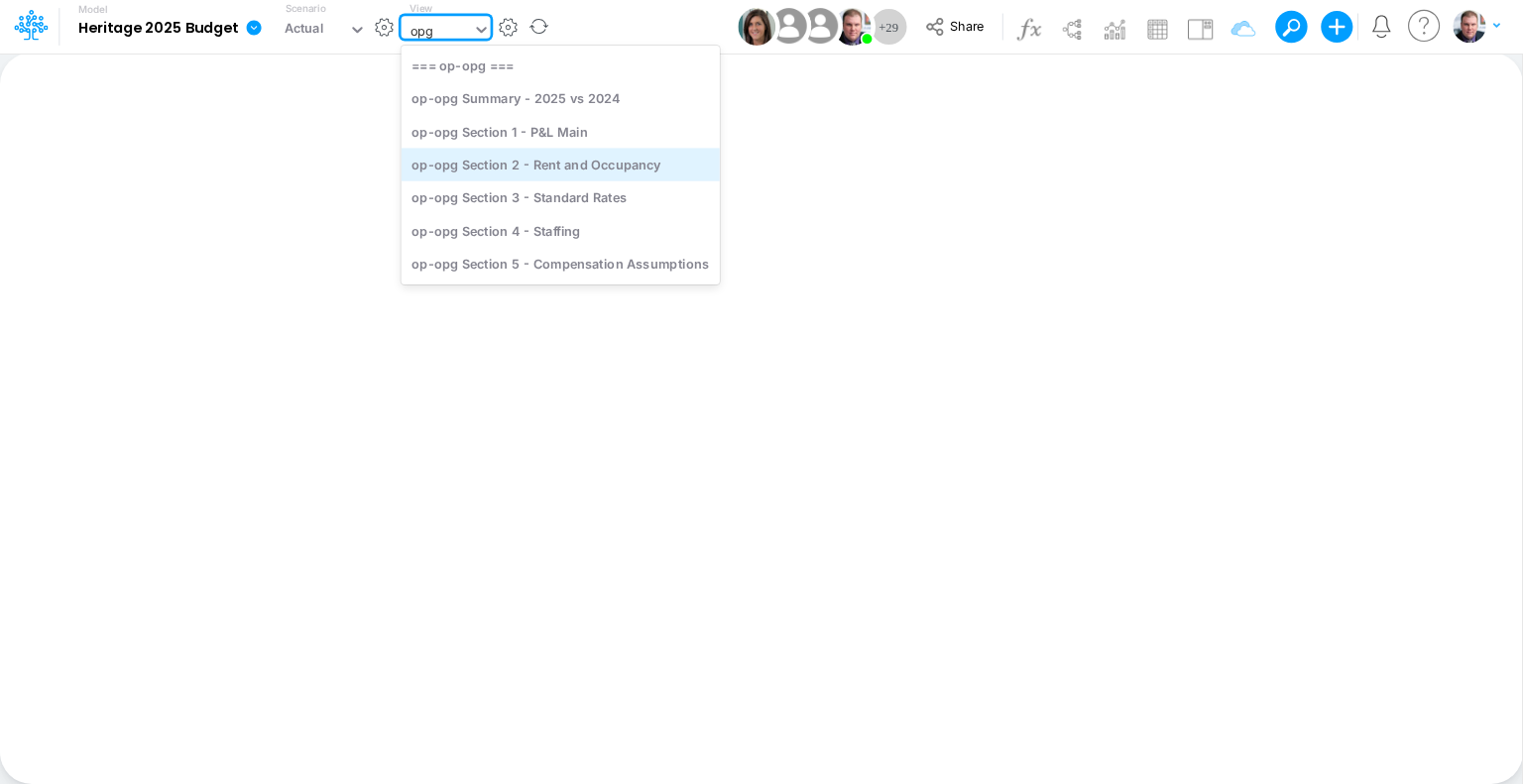 click on "op-opg Section 2 - Rent and Occupancy" at bounding box center [560, 164] 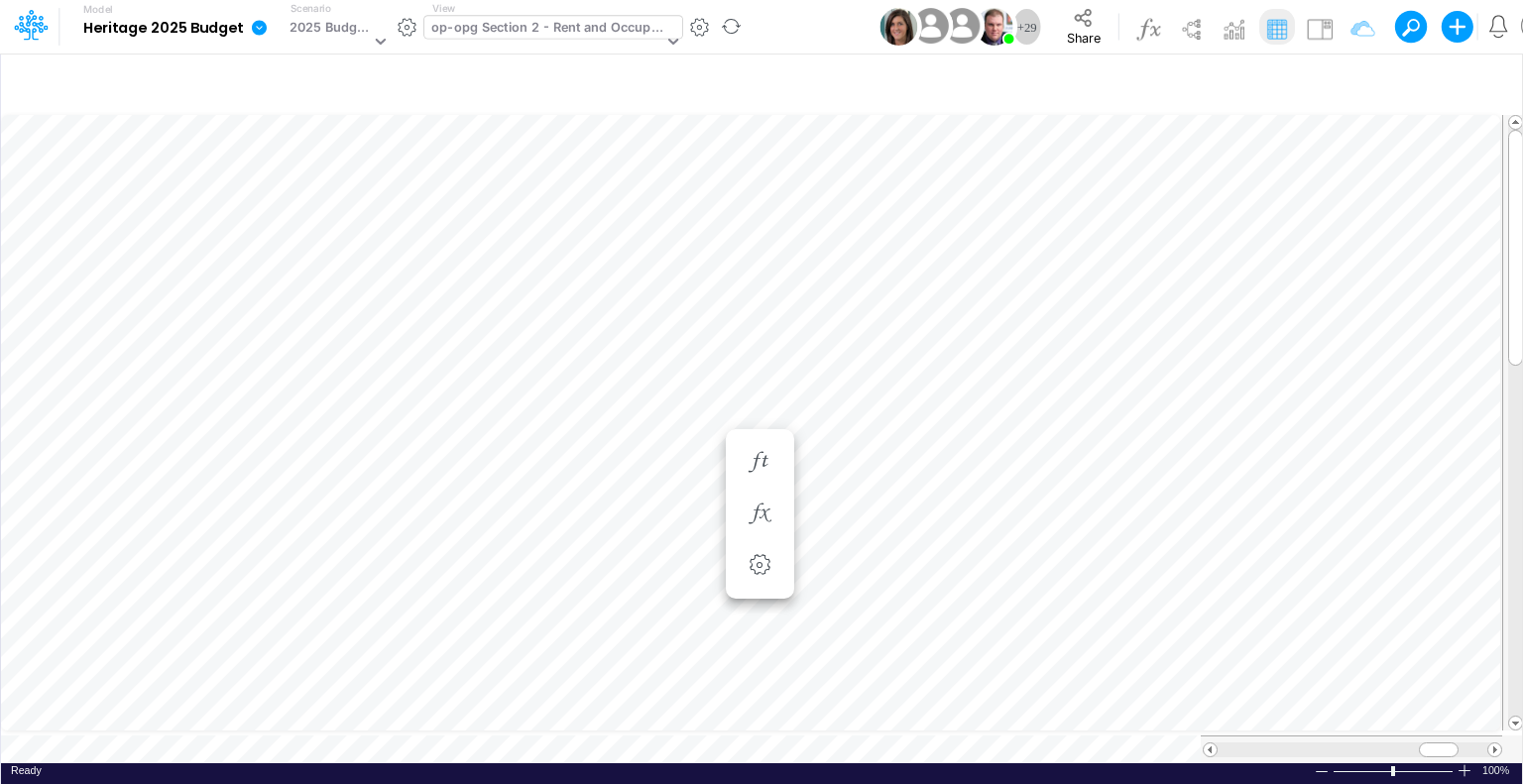 type 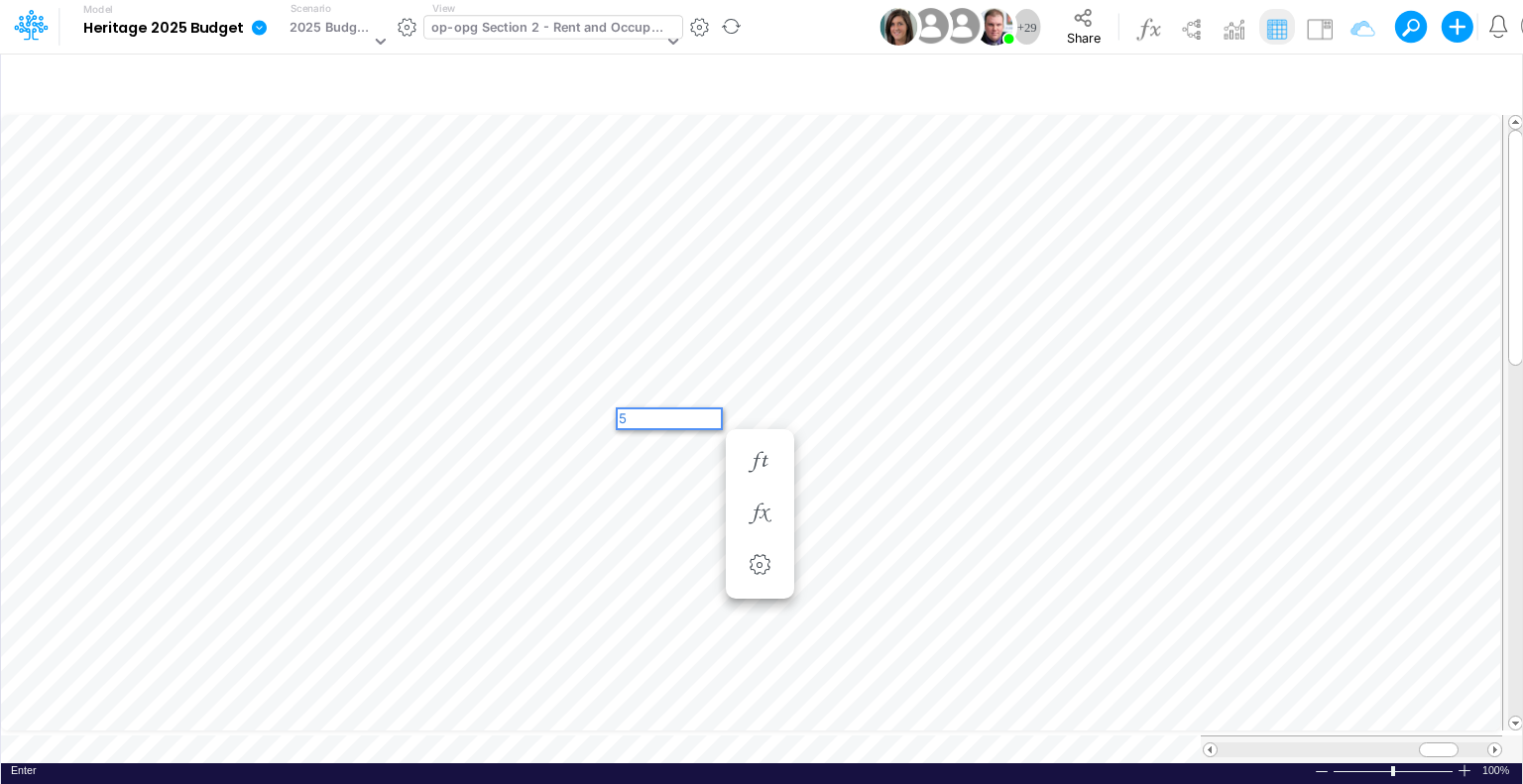 scroll, scrollTop: 0, scrollLeft: 0, axis: both 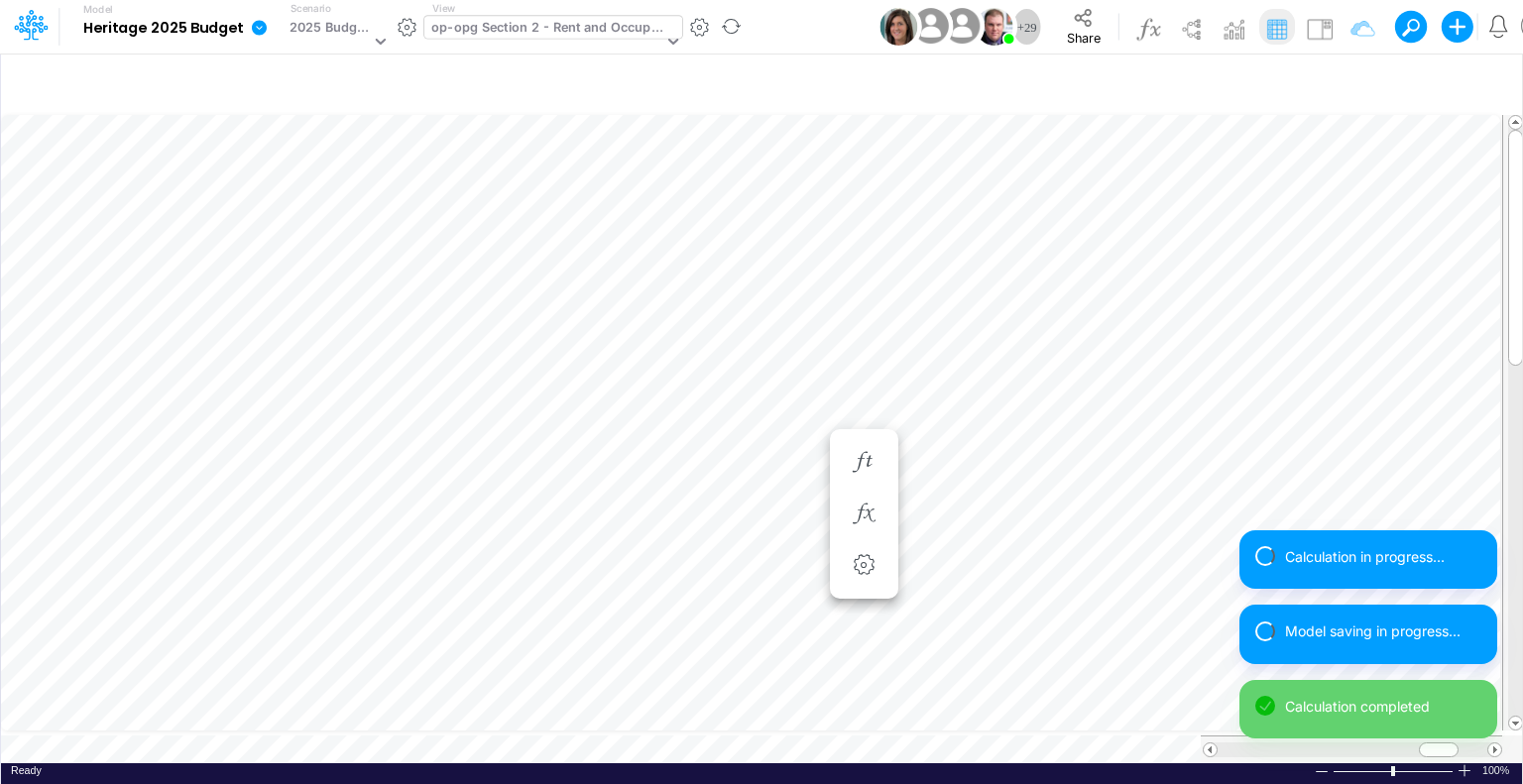 type 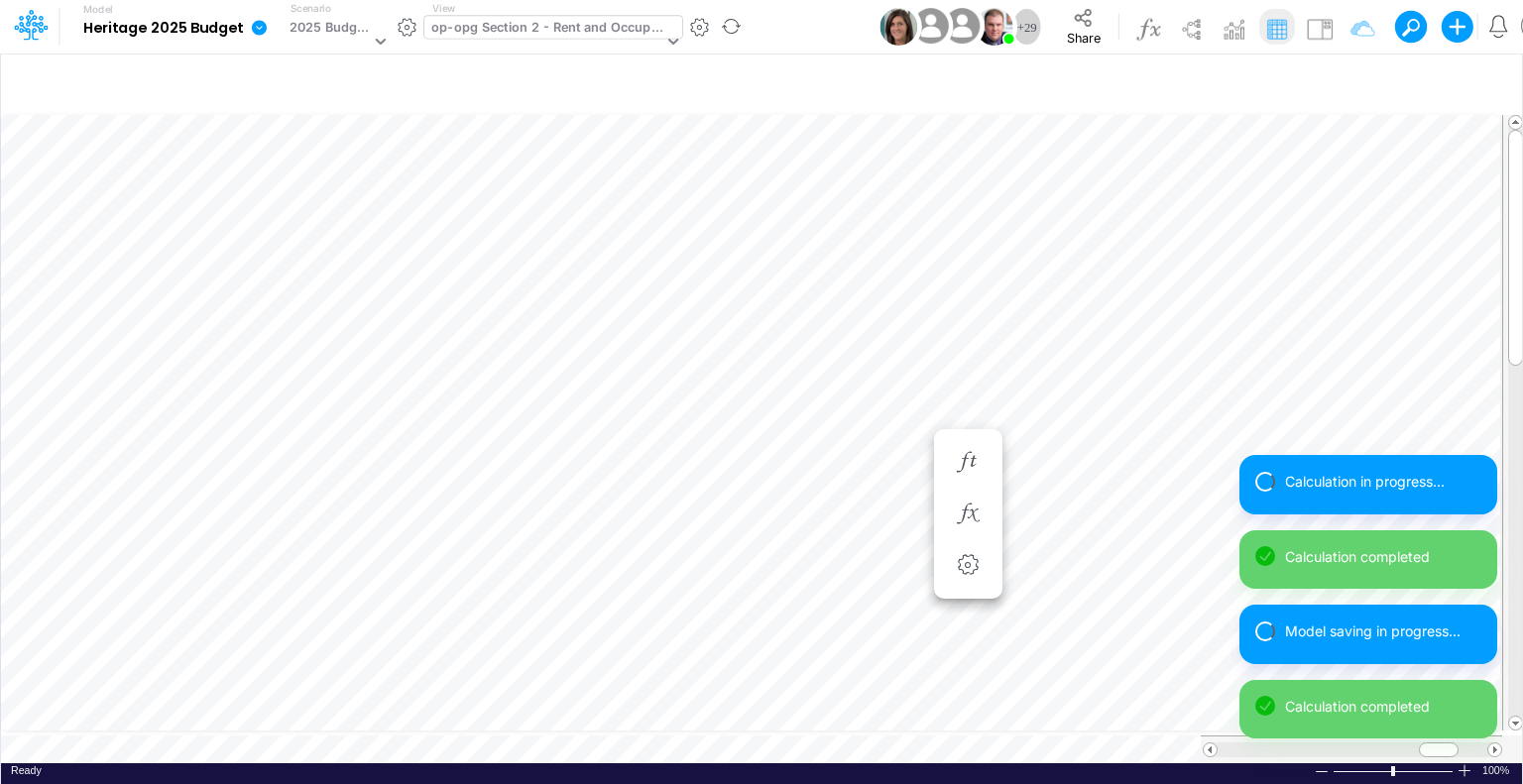 scroll, scrollTop: 9, scrollLeft: 2, axis: both 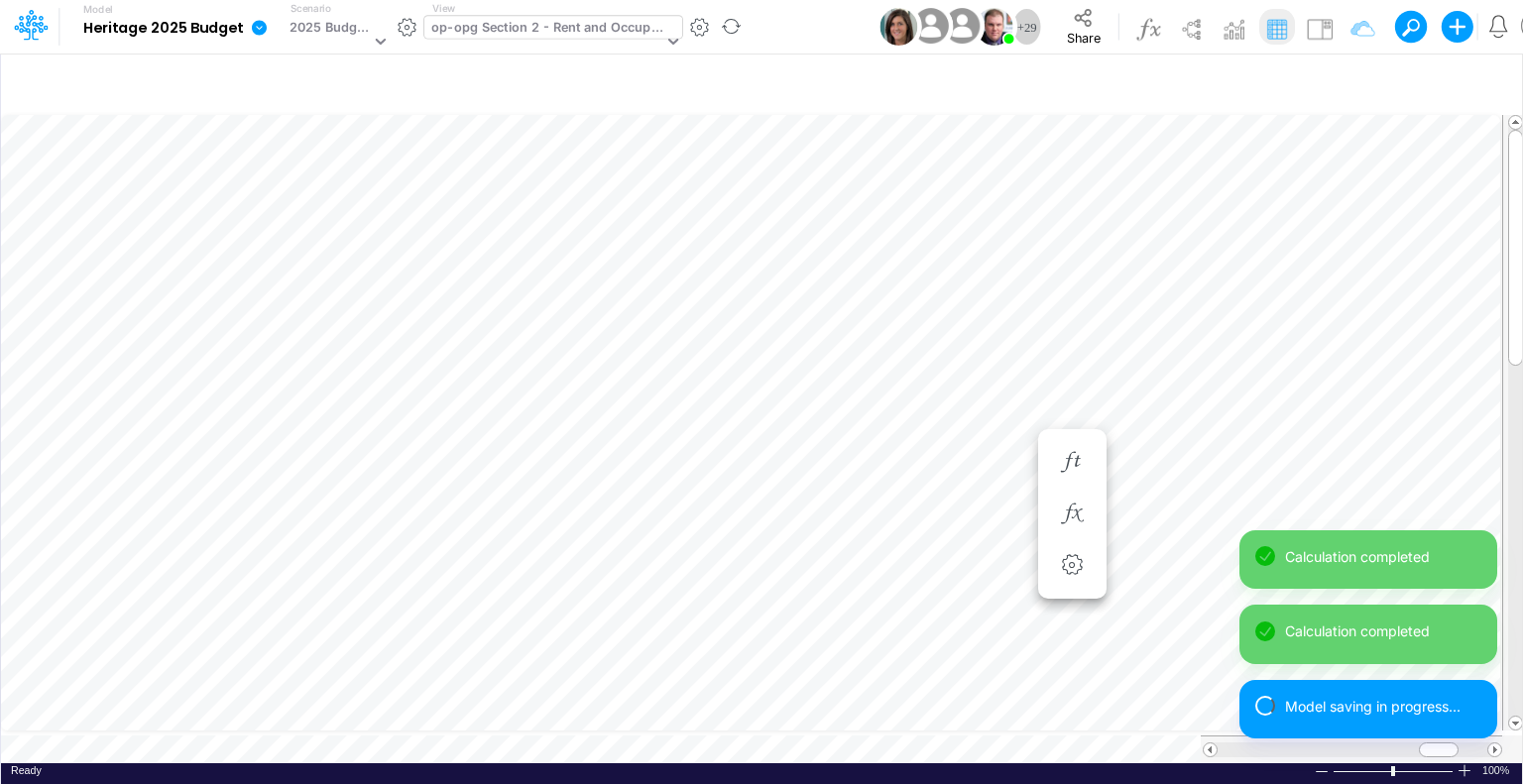type 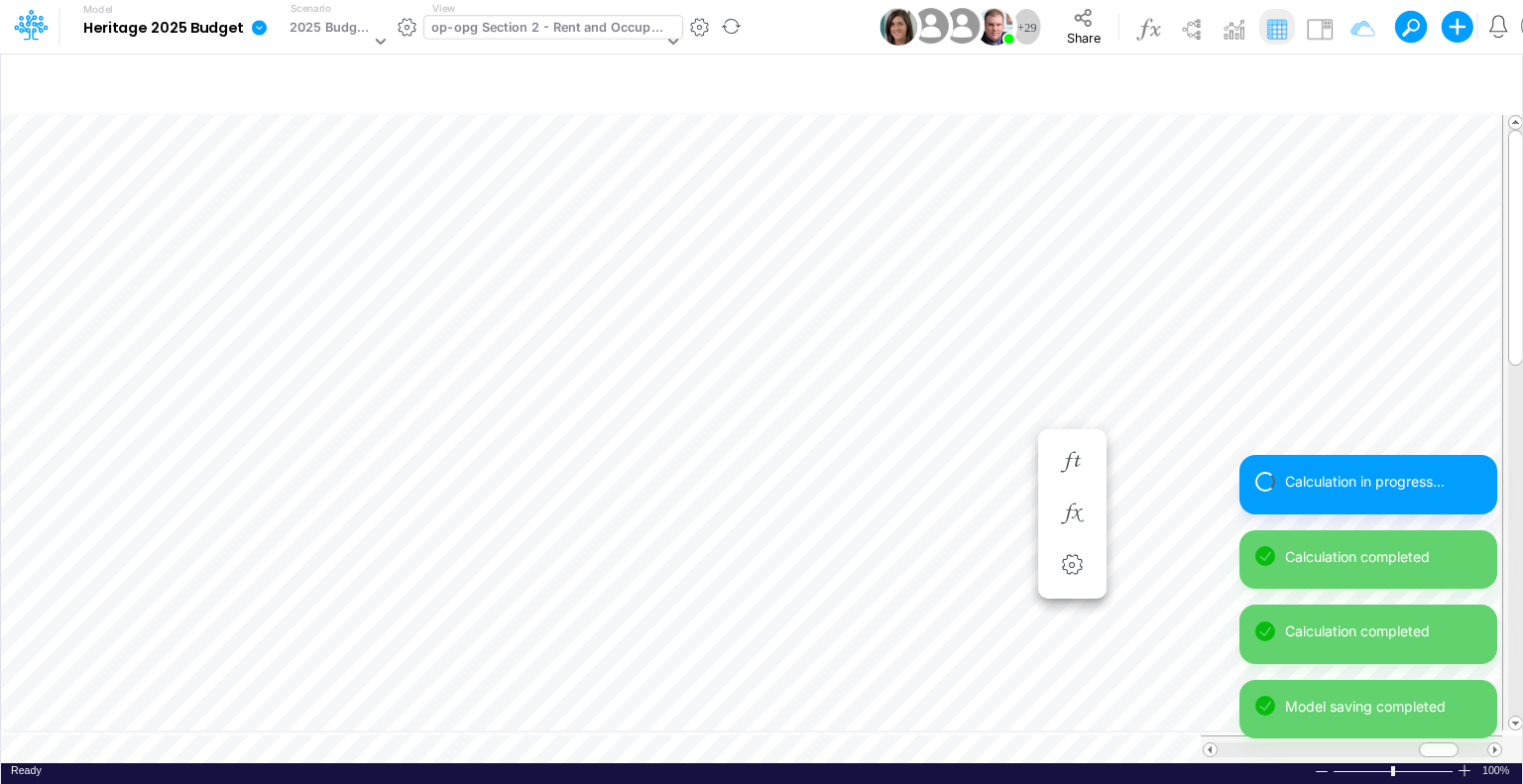 scroll, scrollTop: 9, scrollLeft: 2, axis: both 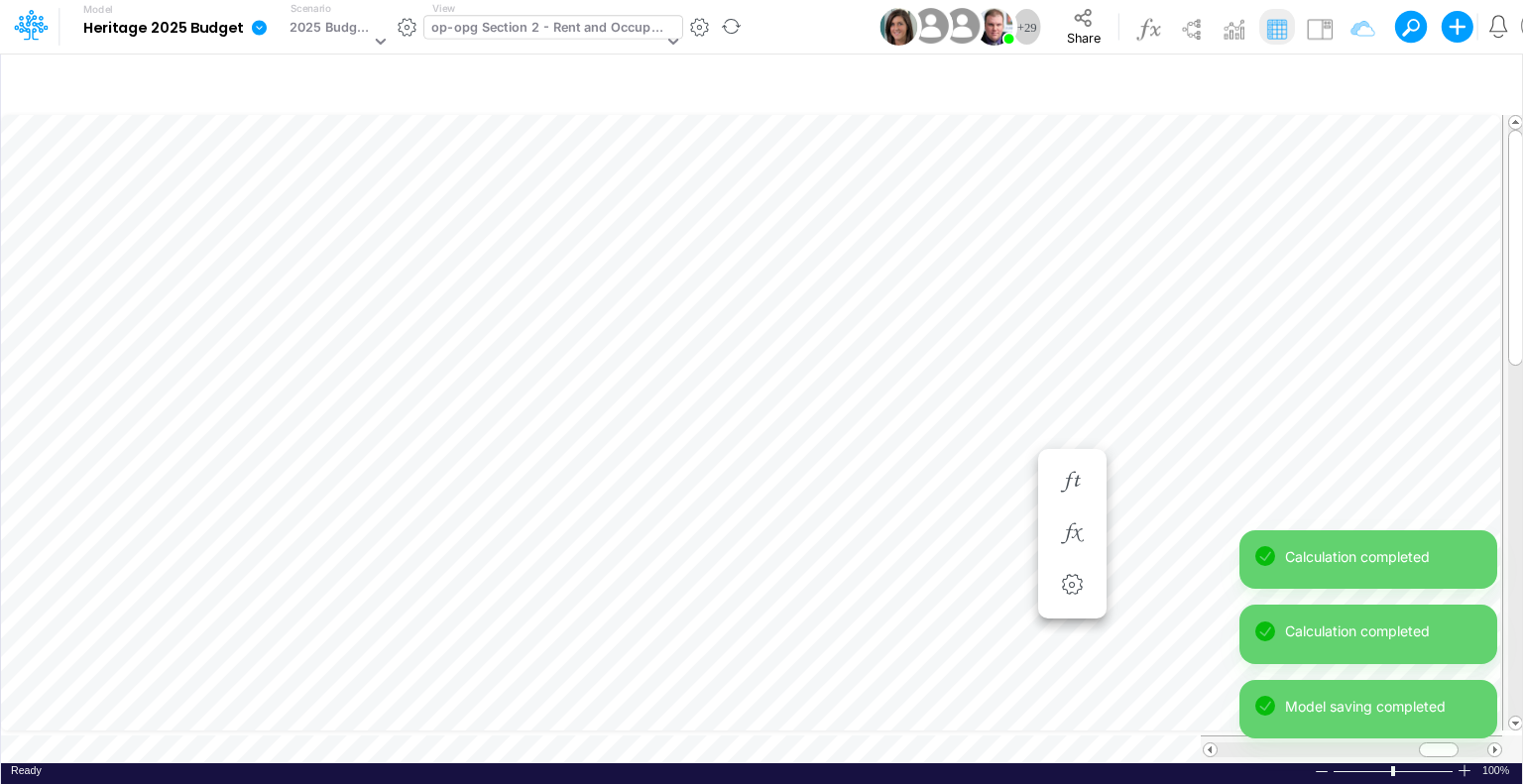 type 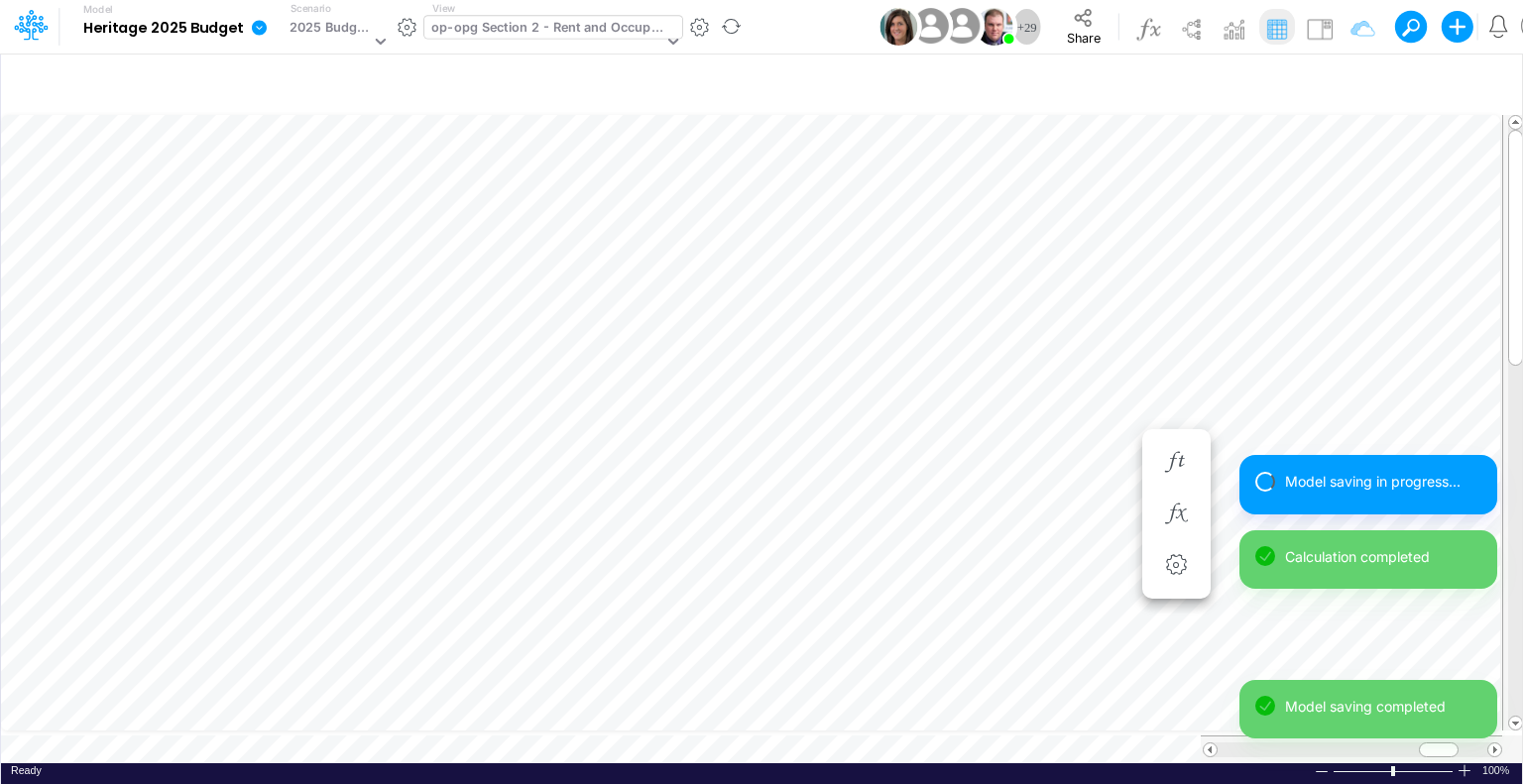 scroll, scrollTop: 9, scrollLeft: 2, axis: both 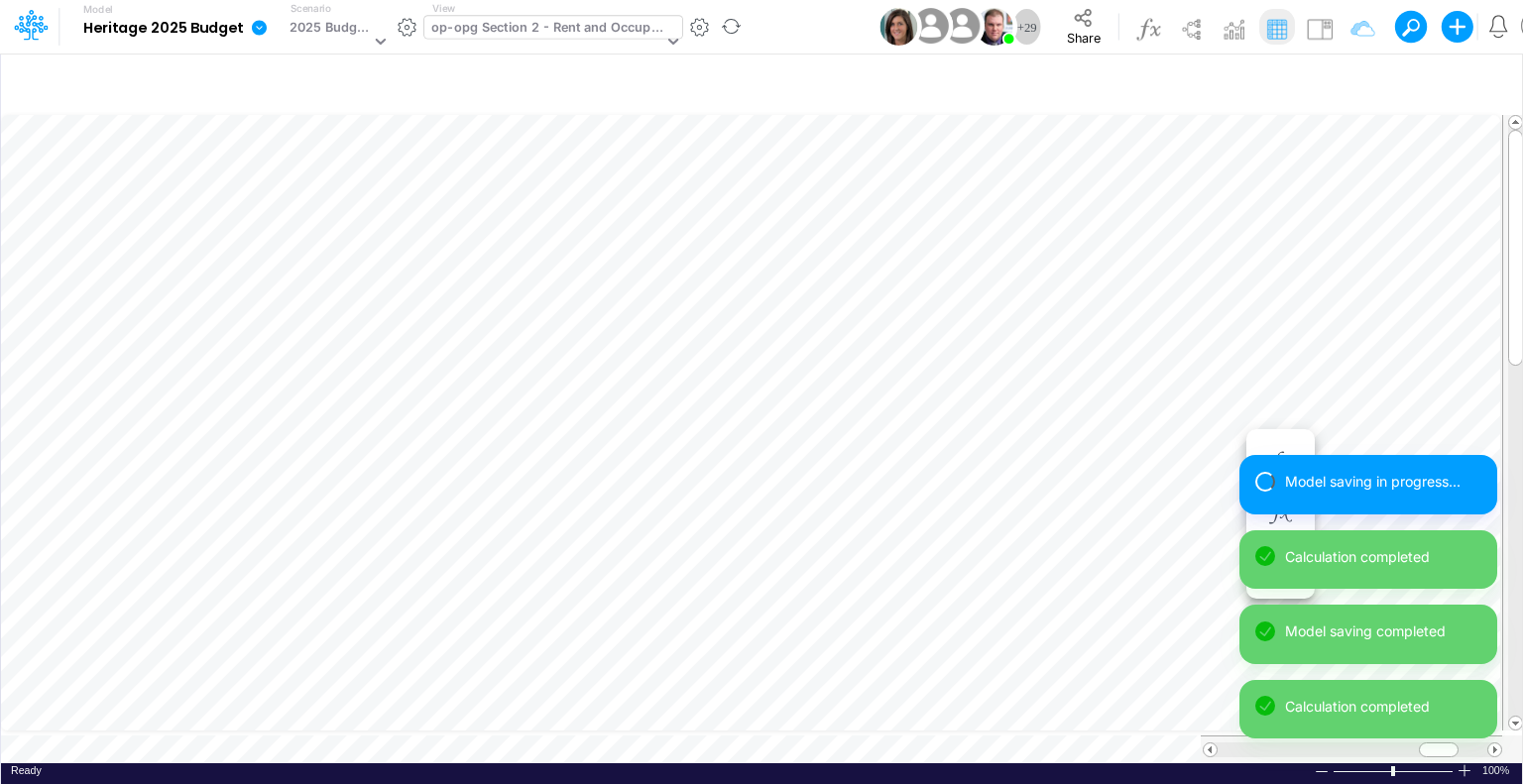 type 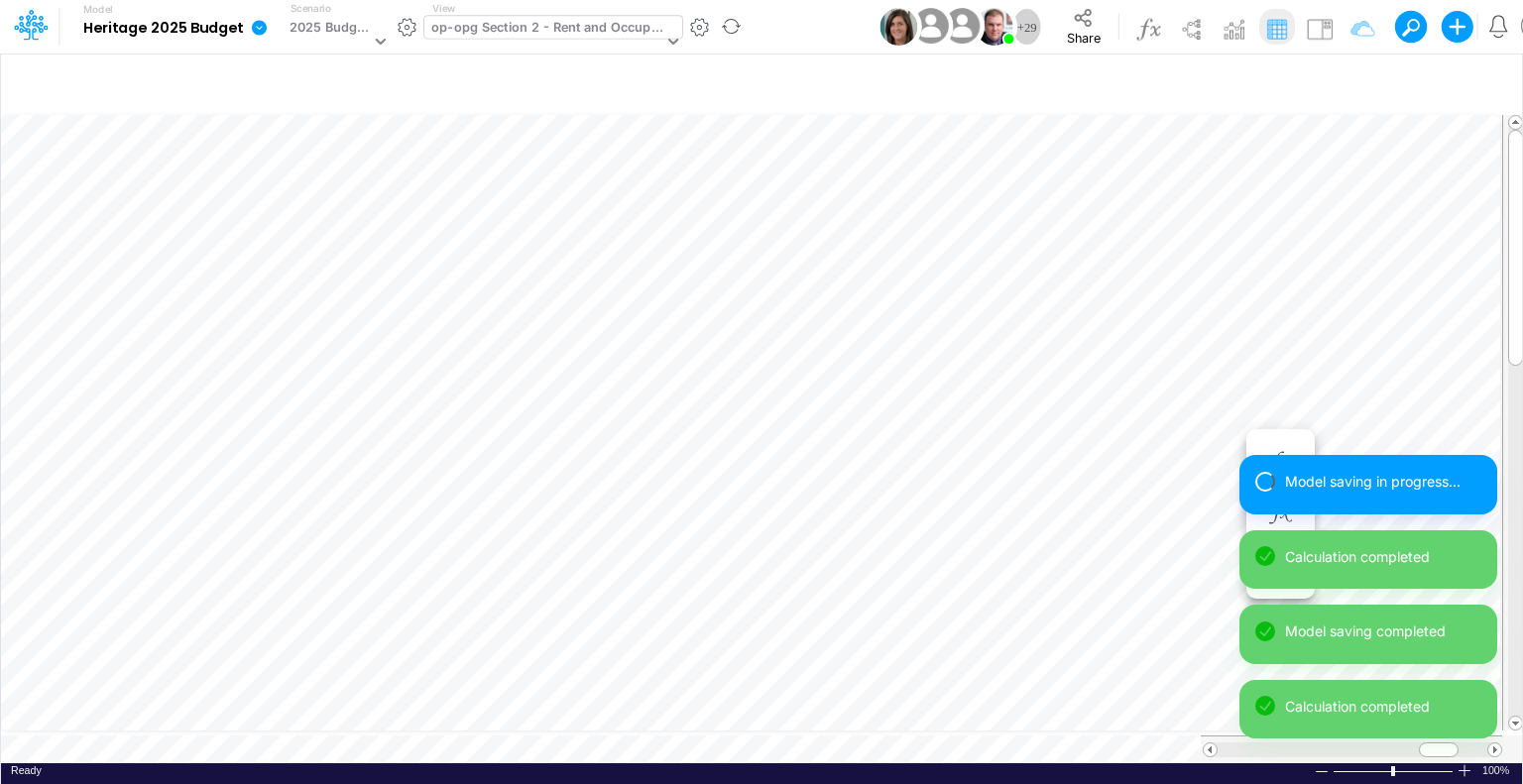 scroll, scrollTop: 9, scrollLeft: 2, axis: both 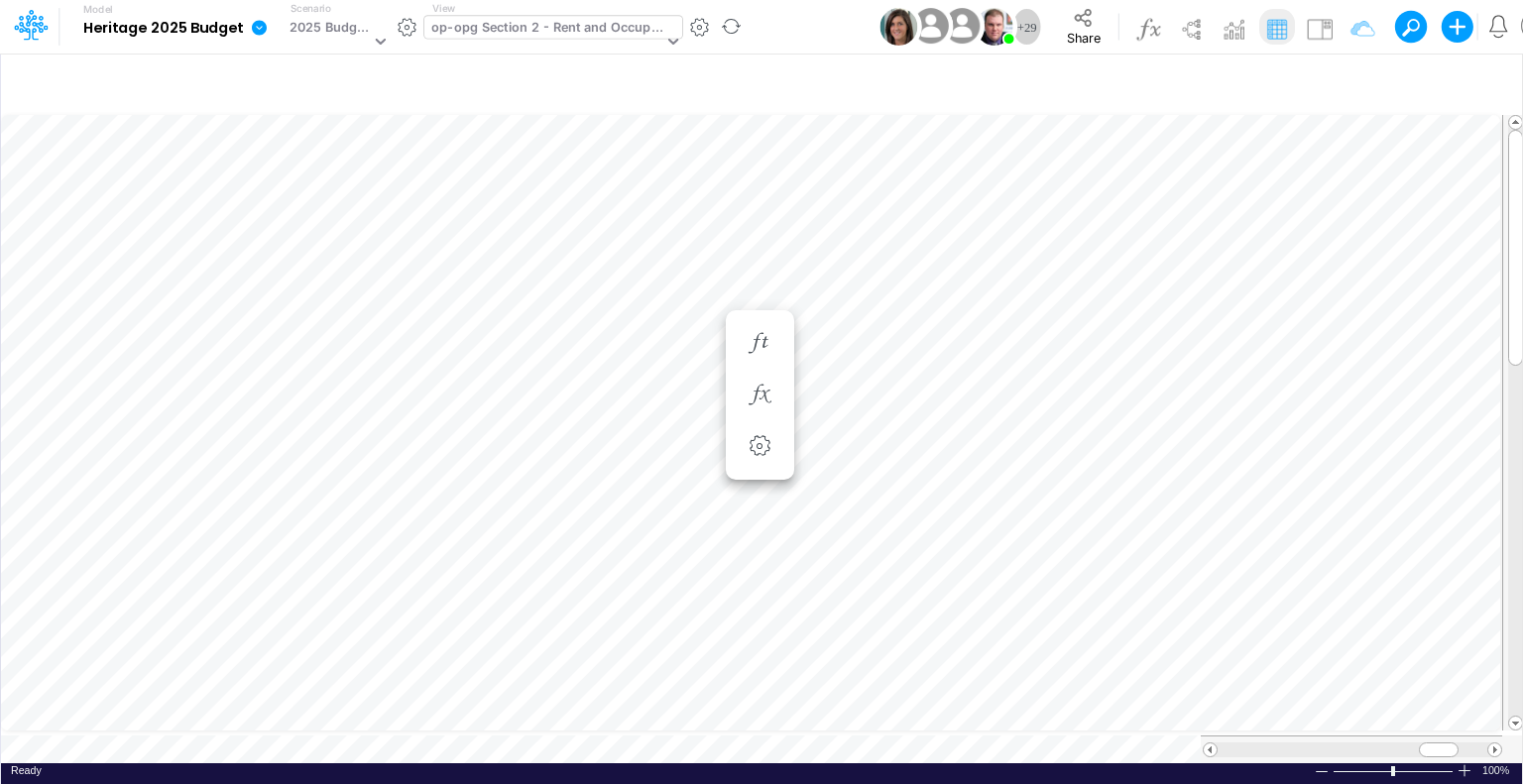 type 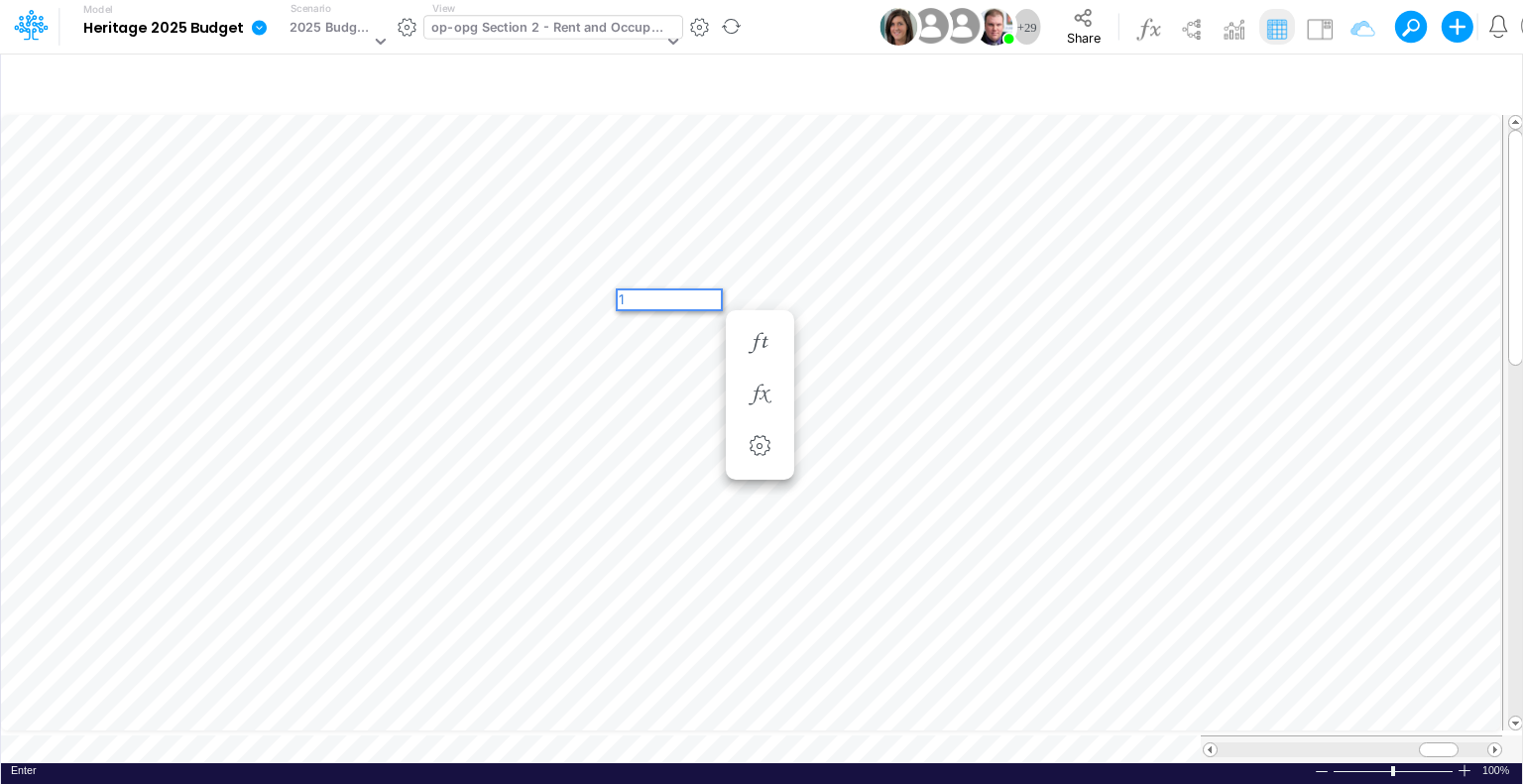 scroll, scrollTop: 0, scrollLeft: 0, axis: both 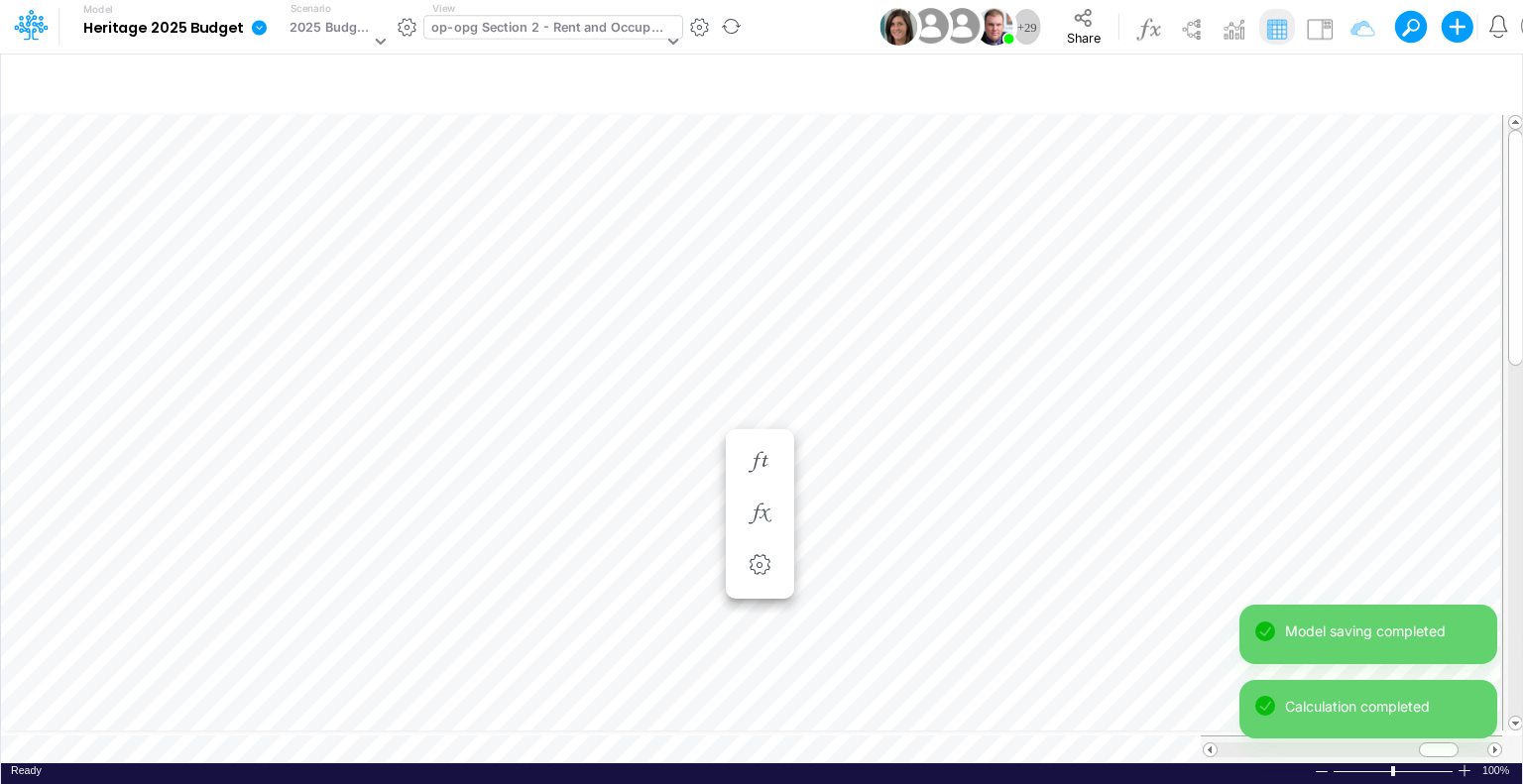 type 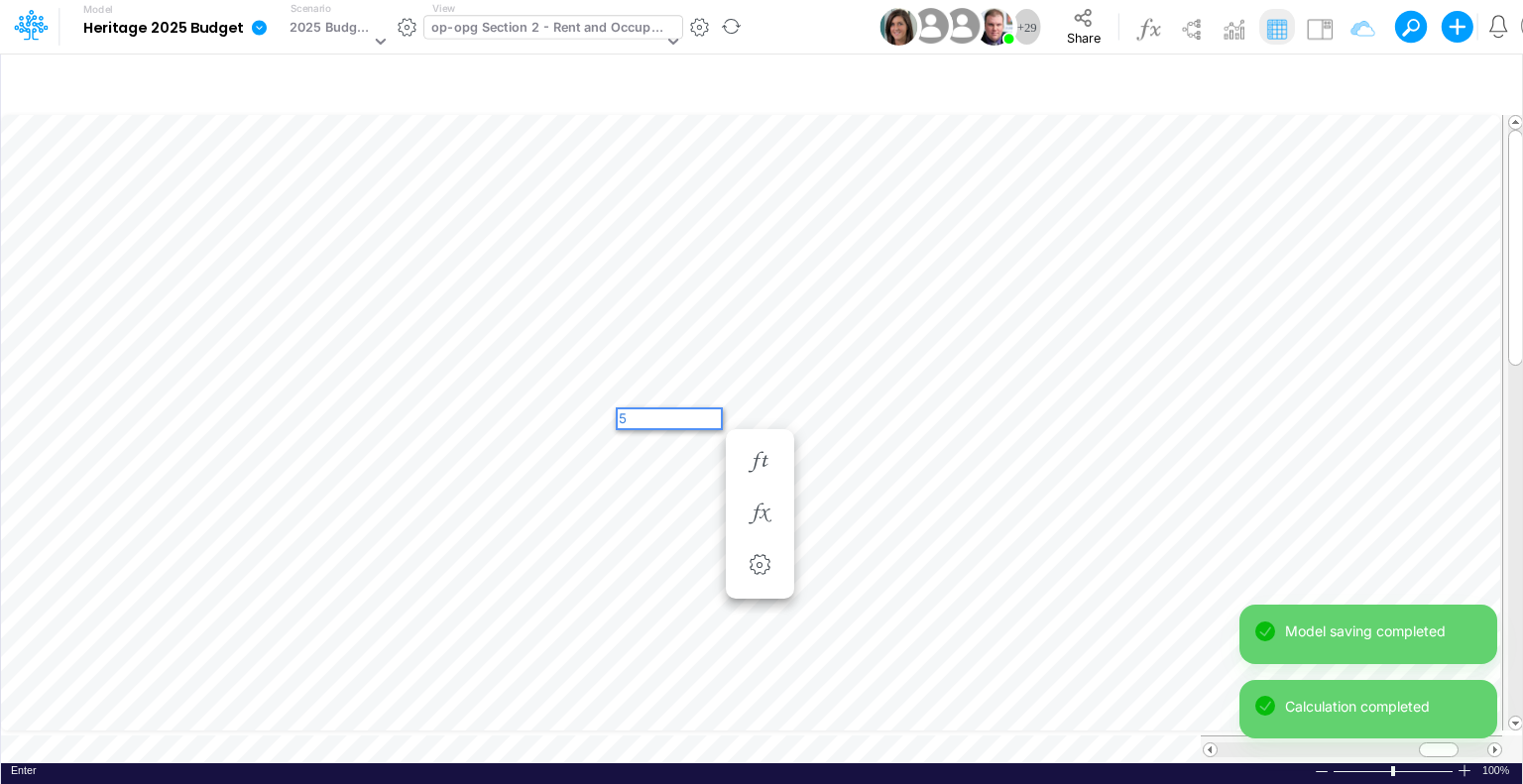 scroll, scrollTop: 0, scrollLeft: 0, axis: both 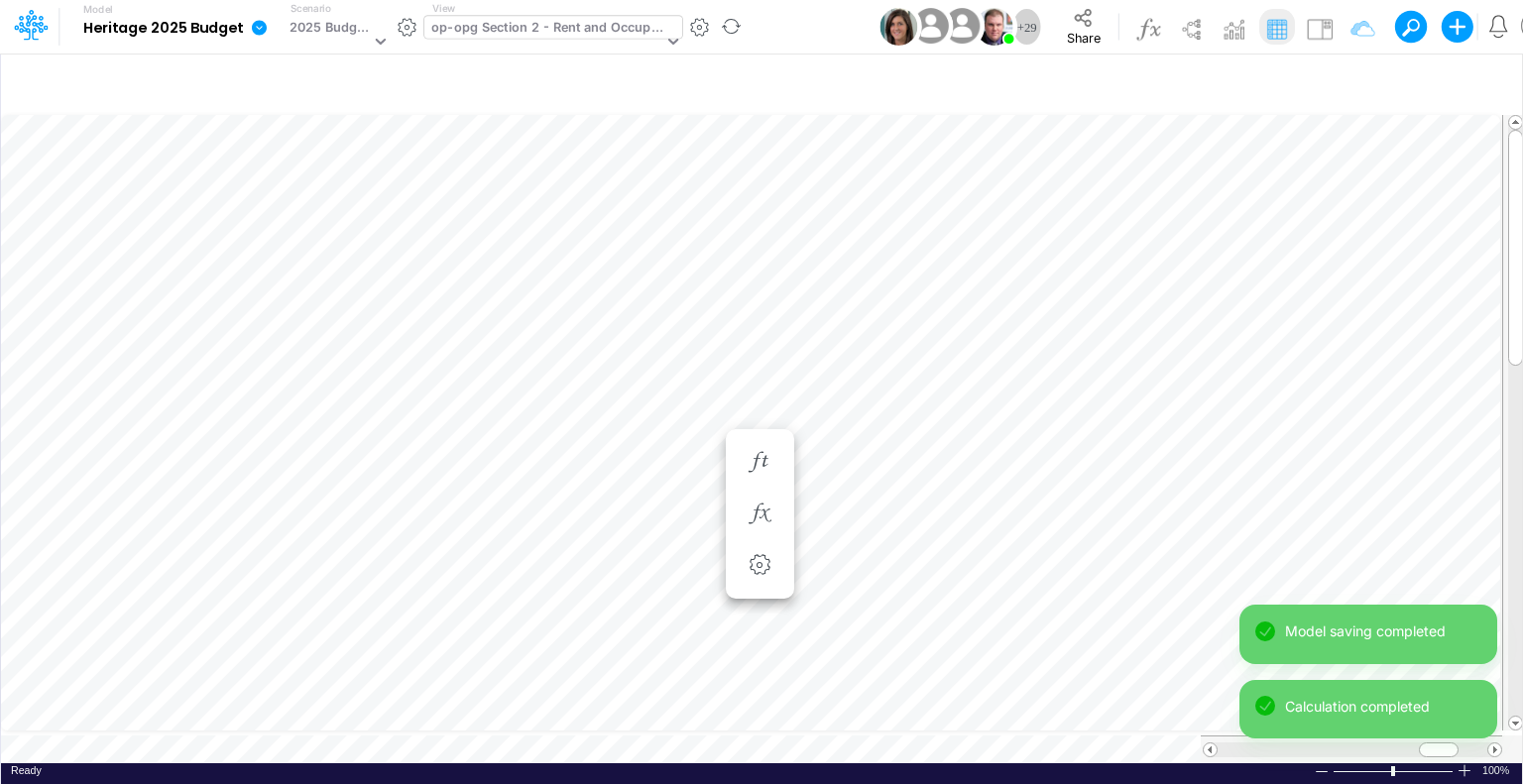 type 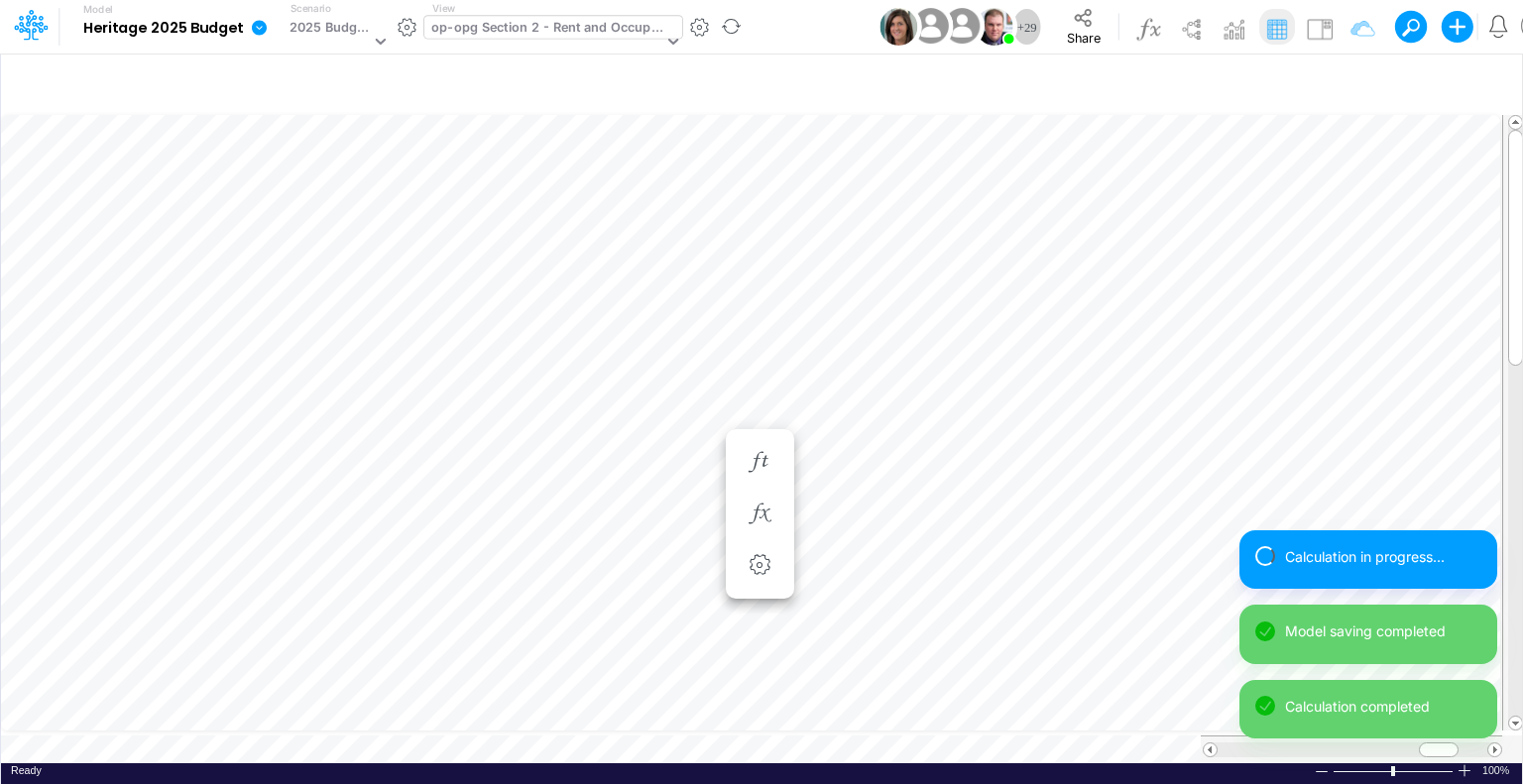 scroll, scrollTop: 9, scrollLeft: 2, axis: both 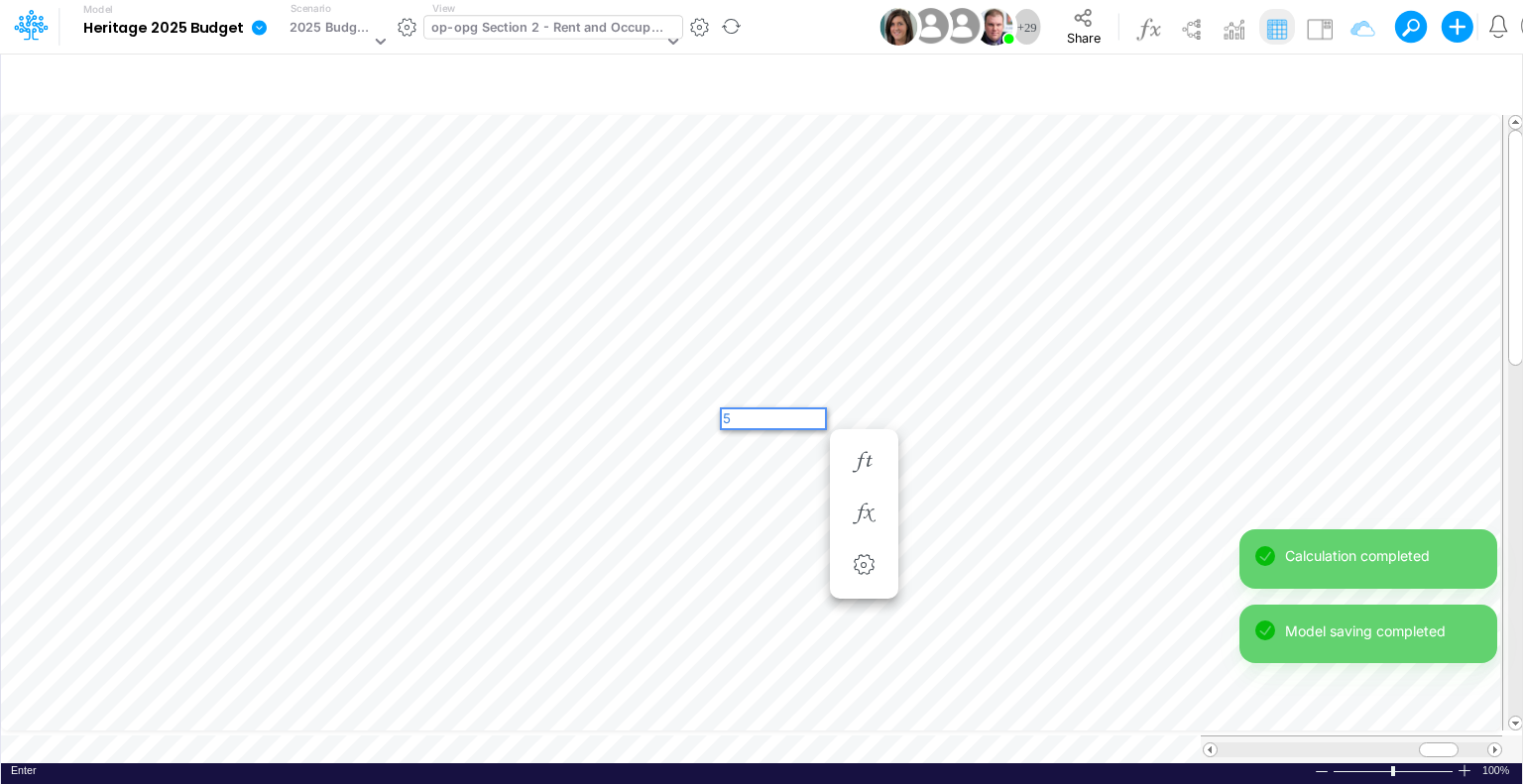 type 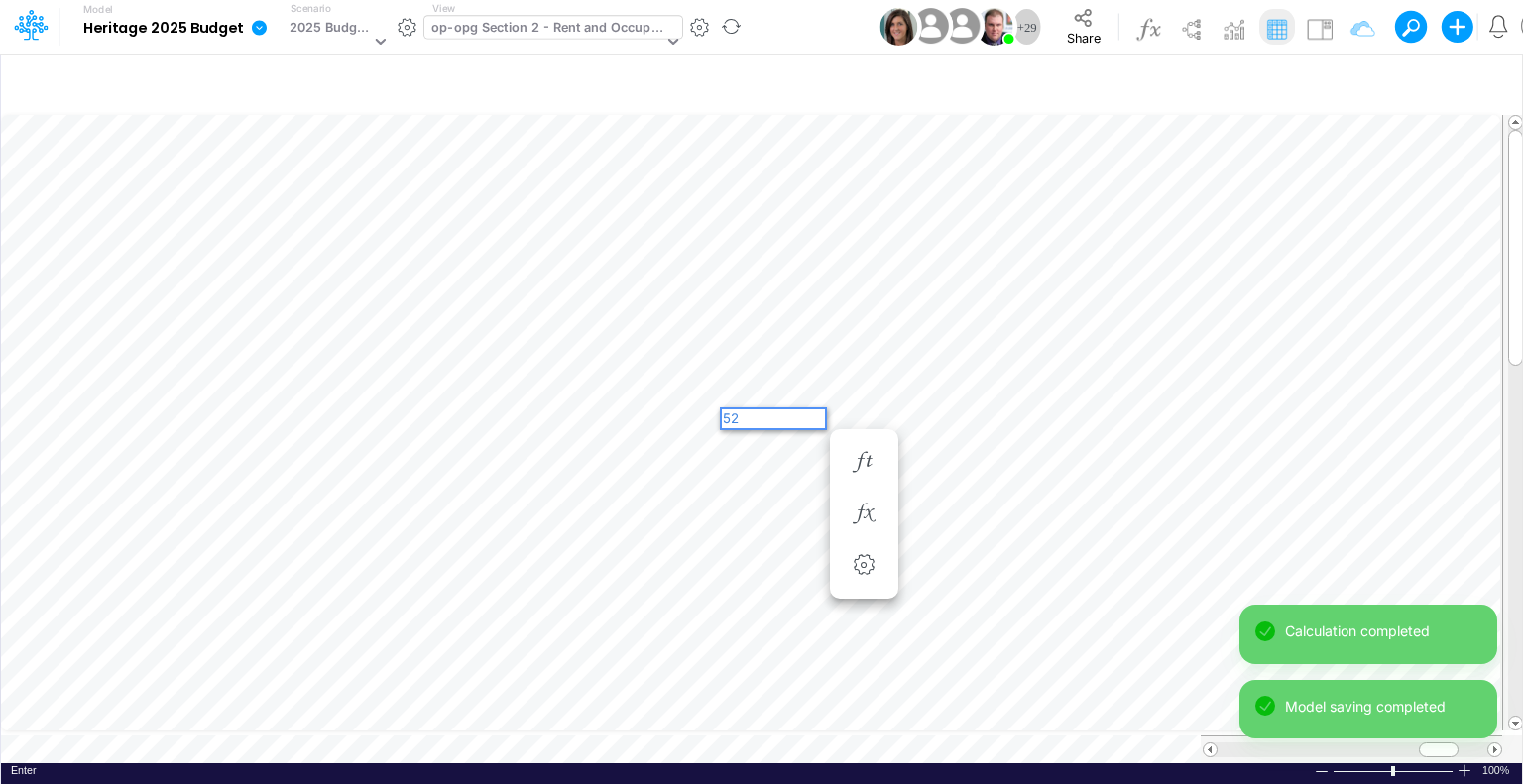scroll, scrollTop: 0, scrollLeft: 0, axis: both 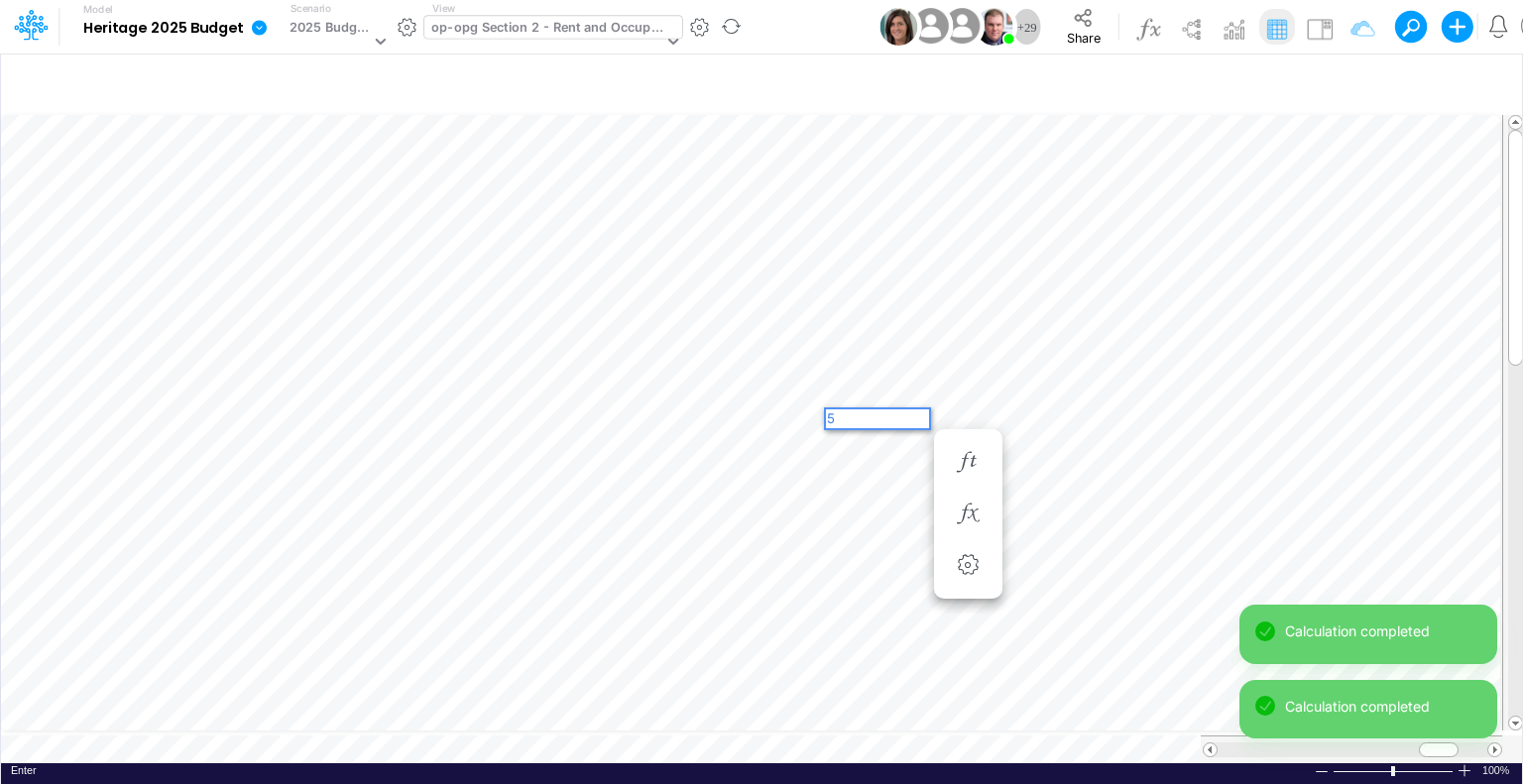 type 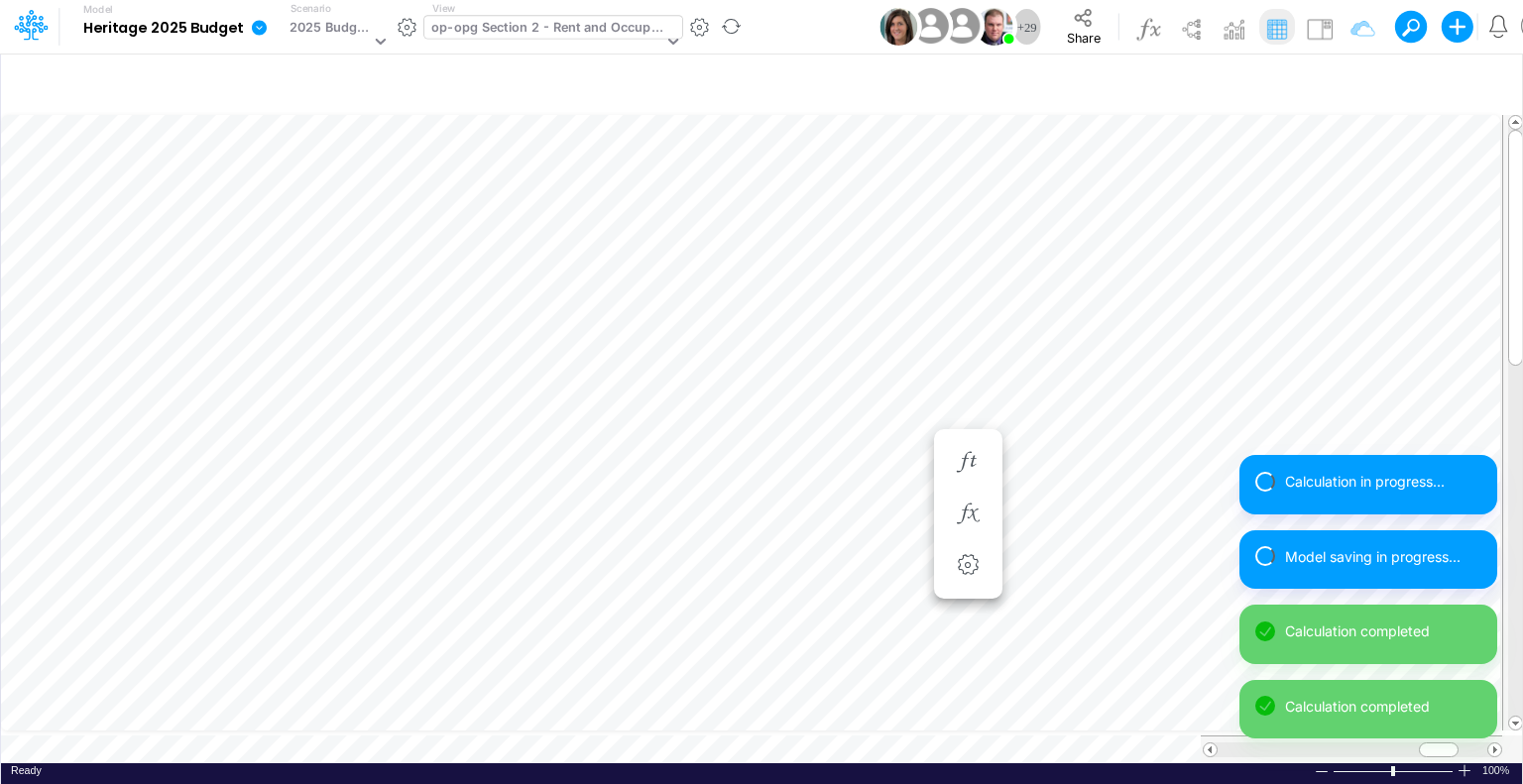 scroll, scrollTop: 9, scrollLeft: 2, axis: both 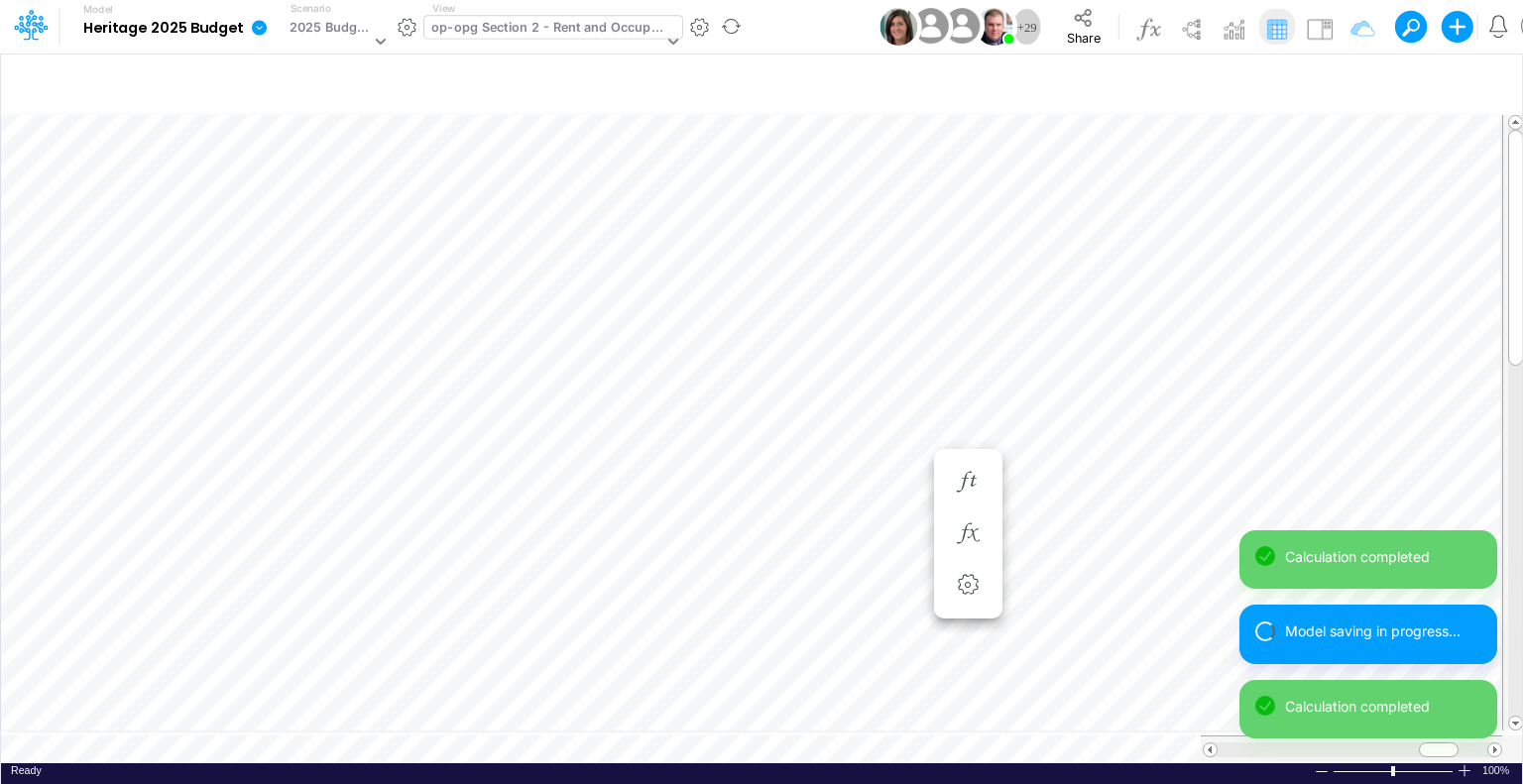 click on "Insert new     Conditional formatting     Paste Cut Copy AutoFill 57 Ready 100% Sum: null Max: null Min: null Numerical Count: null Count: null Average: null" at bounding box center [761, 418] 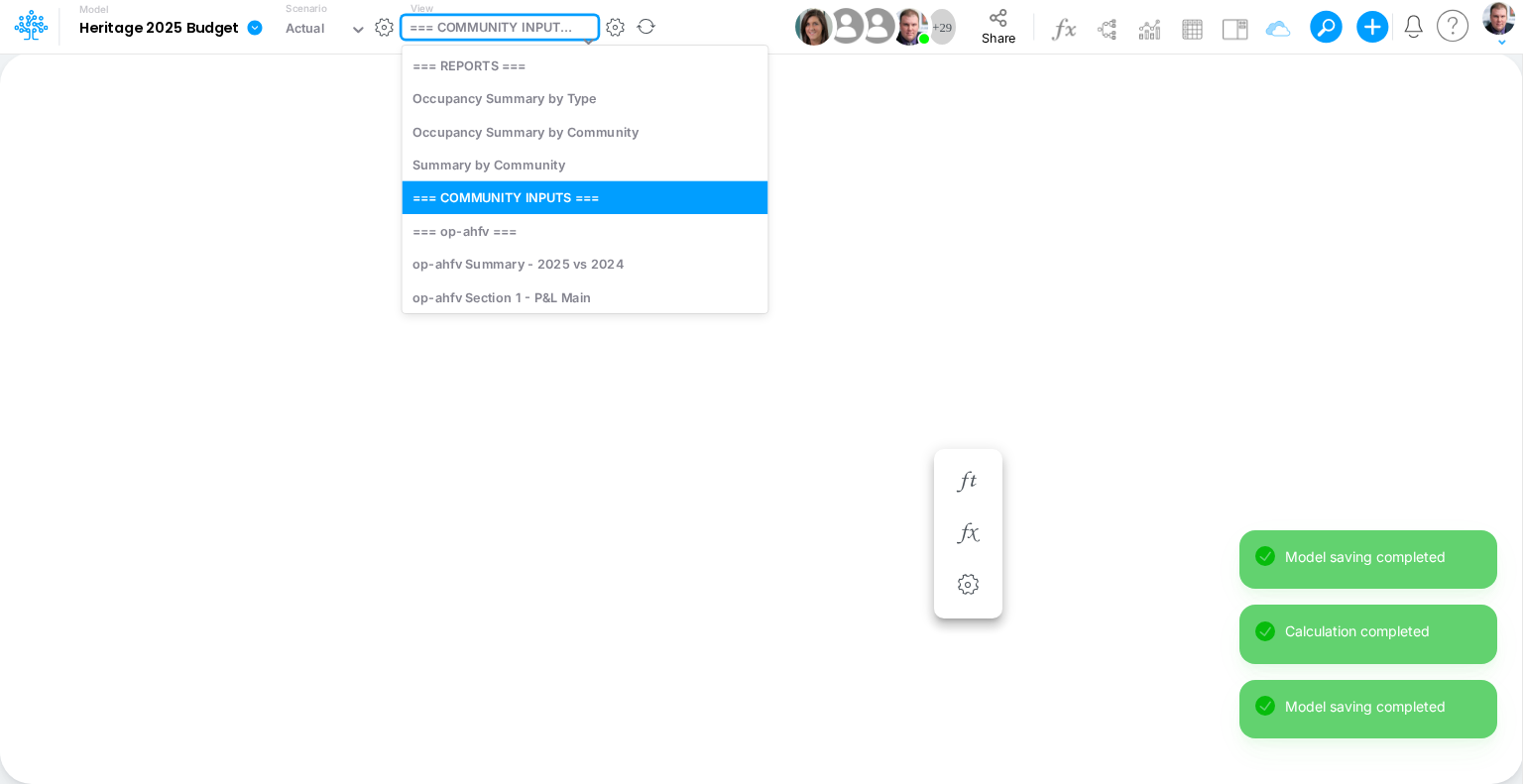 click on "=== COMMUNITY INPUTS ===" at bounding box center [494, 29] 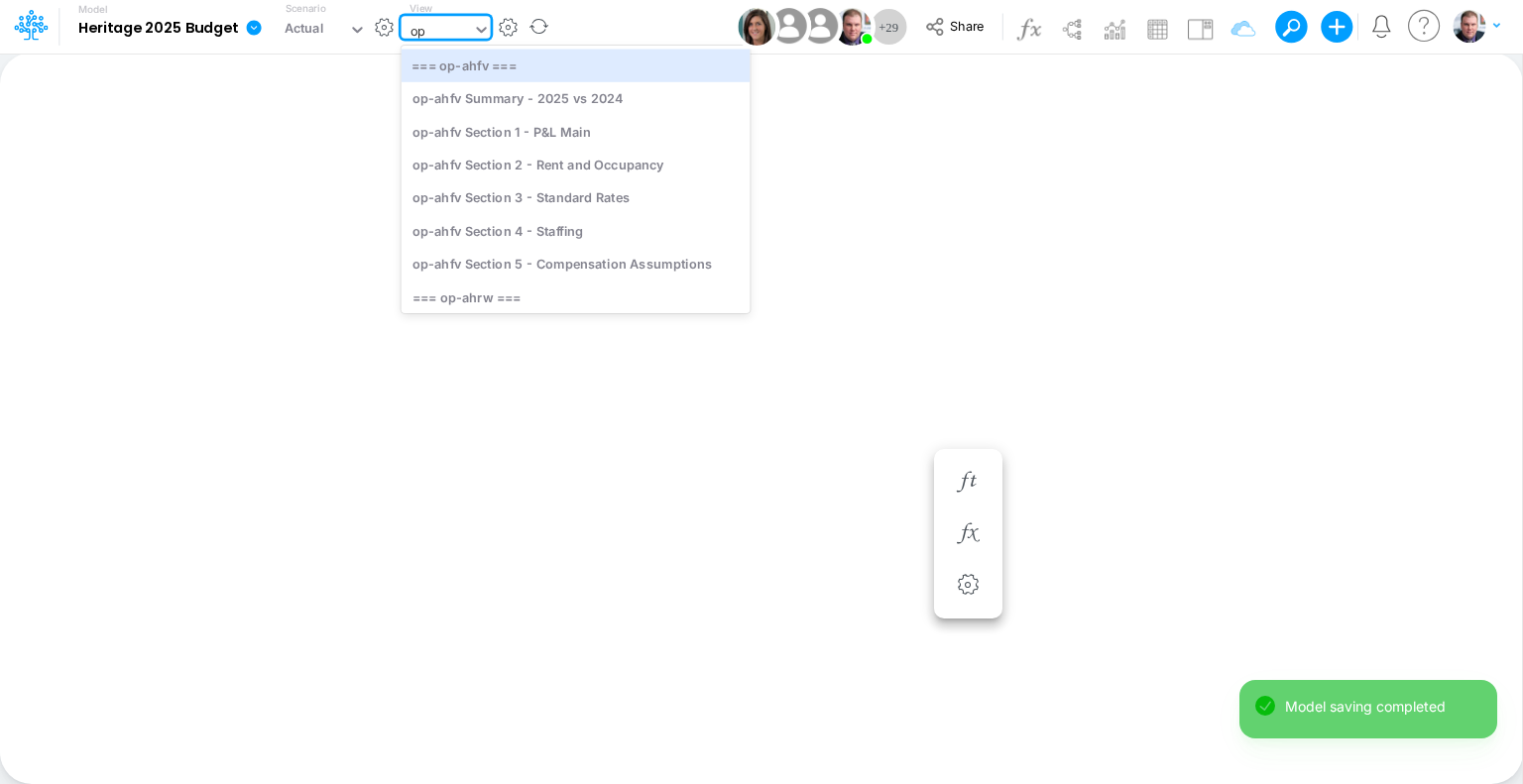 type on "opg" 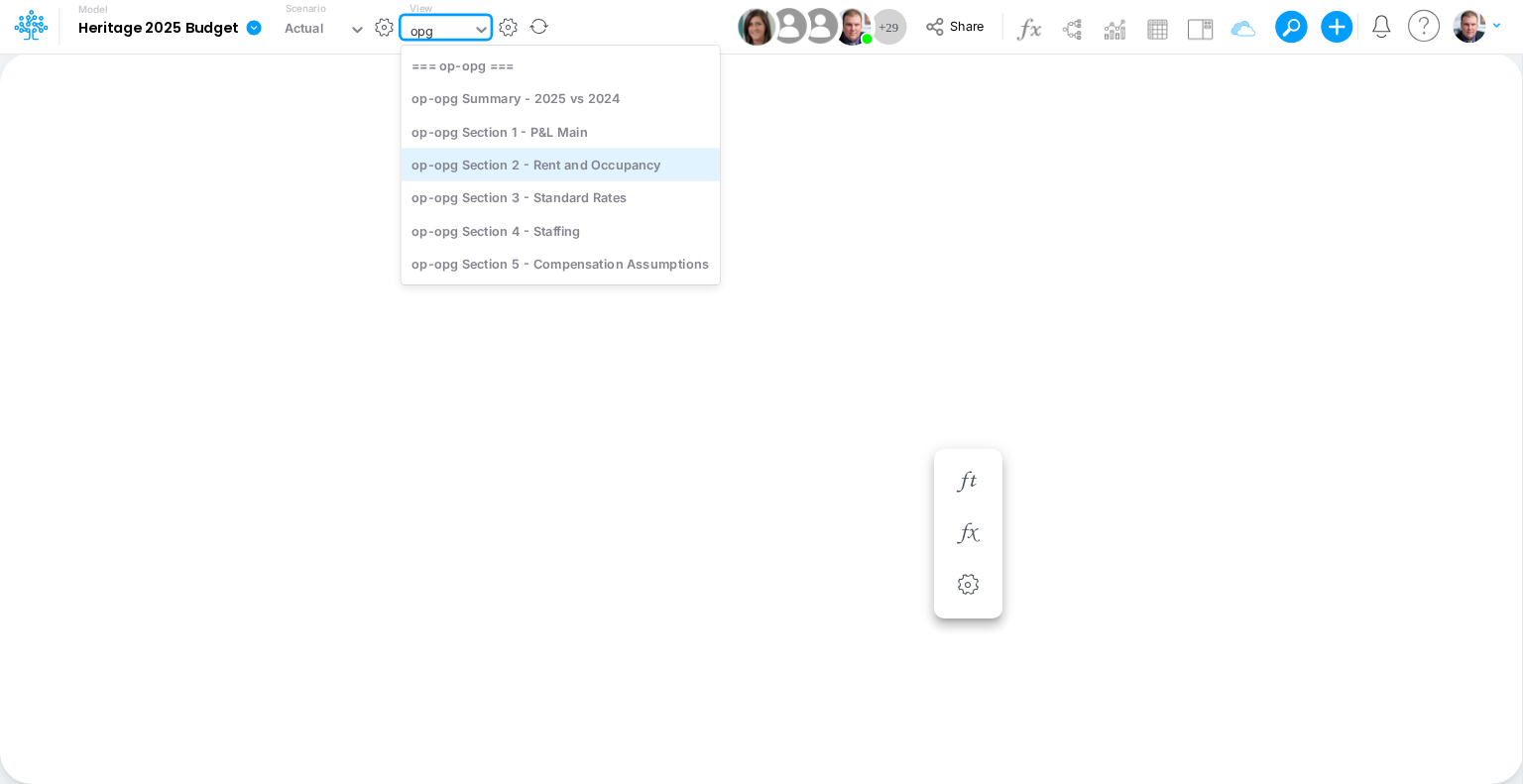click on "op-opg Section 2 - Rent and Occupancy" at bounding box center (560, 164) 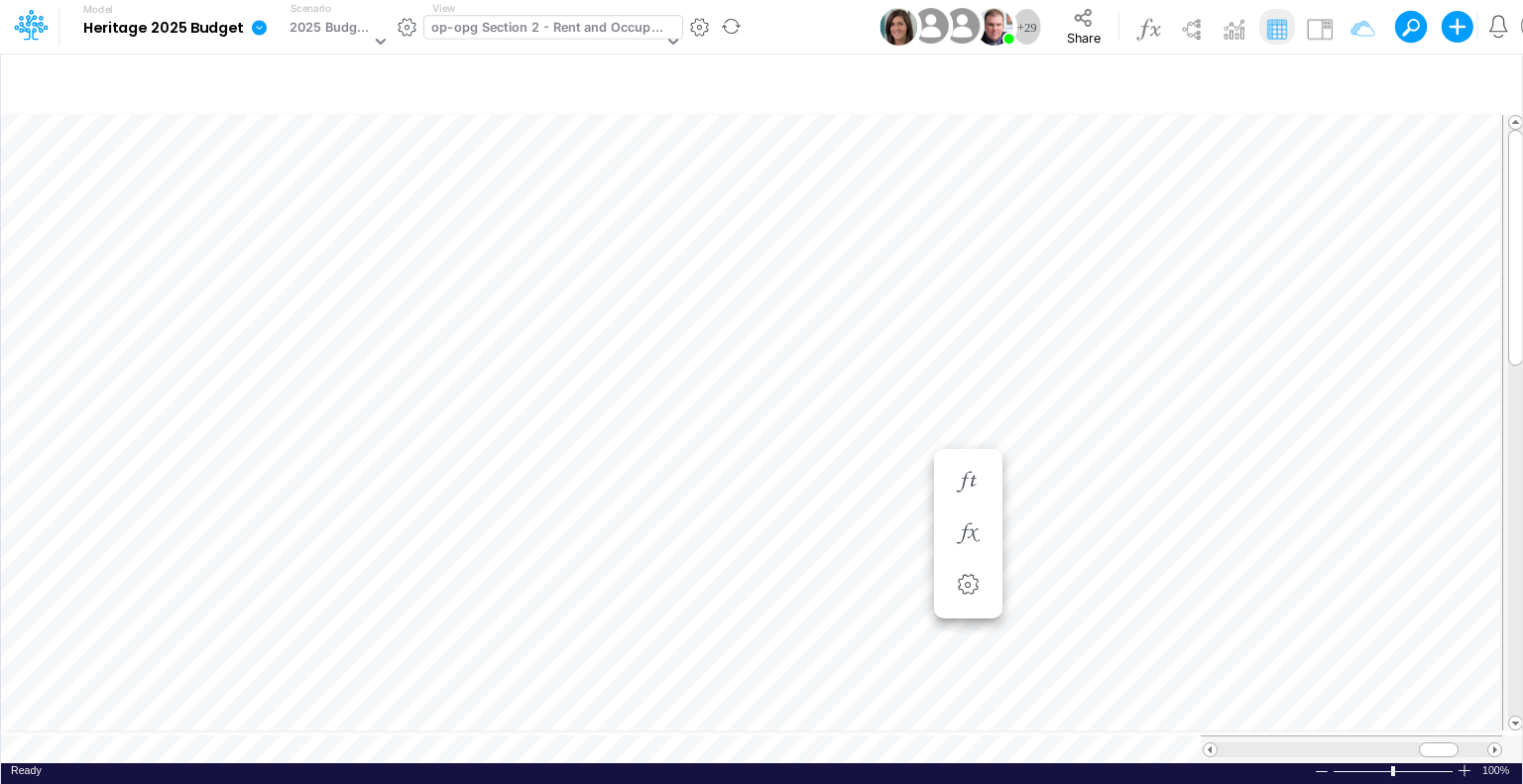 scroll, scrollTop: 9, scrollLeft: 2, axis: both 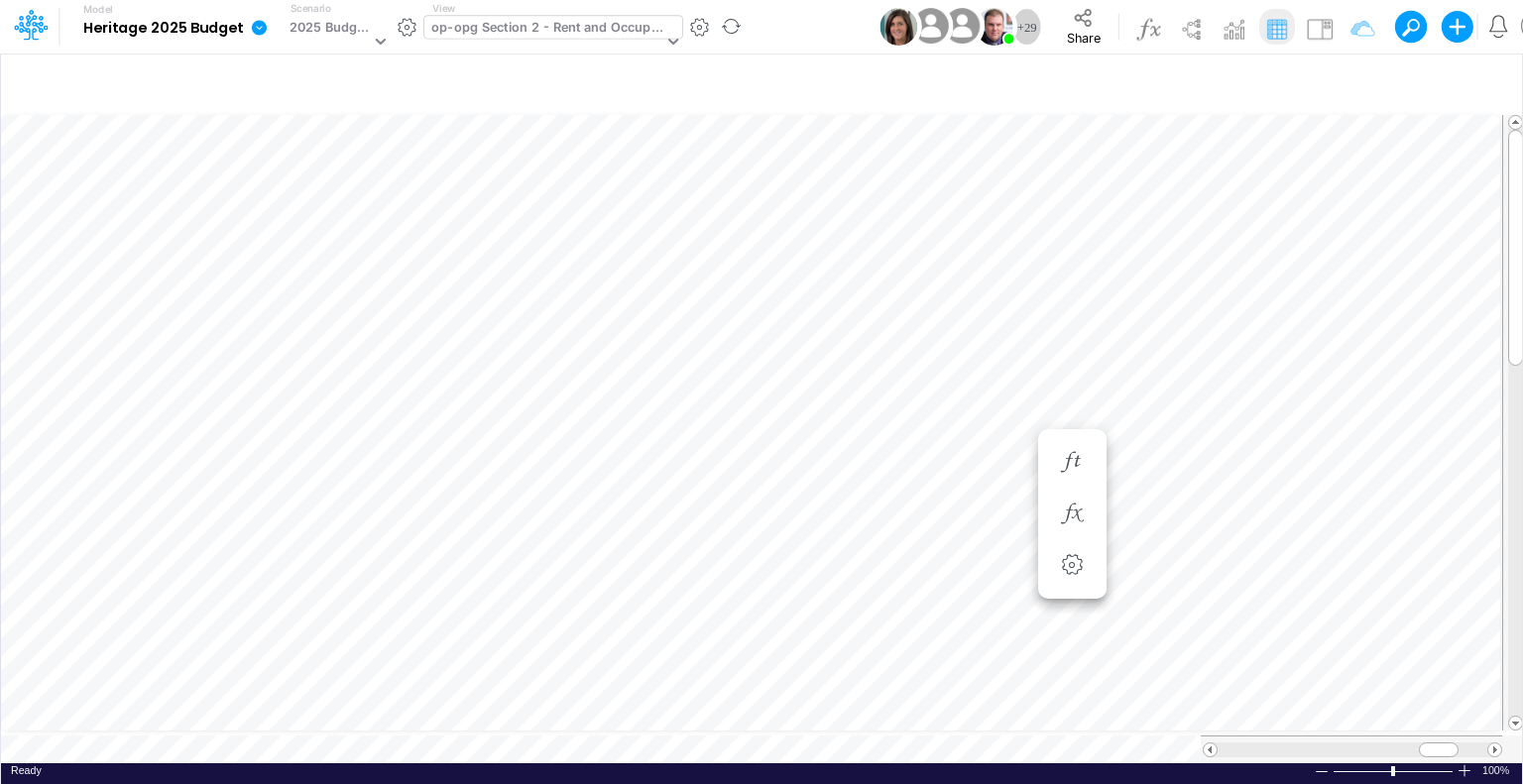 type 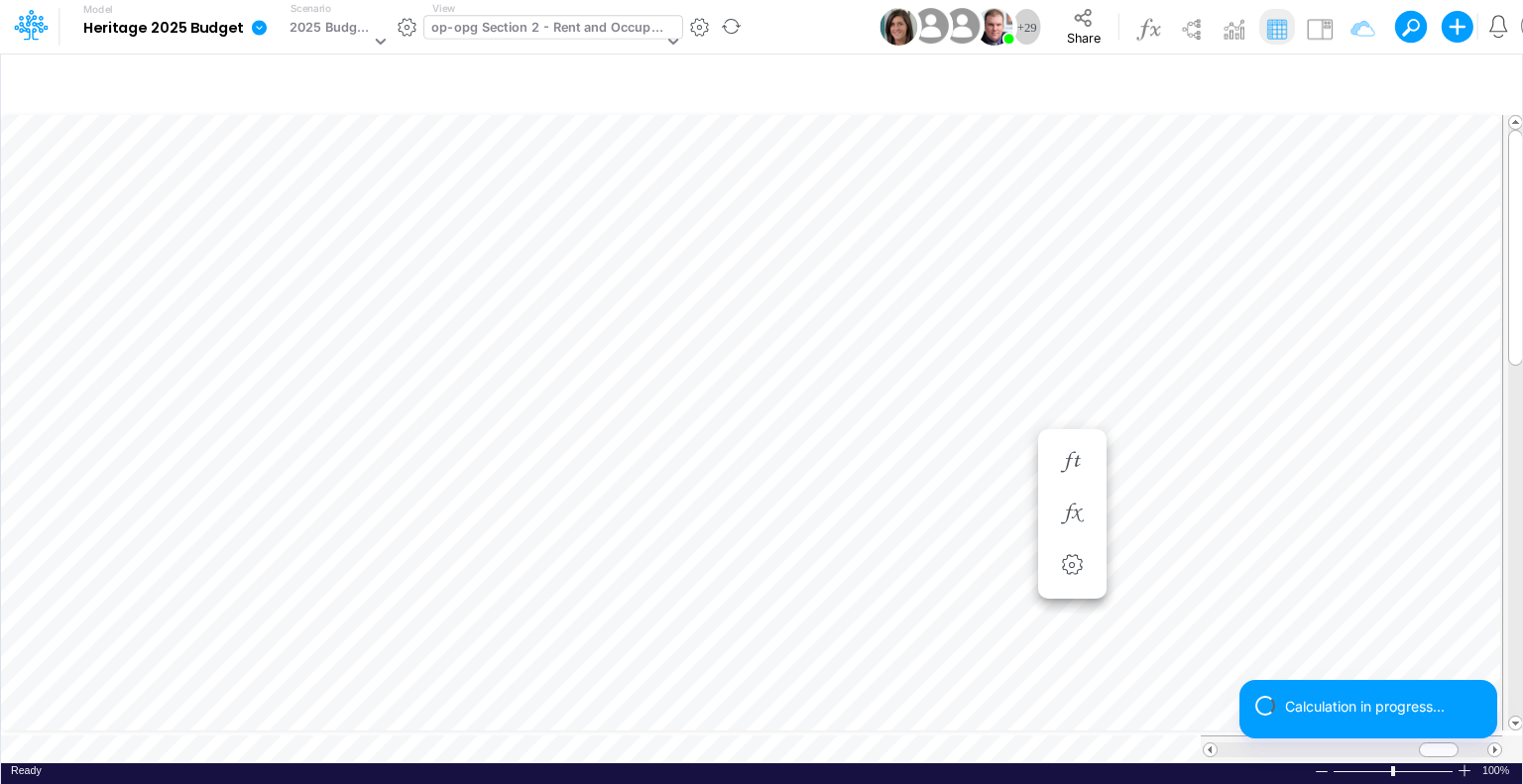scroll, scrollTop: 9, scrollLeft: 2, axis: both 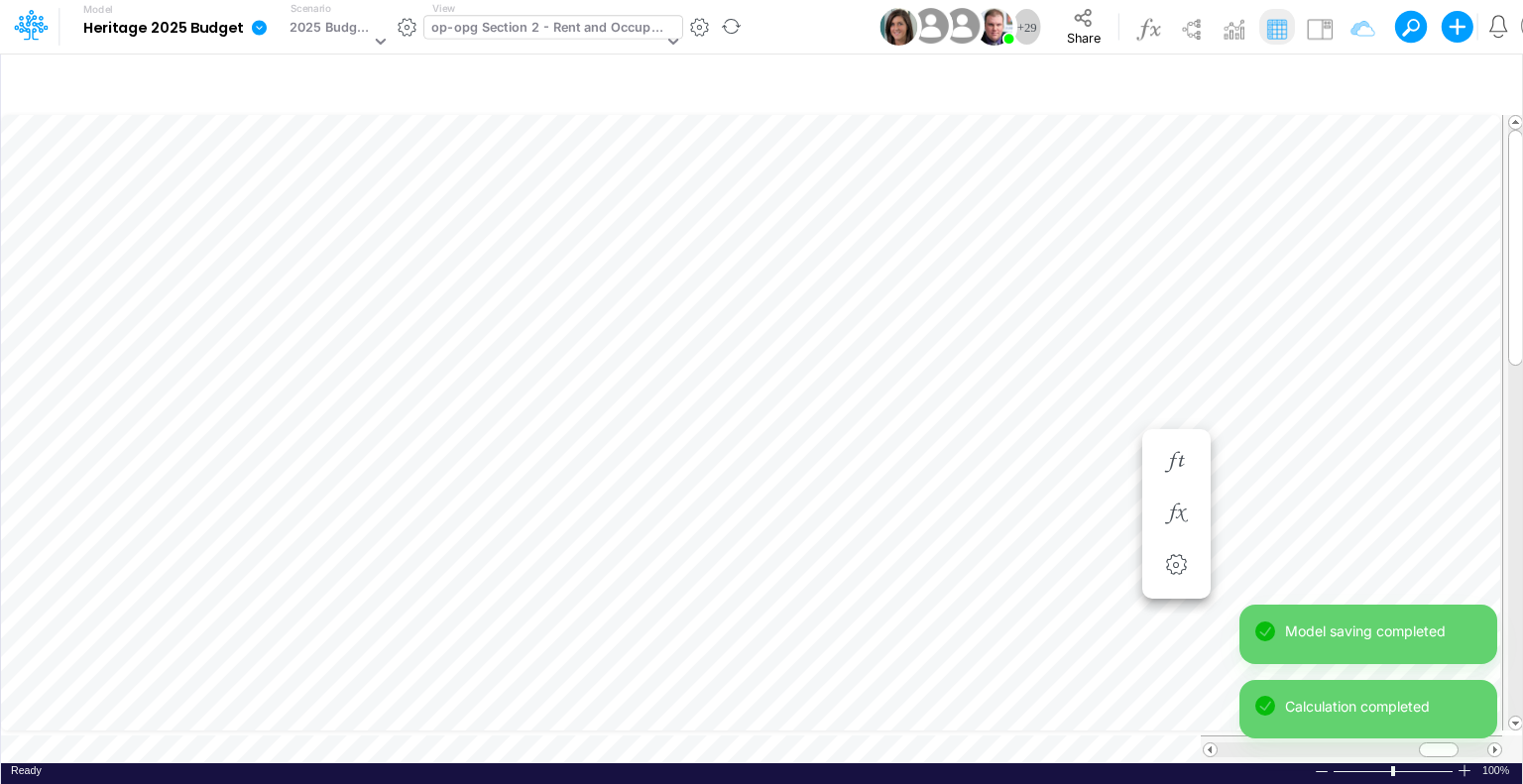 type 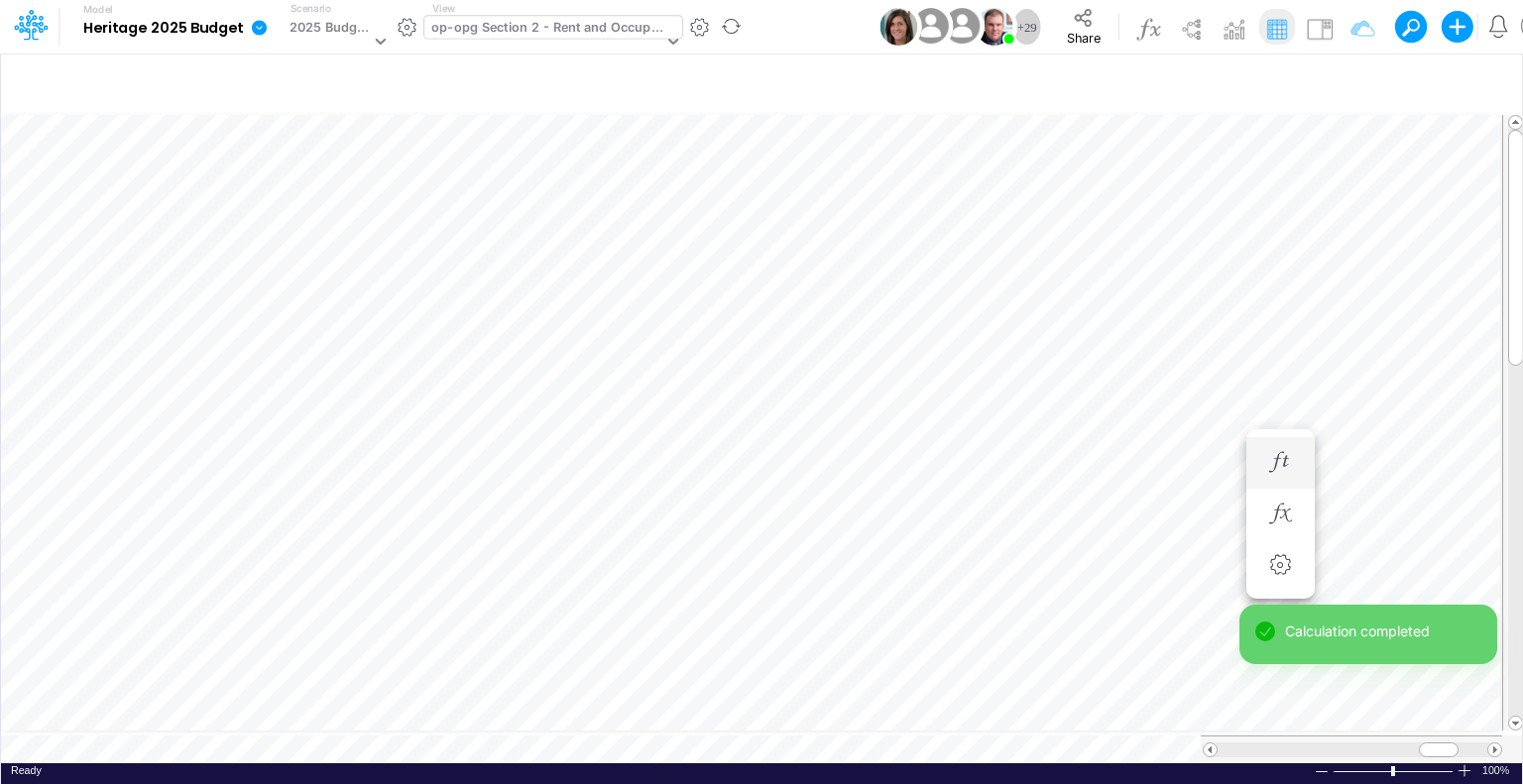 type 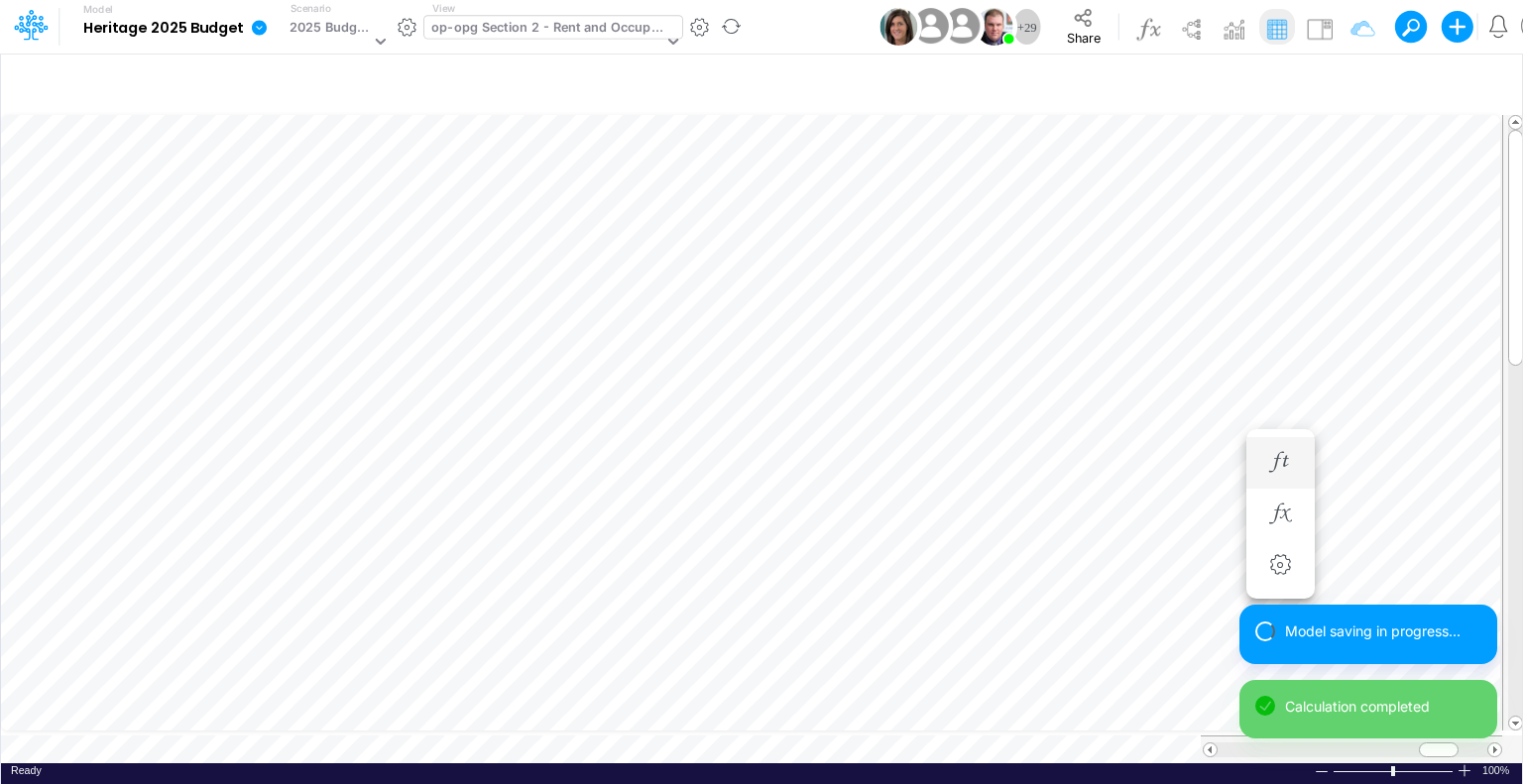 scroll, scrollTop: 9, scrollLeft: 2, axis: both 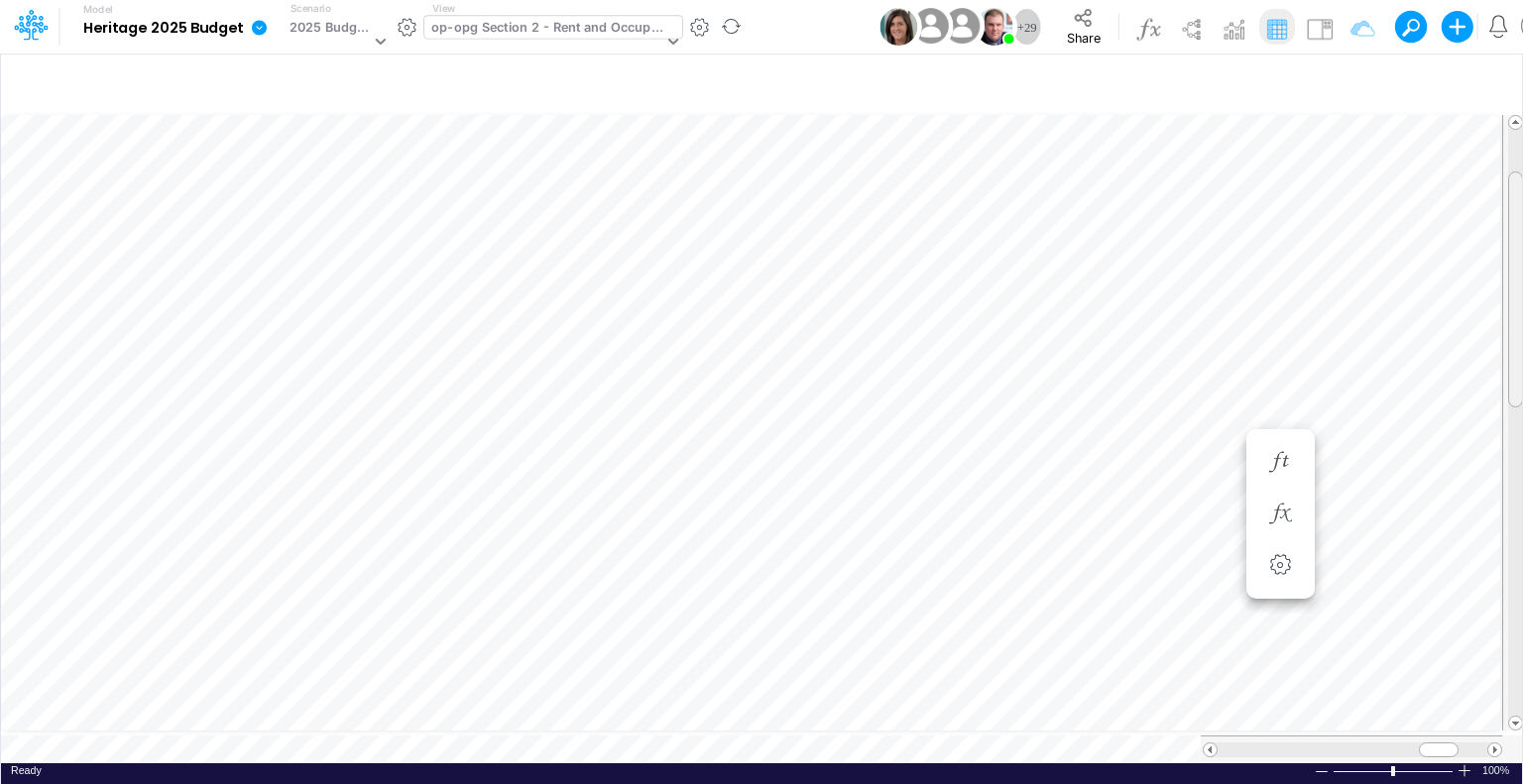 drag, startPoint x: 1518, startPoint y: 270, endPoint x: 1517, endPoint y: 311, distance: 41.0122 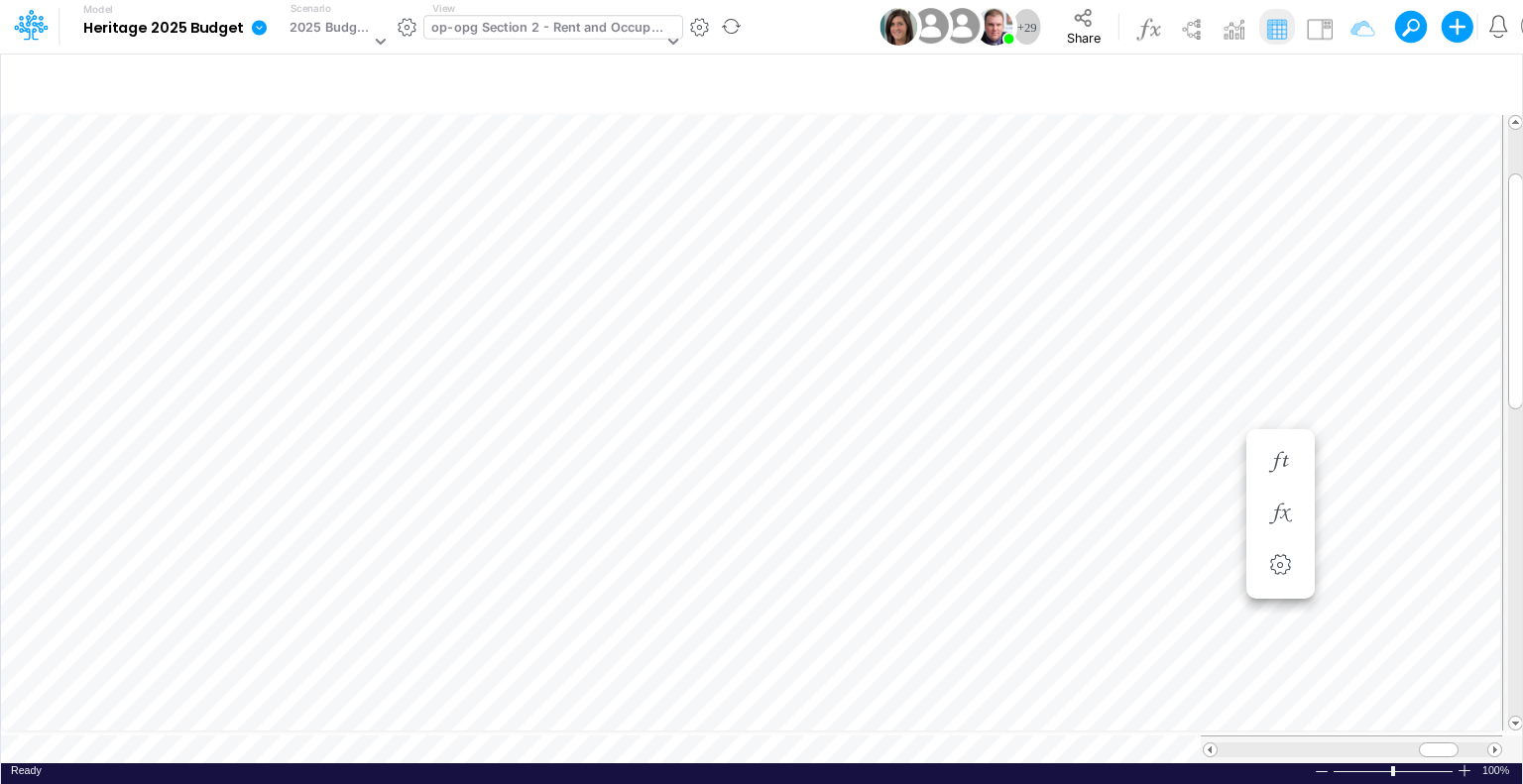 scroll, scrollTop: 9, scrollLeft: 2, axis: both 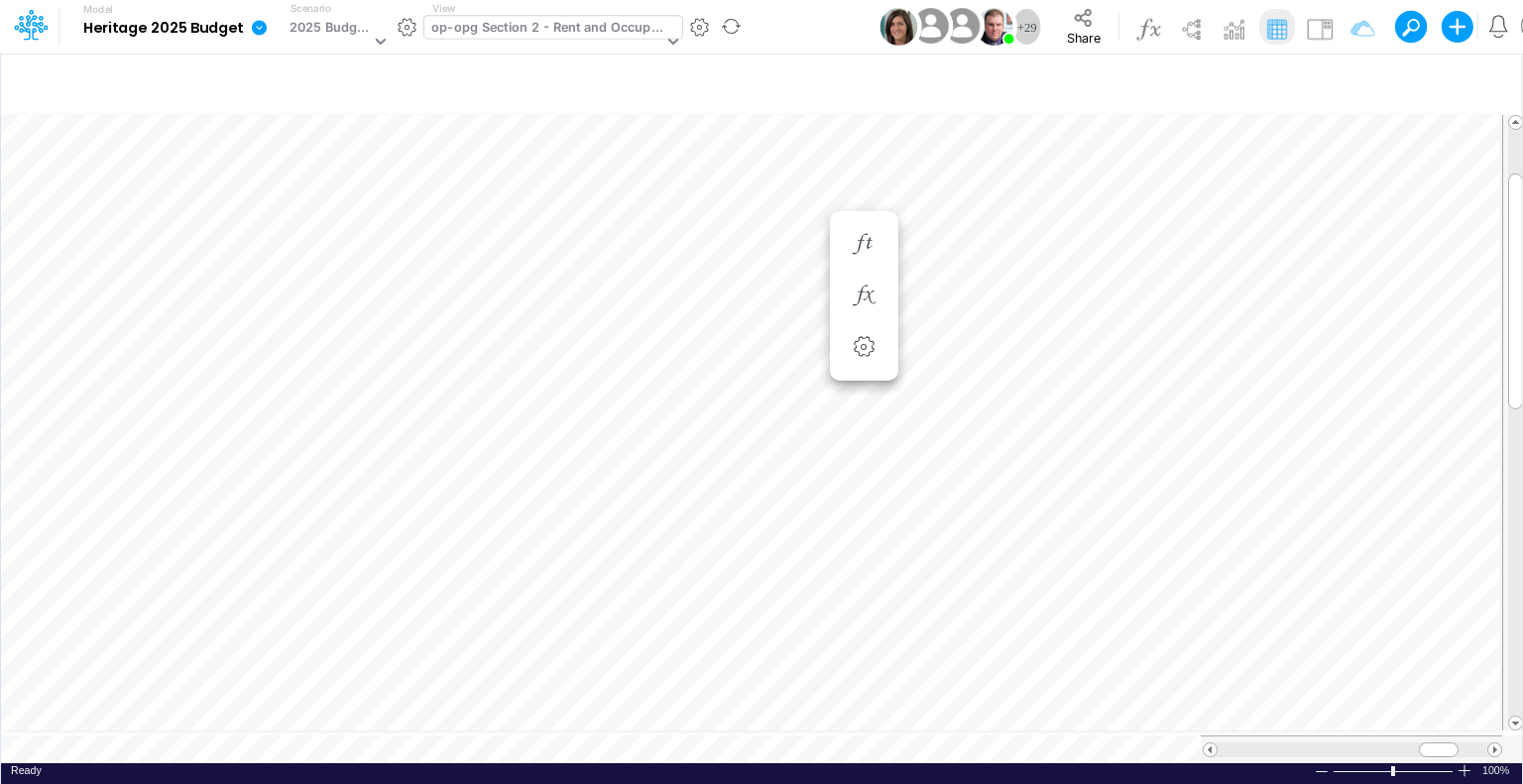 type 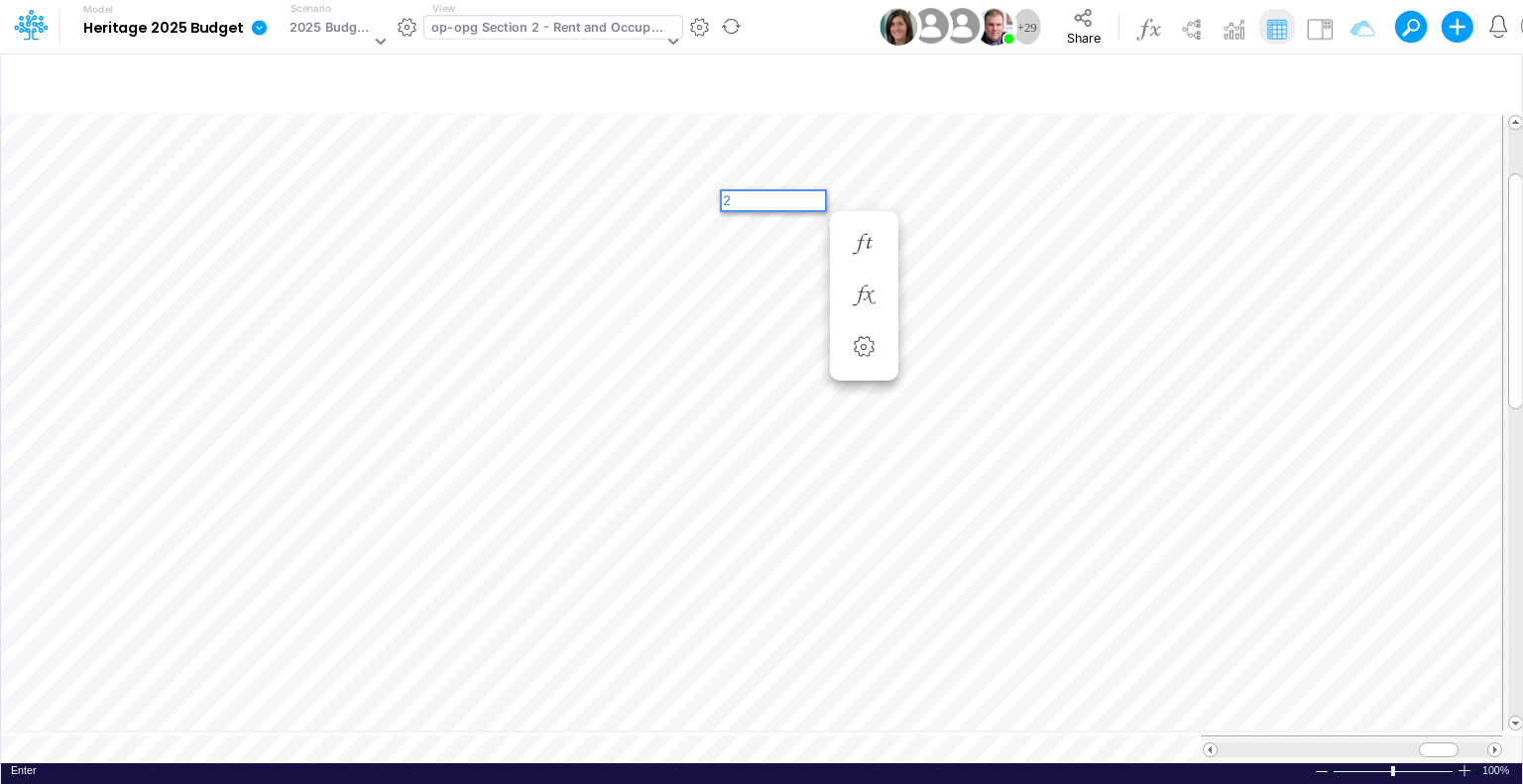 scroll, scrollTop: 0, scrollLeft: 0, axis: both 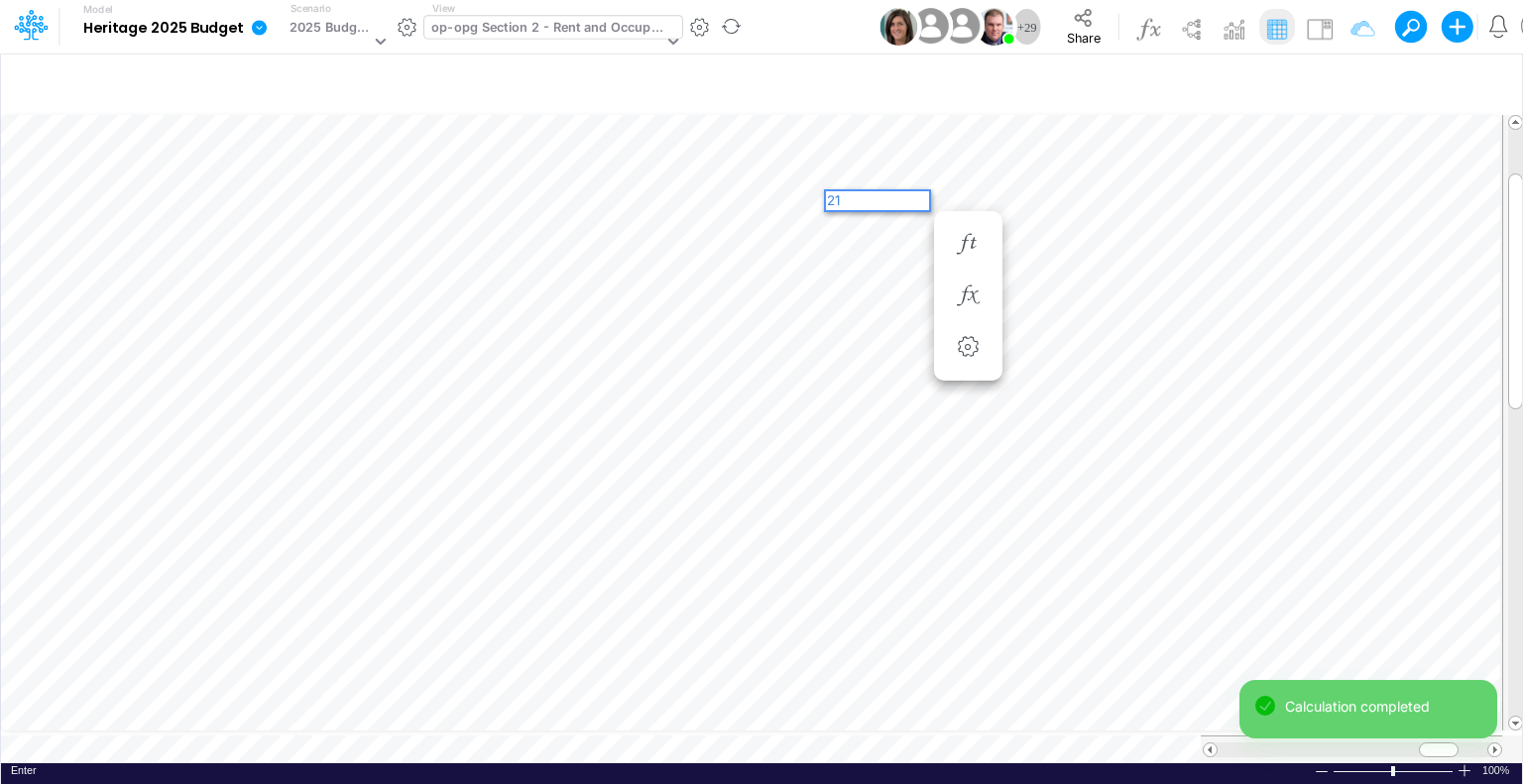 type 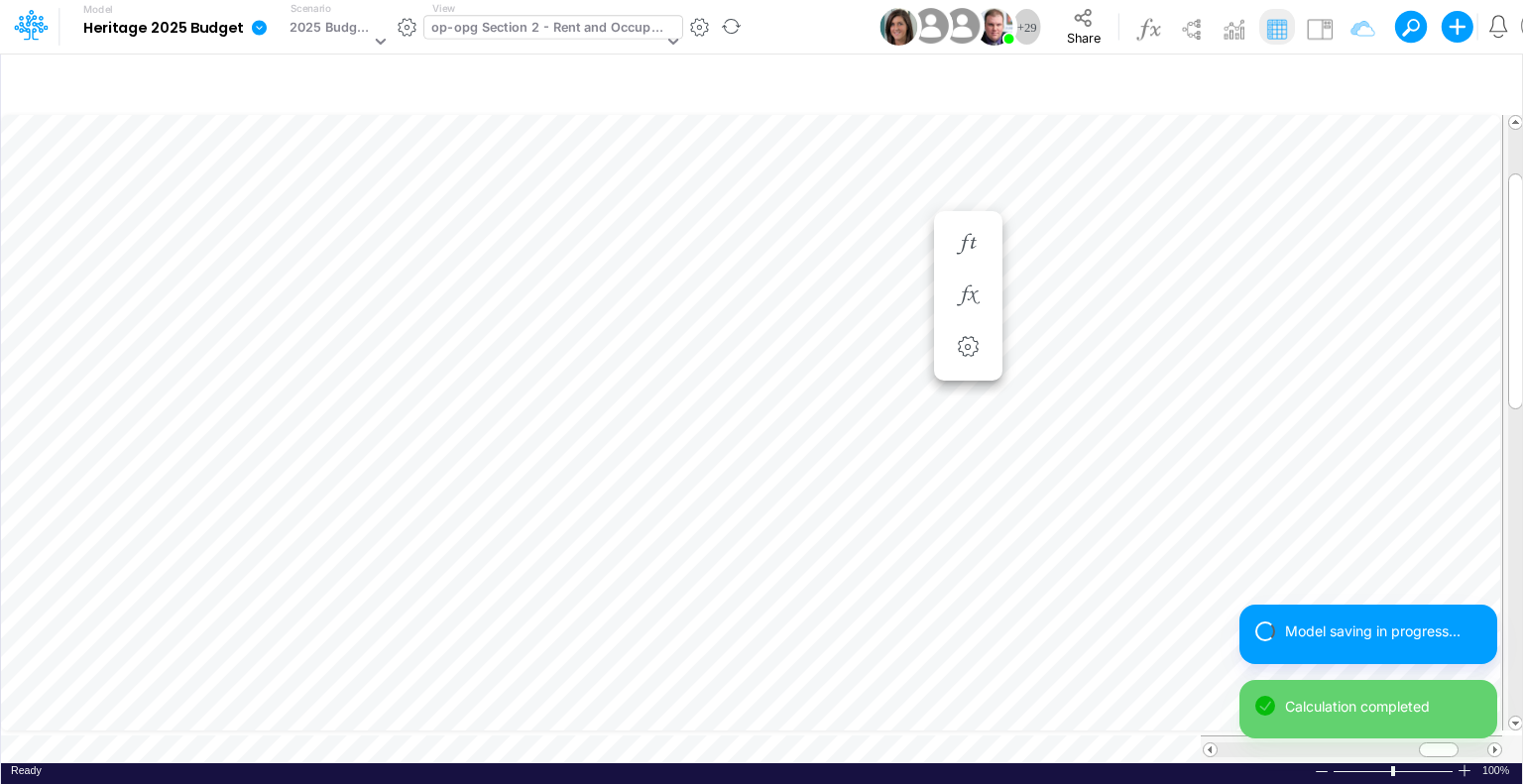 scroll, scrollTop: 9, scrollLeft: 2, axis: both 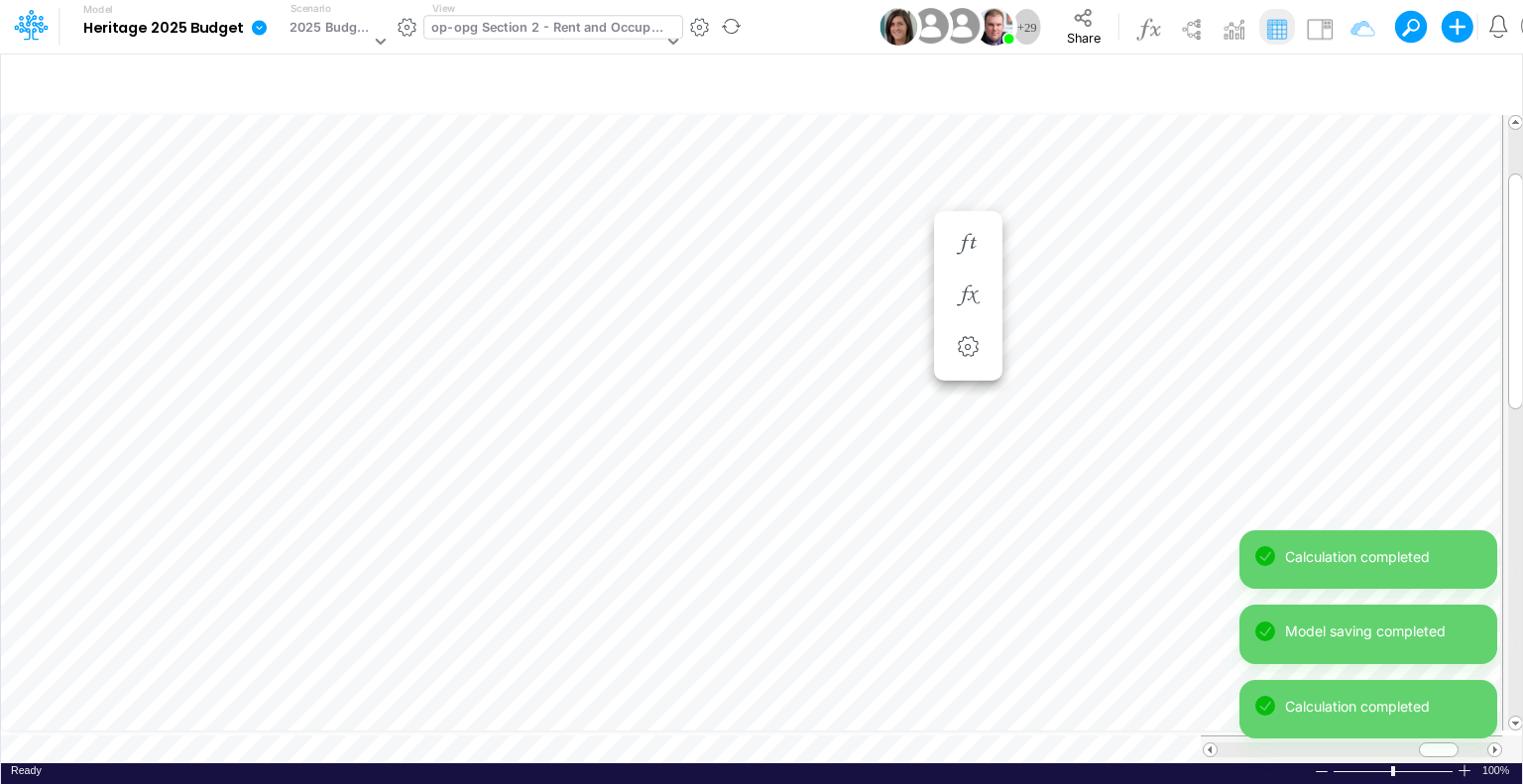 type 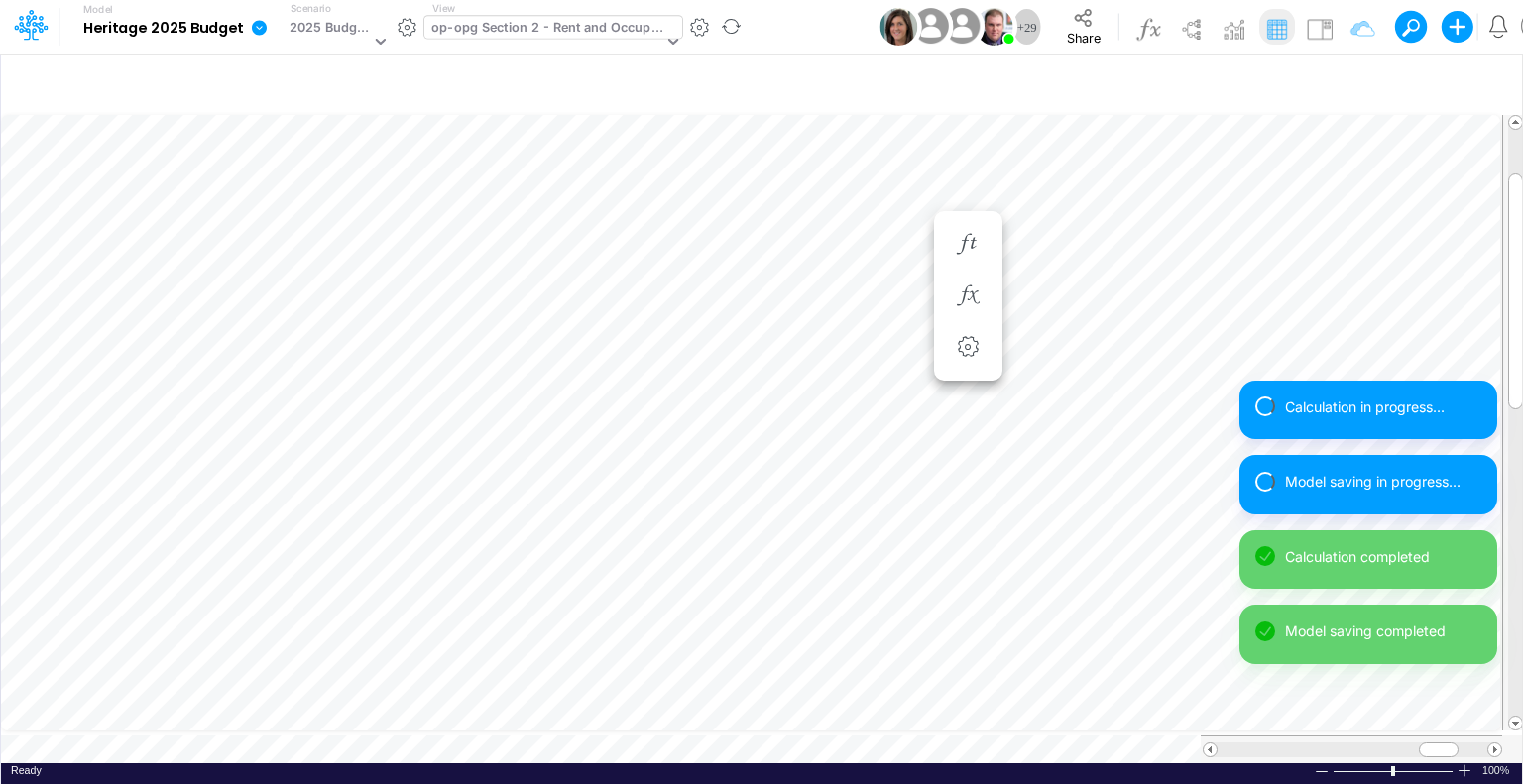 scroll, scrollTop: 9, scrollLeft: 2, axis: both 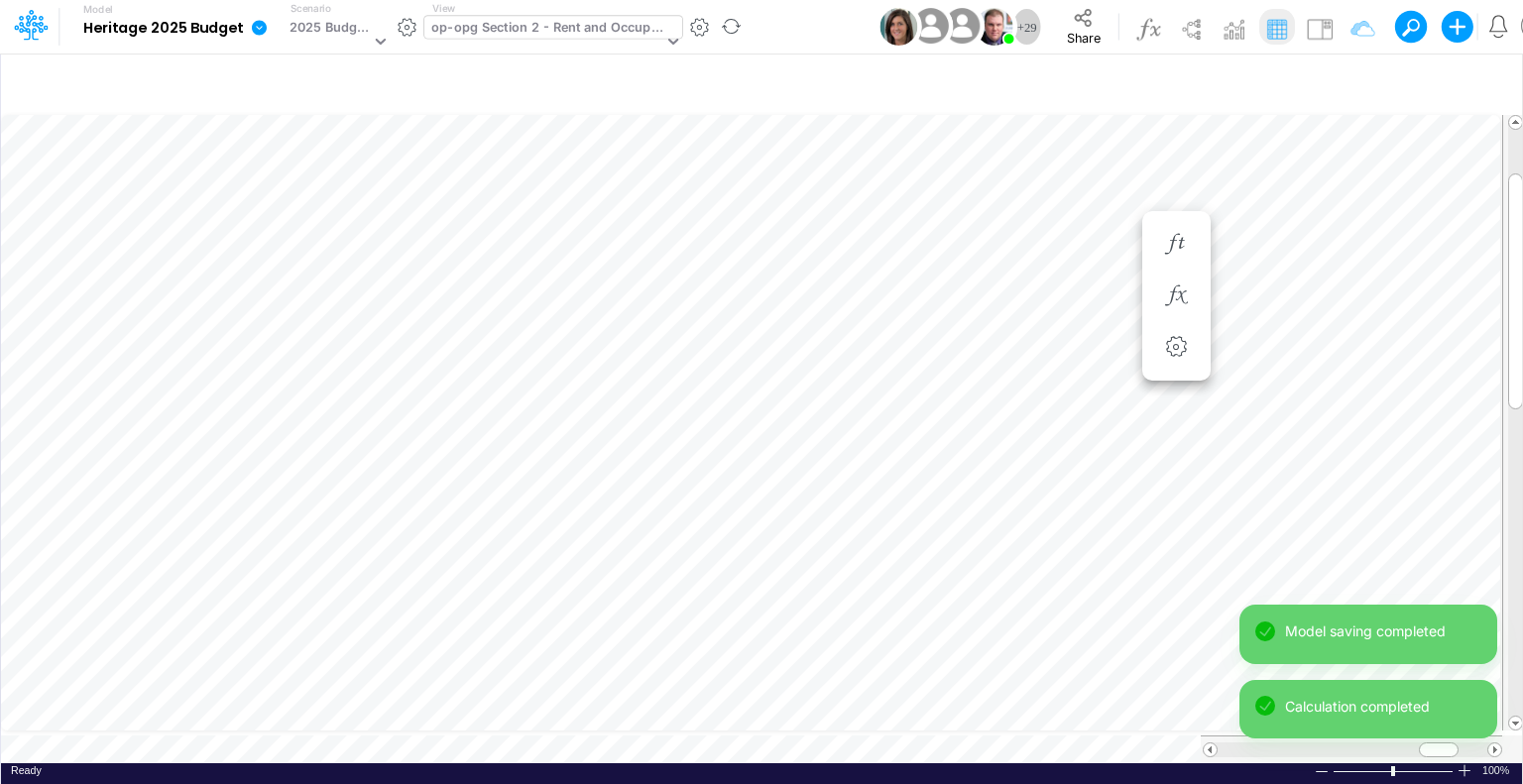 type 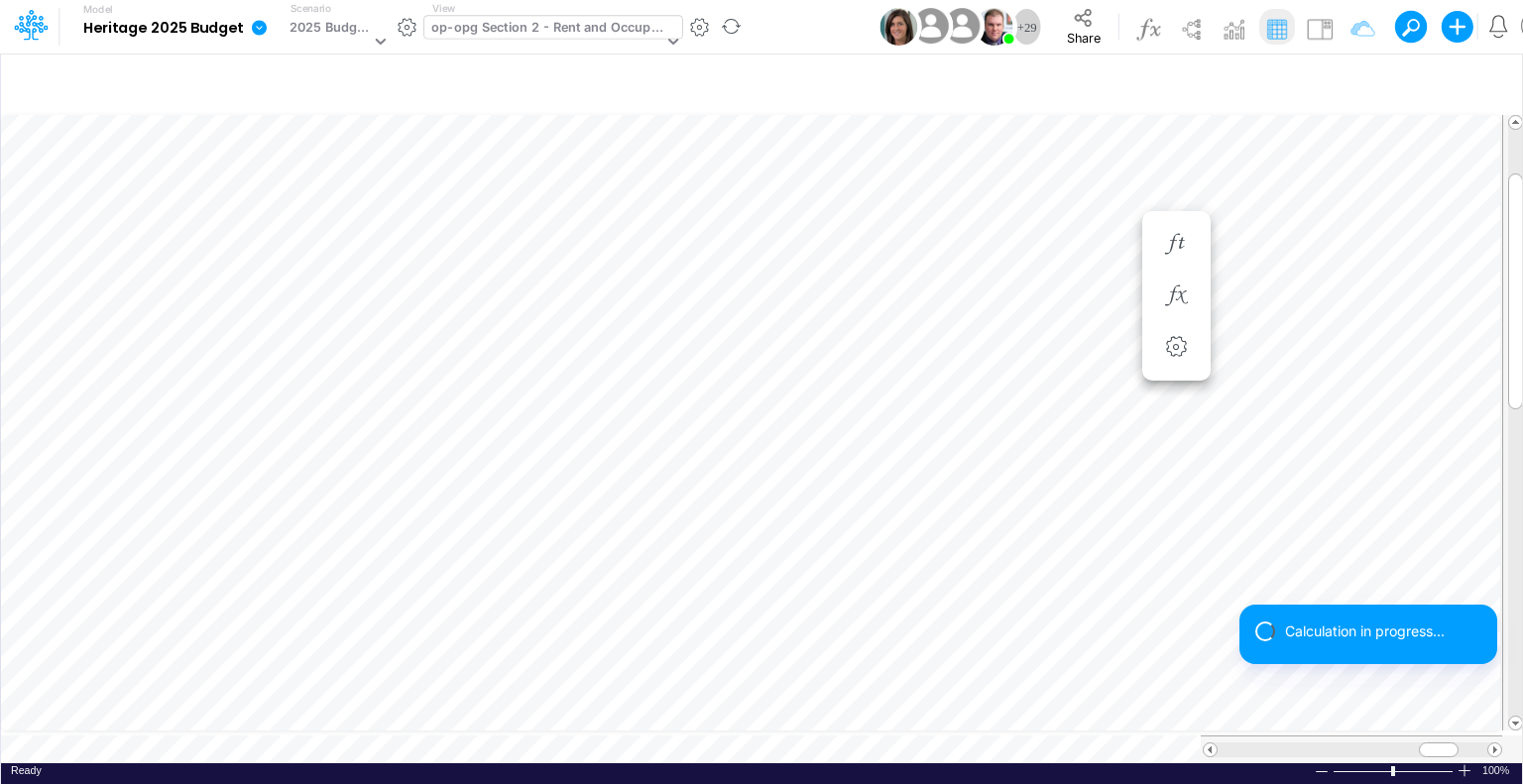 type 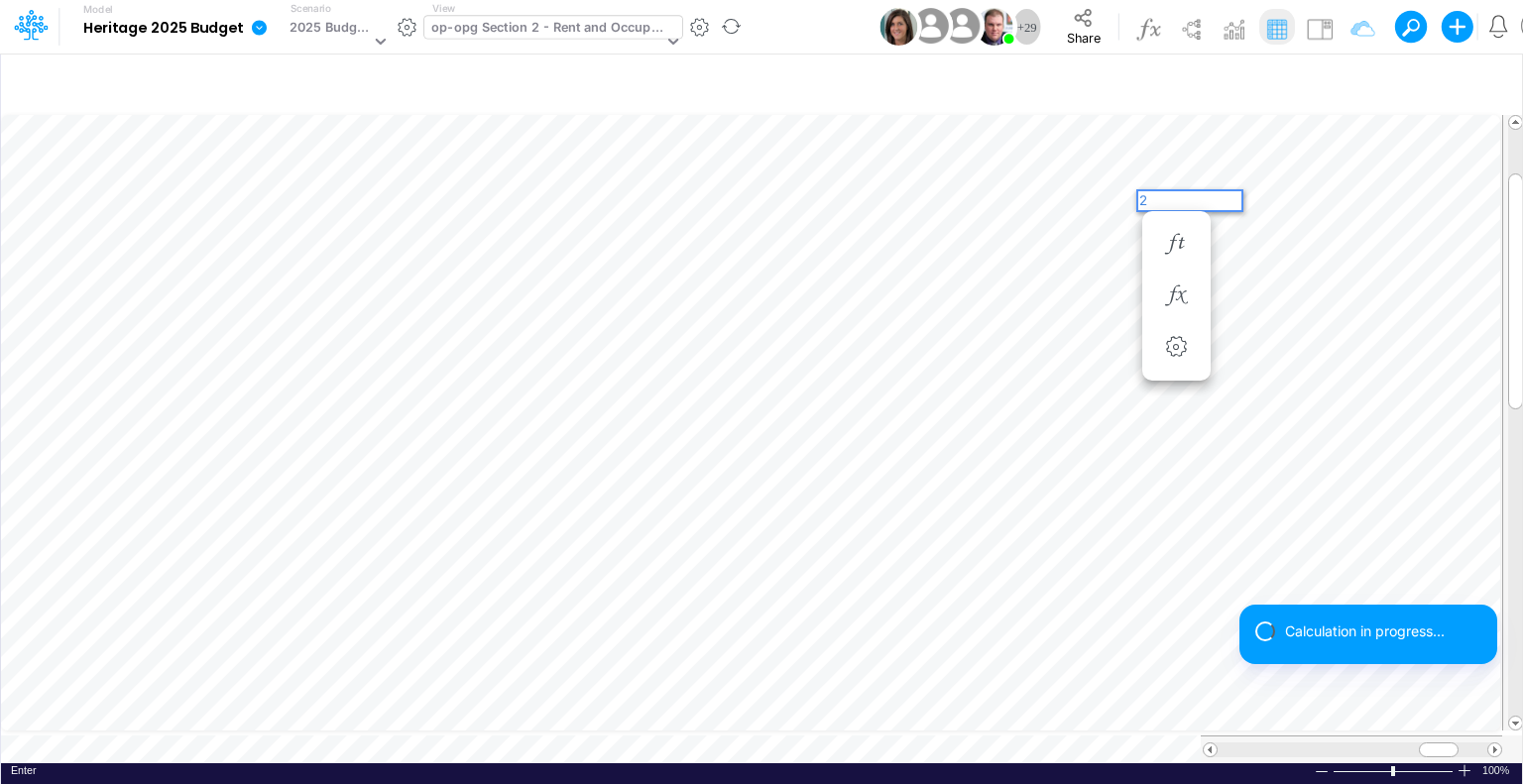 scroll, scrollTop: 0, scrollLeft: 0, axis: both 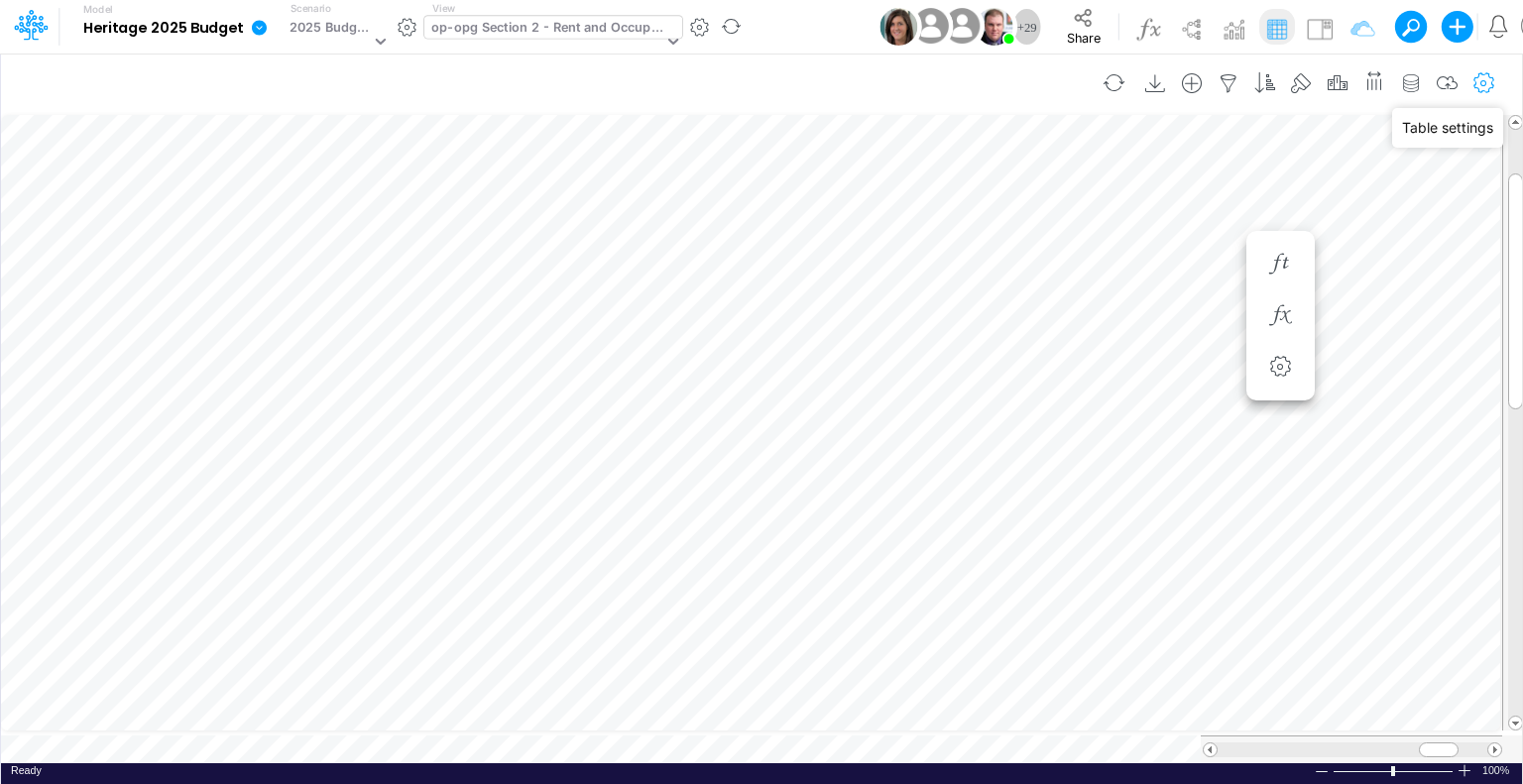 click at bounding box center (1484, 83) 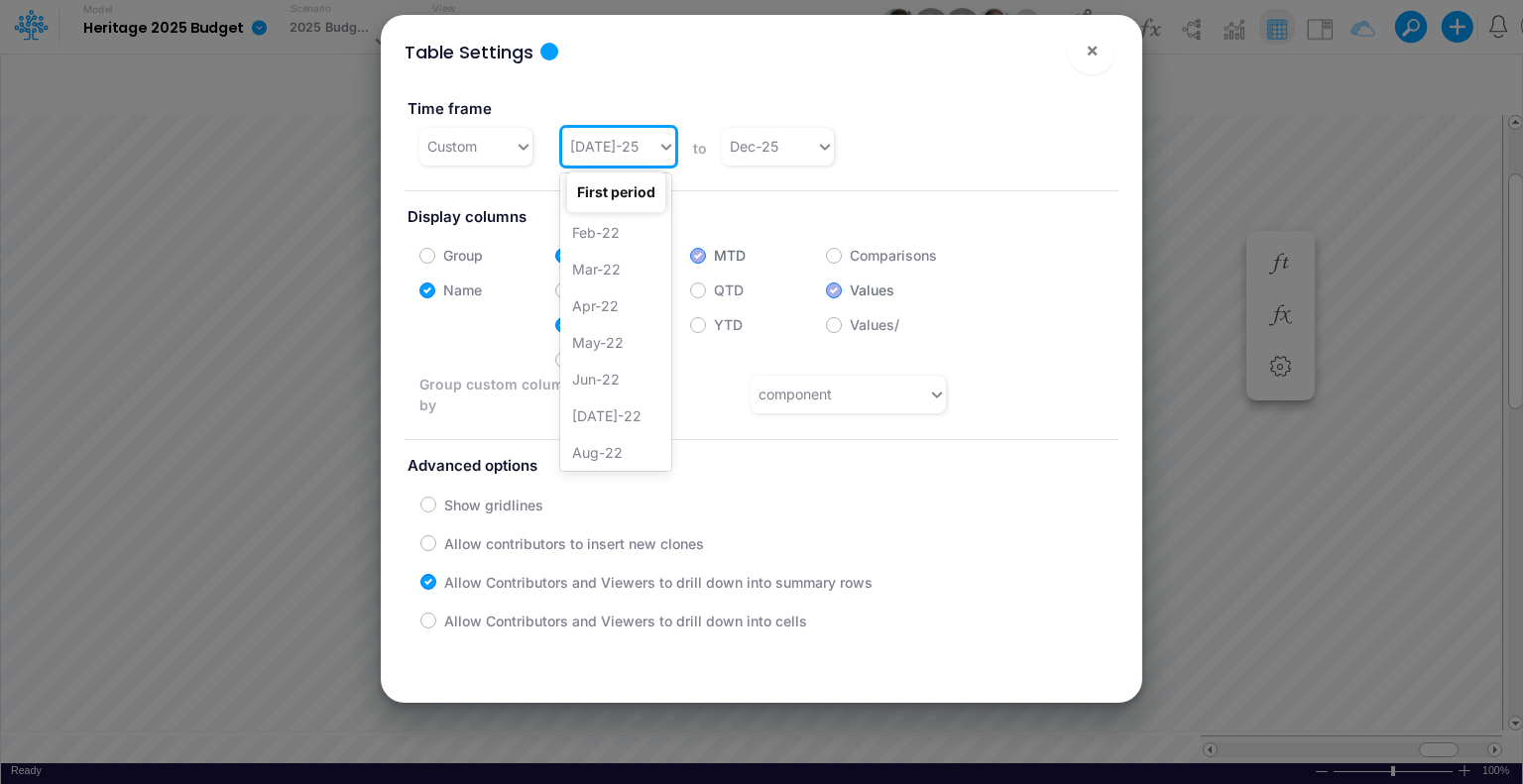 click on "[DATE]-25" at bounding box center [610, 146] 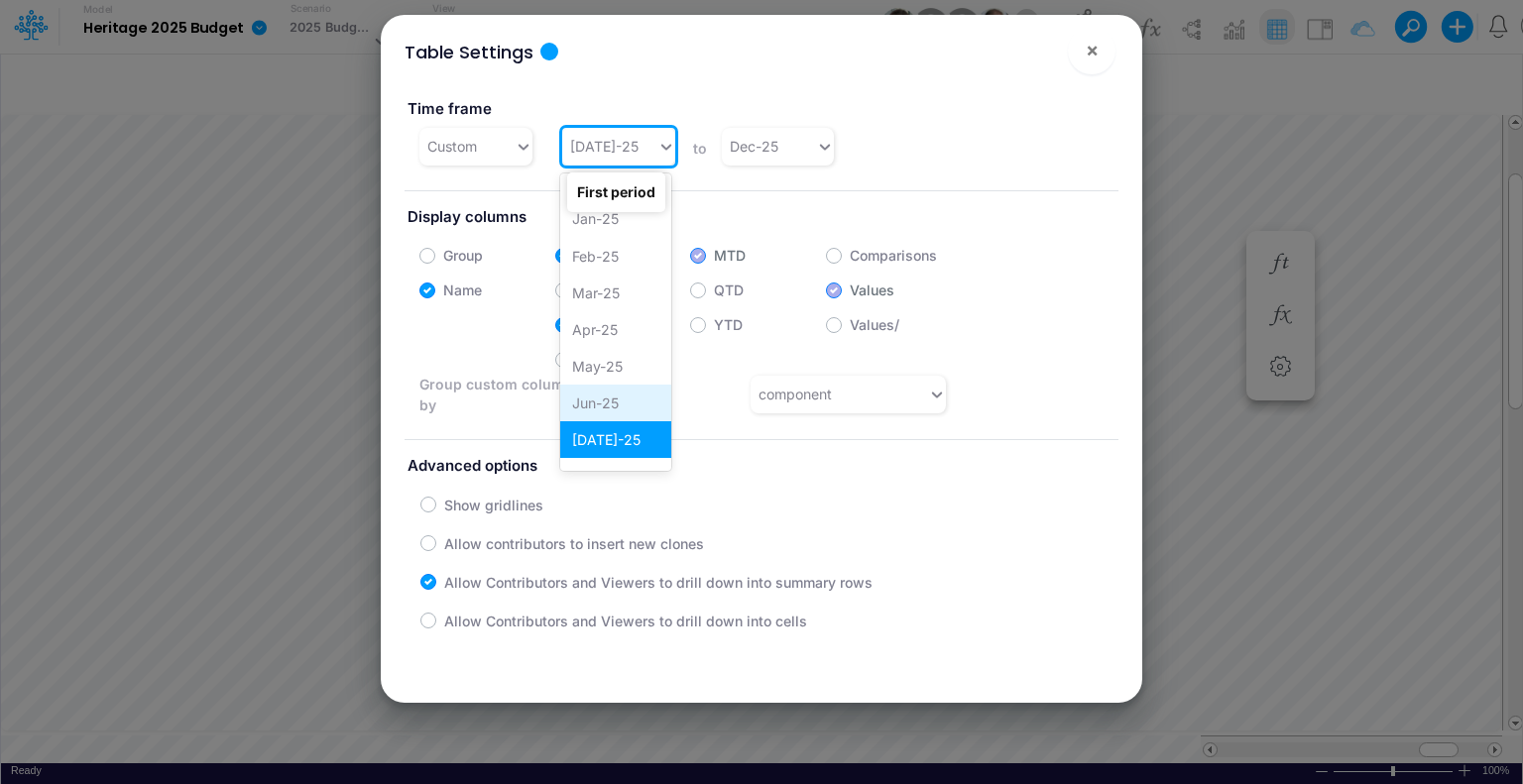 click on "Jun-25" at bounding box center [616, 402] 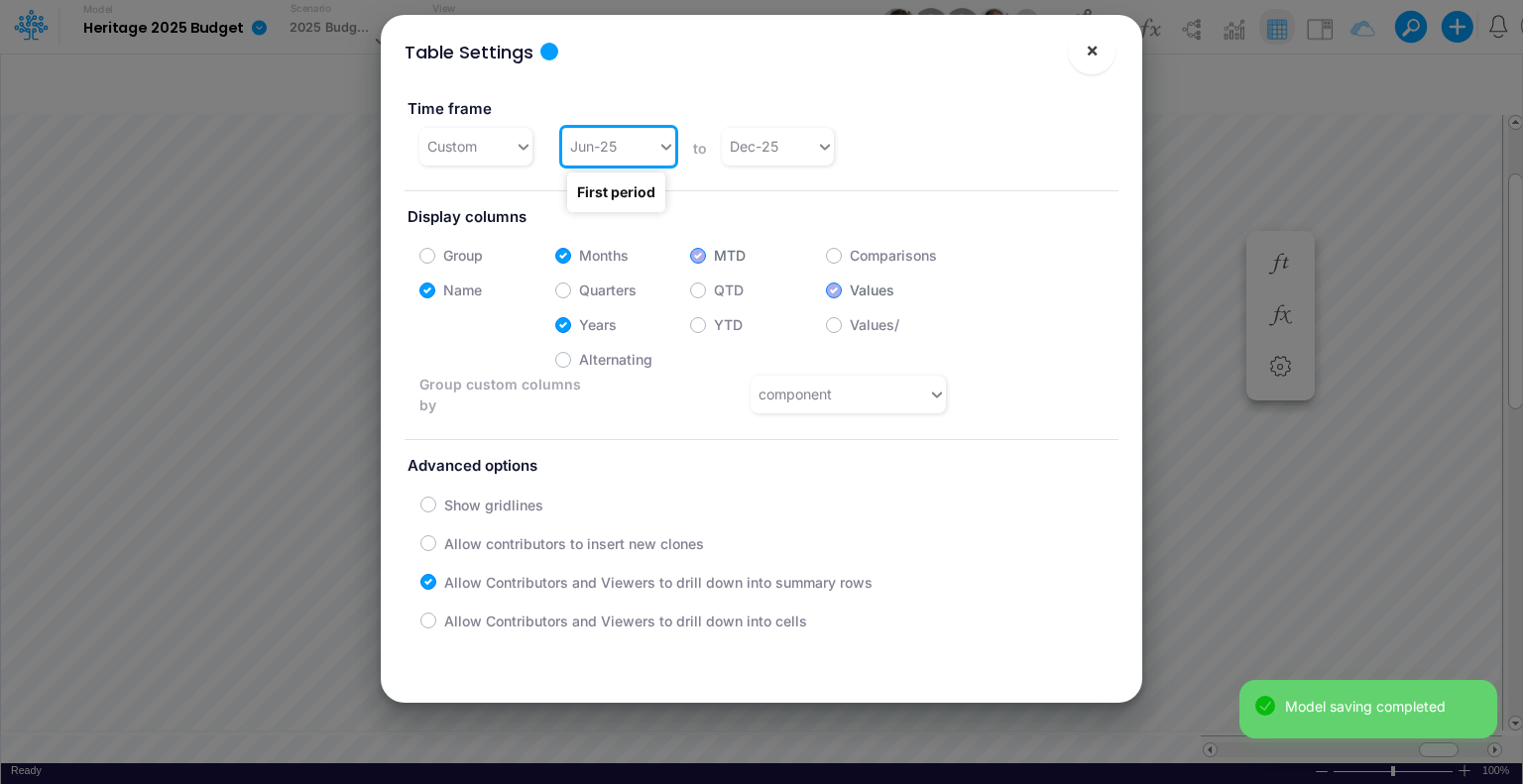 click on "×" at bounding box center (1092, 50) 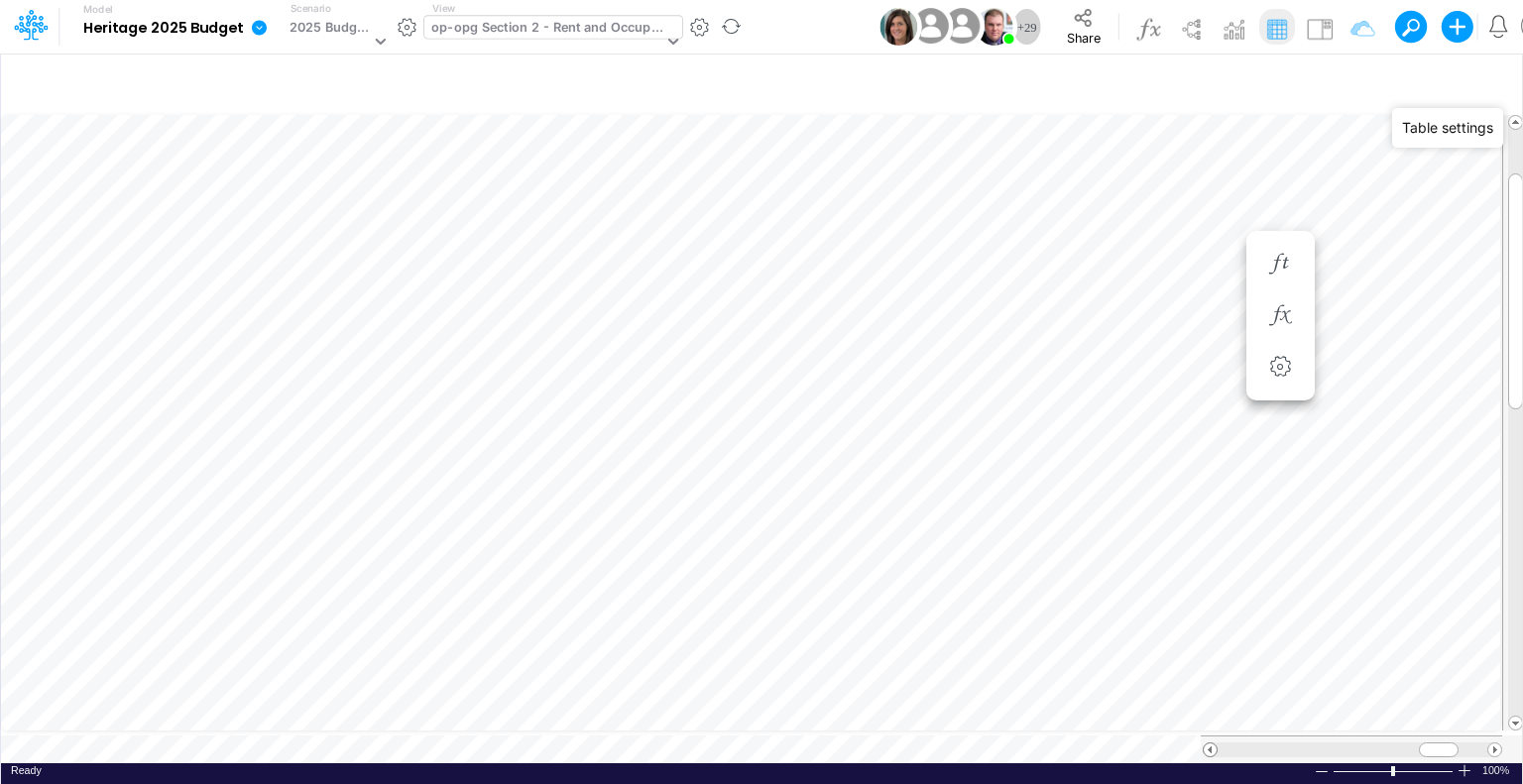 click at bounding box center [1210, 749] 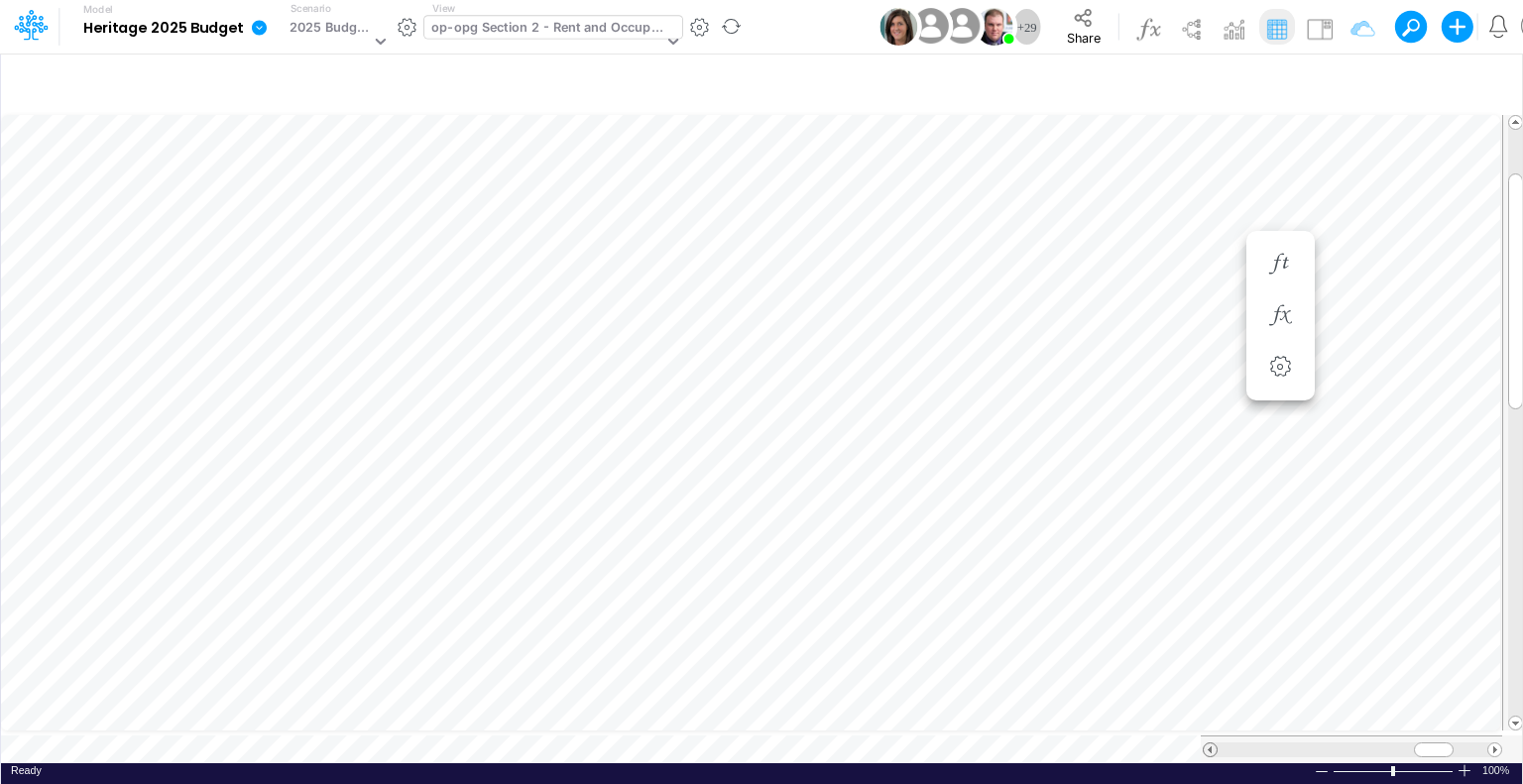 click at bounding box center [1210, 749] 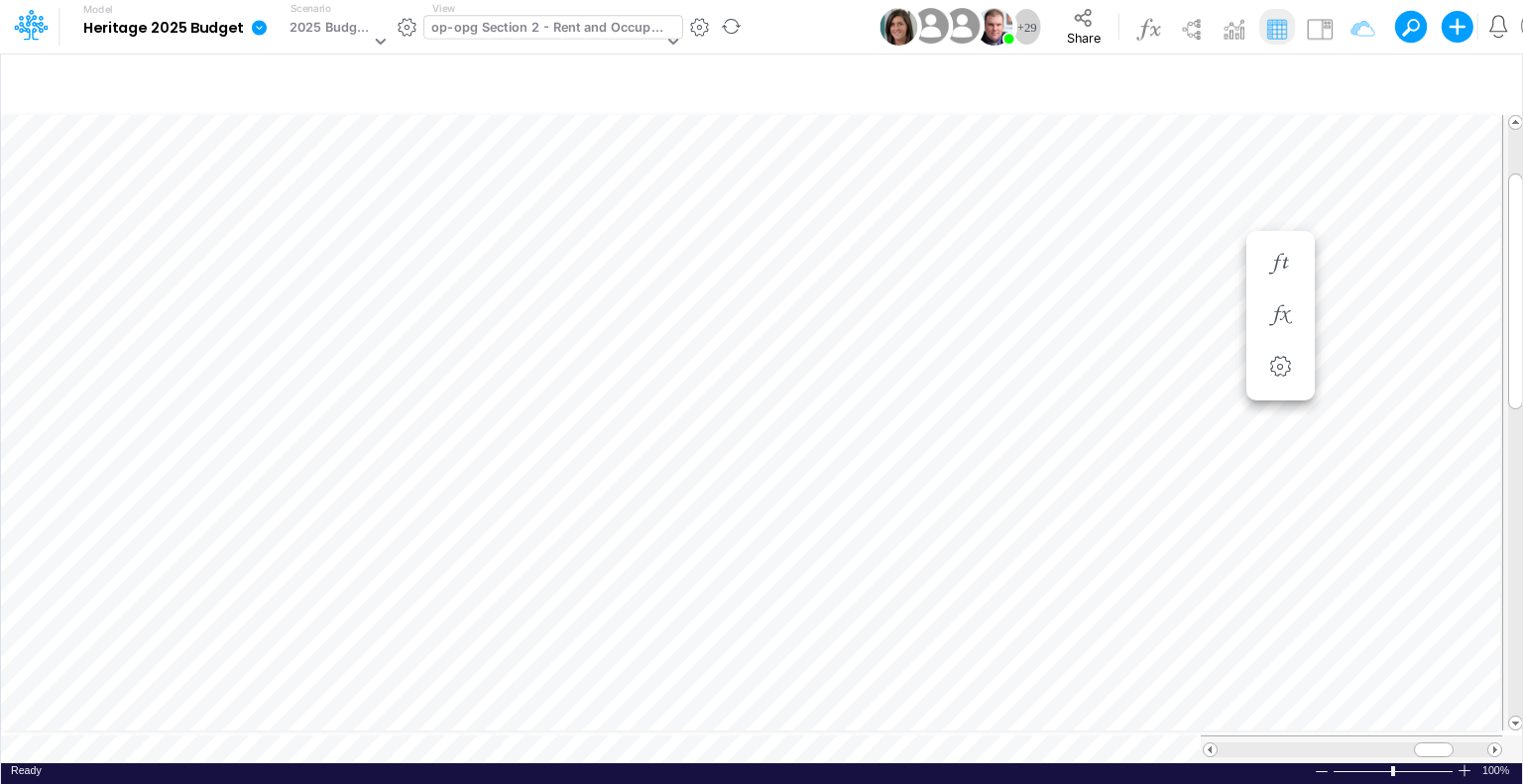 scroll, scrollTop: 9, scrollLeft: 2, axis: both 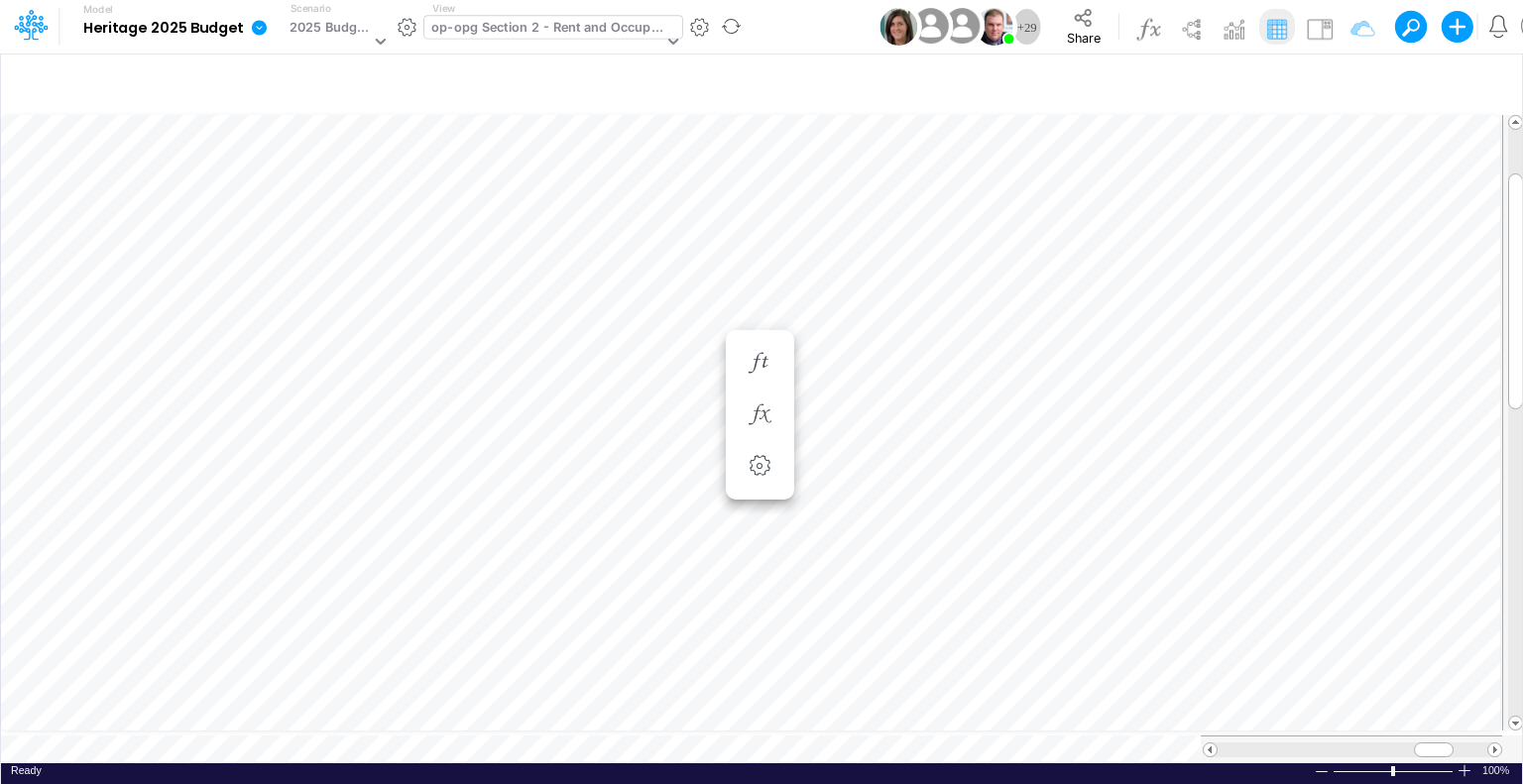 type 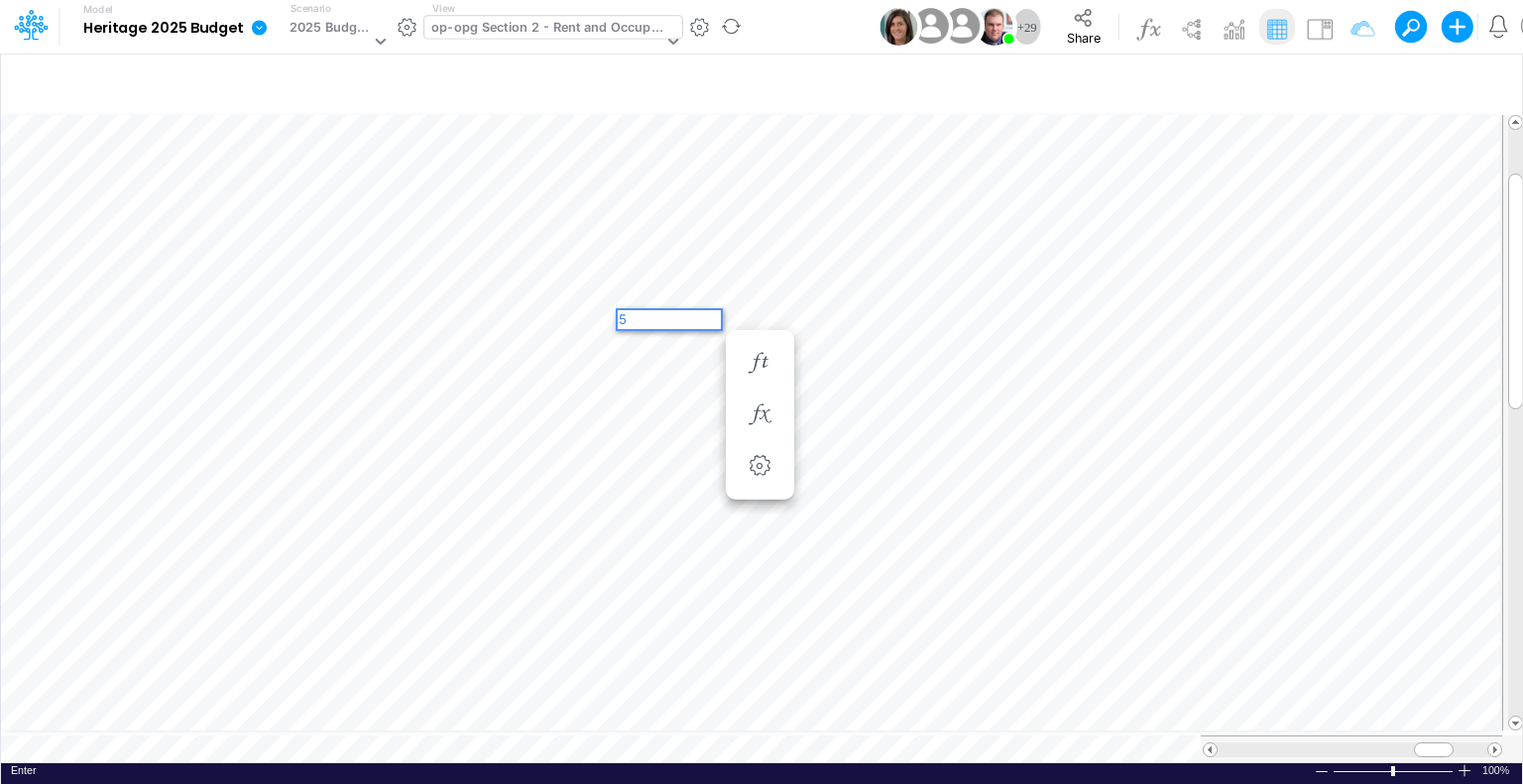 scroll, scrollTop: 0, scrollLeft: 0, axis: both 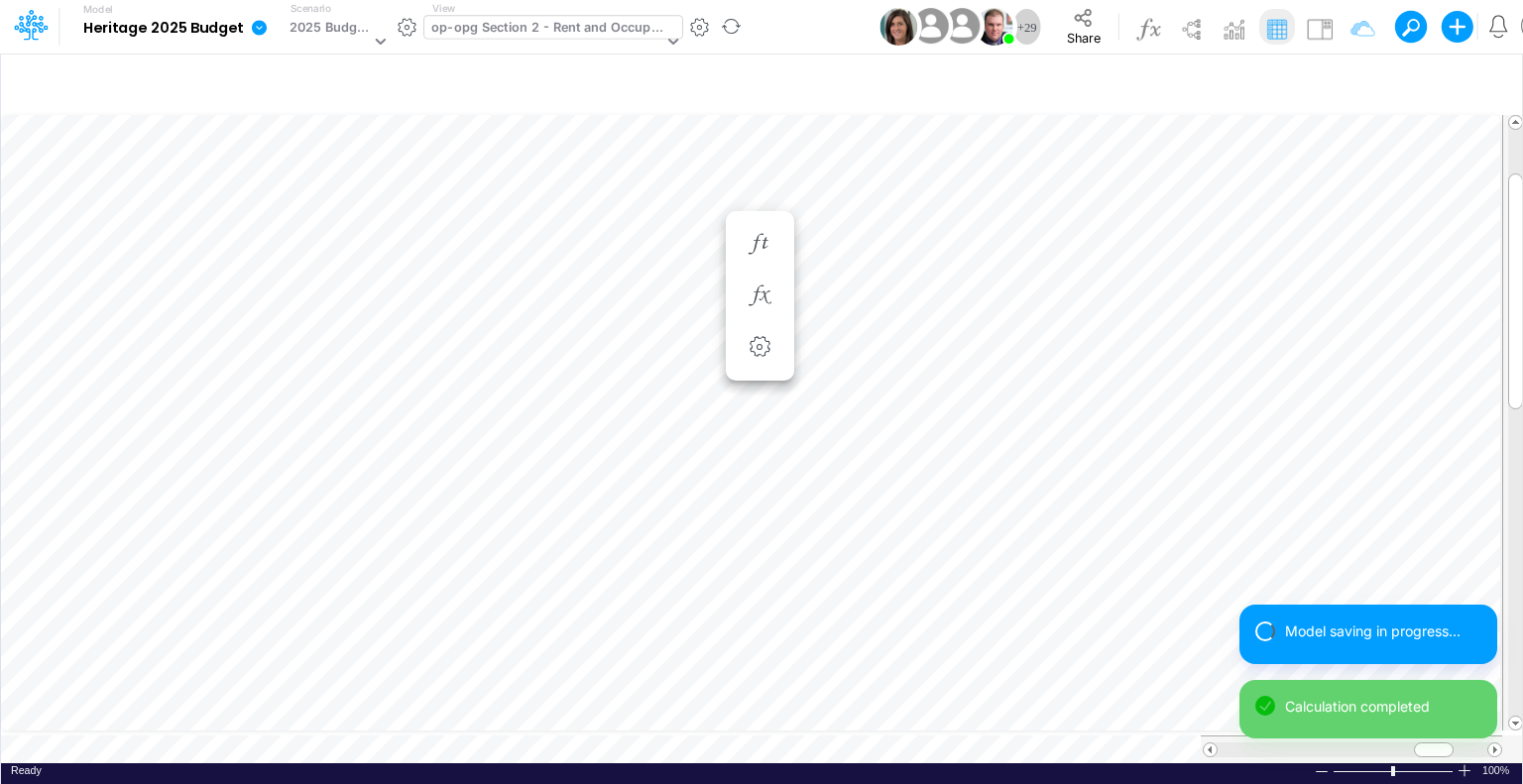 type 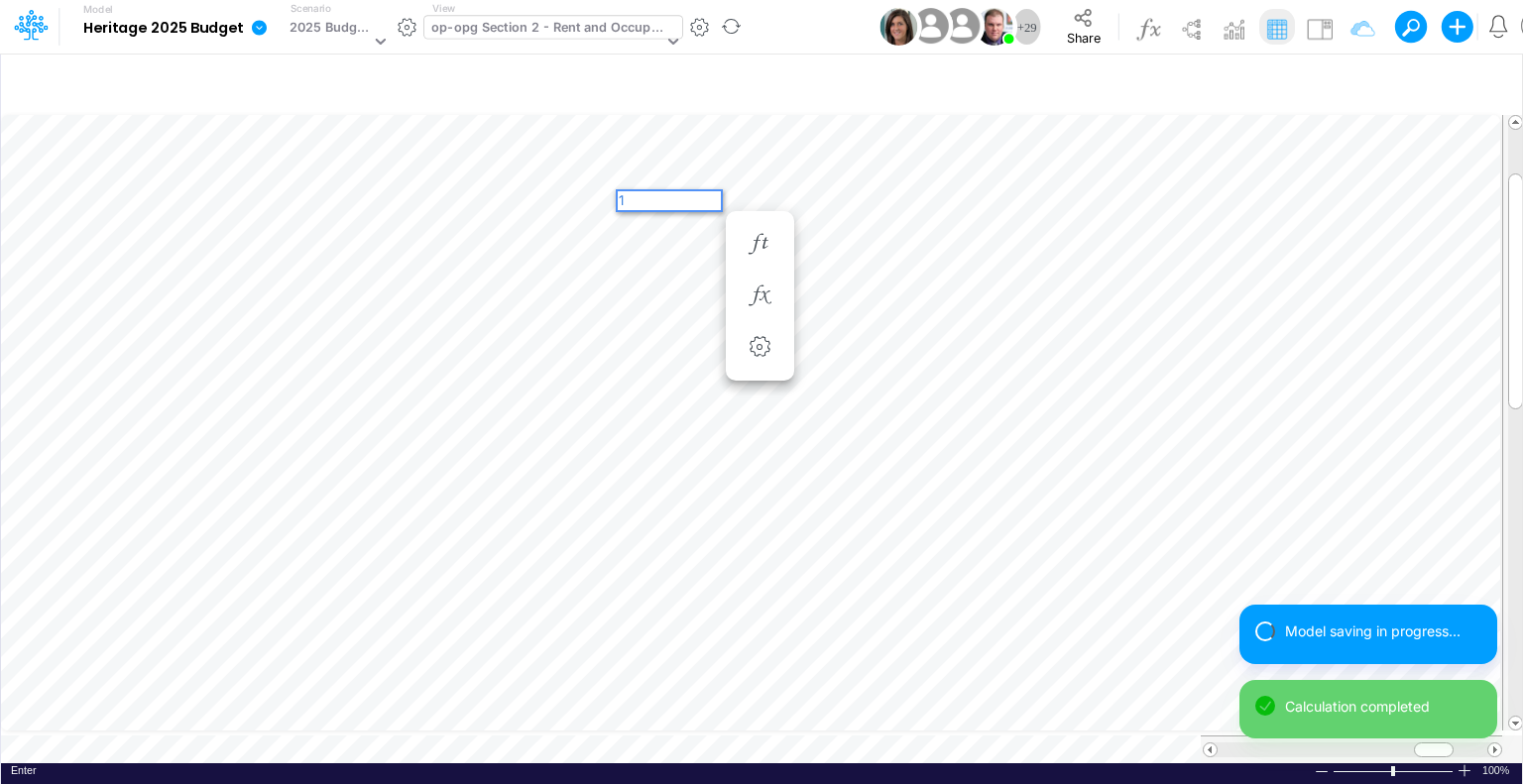 scroll, scrollTop: 0, scrollLeft: 0, axis: both 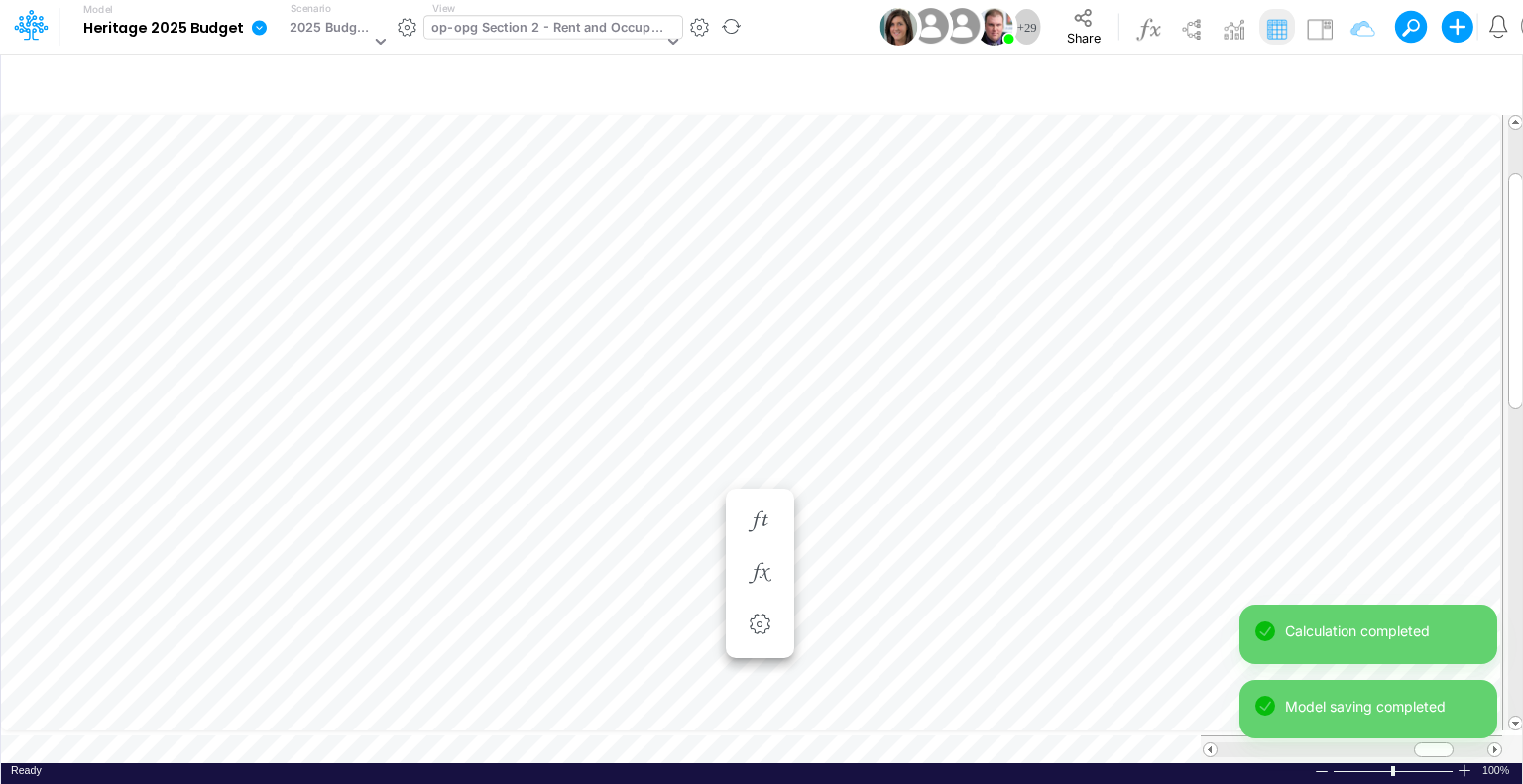 type 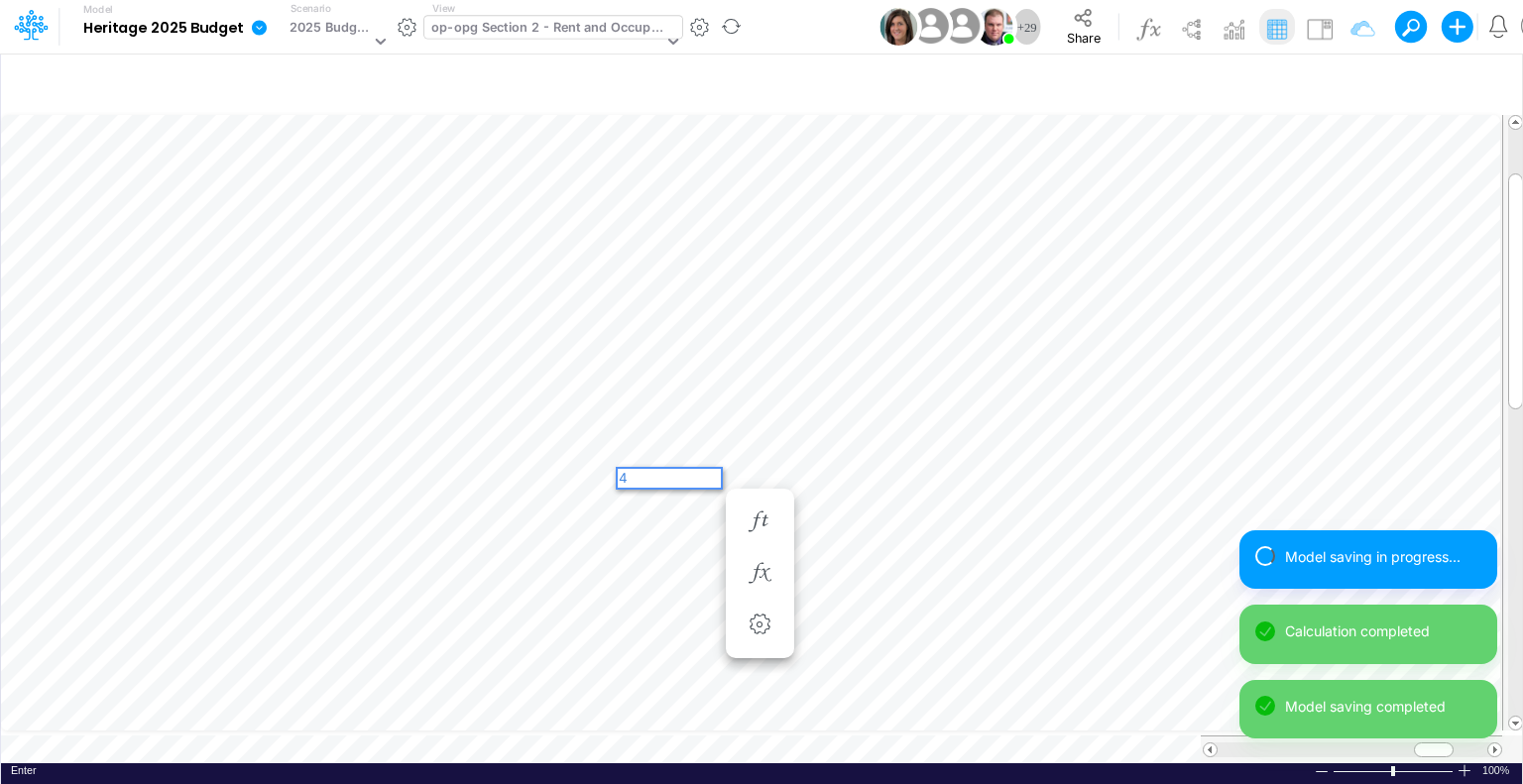 scroll, scrollTop: 0, scrollLeft: 0, axis: both 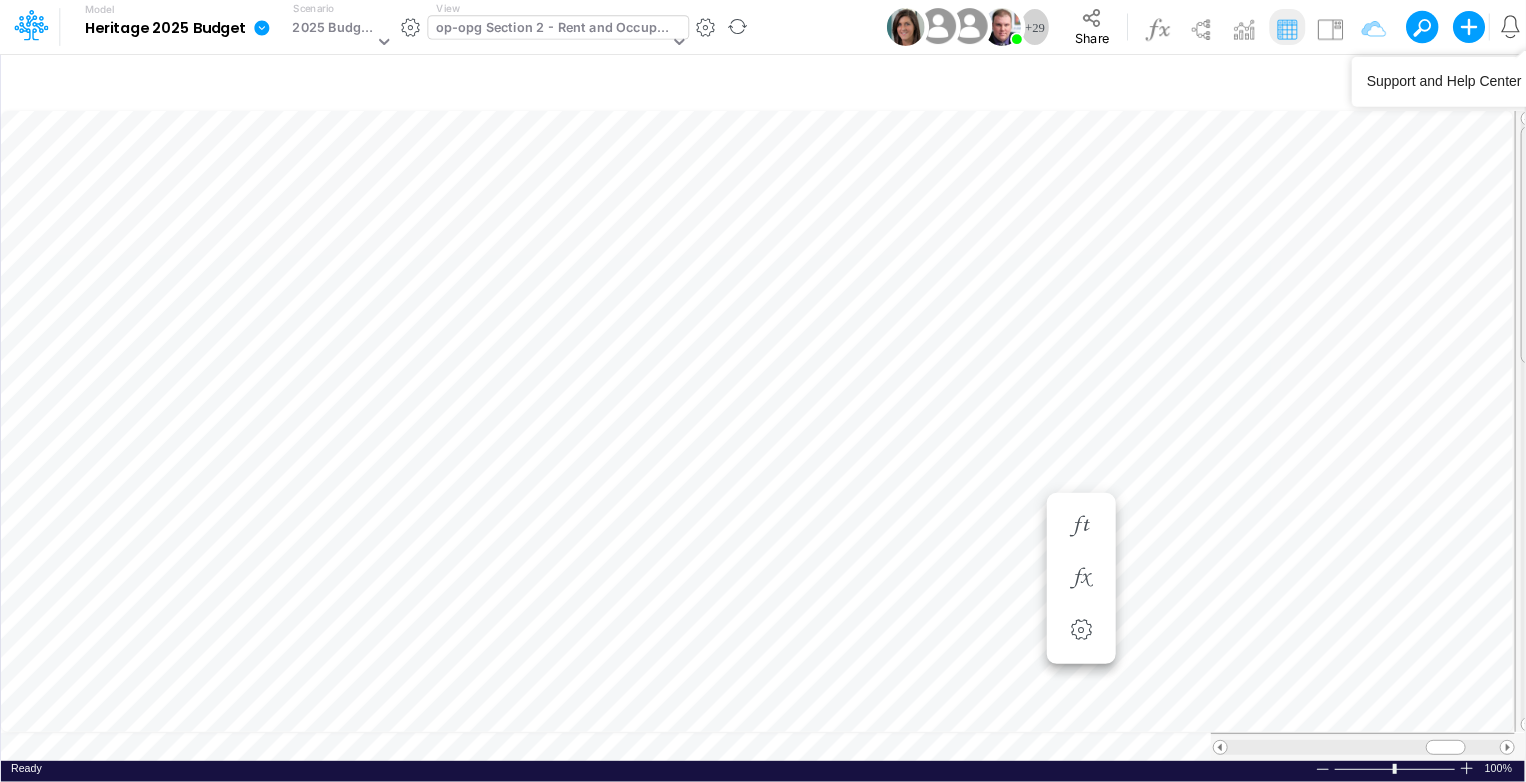 drag, startPoint x: 1526, startPoint y: 203, endPoint x: 1535, endPoint y: 14, distance: 189.21416 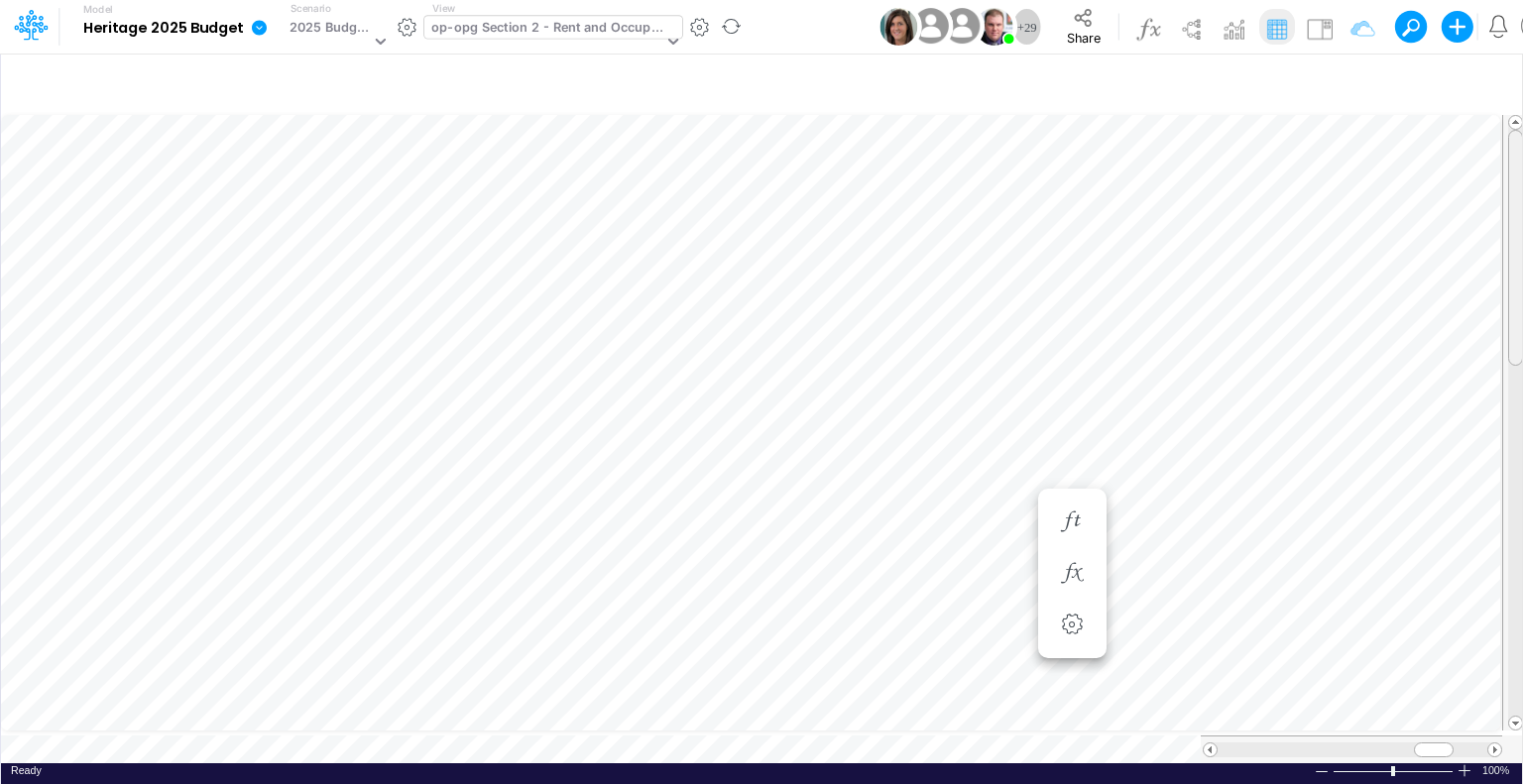 drag, startPoint x: 1512, startPoint y: 209, endPoint x: 1522, endPoint y: 69, distance: 140.35669 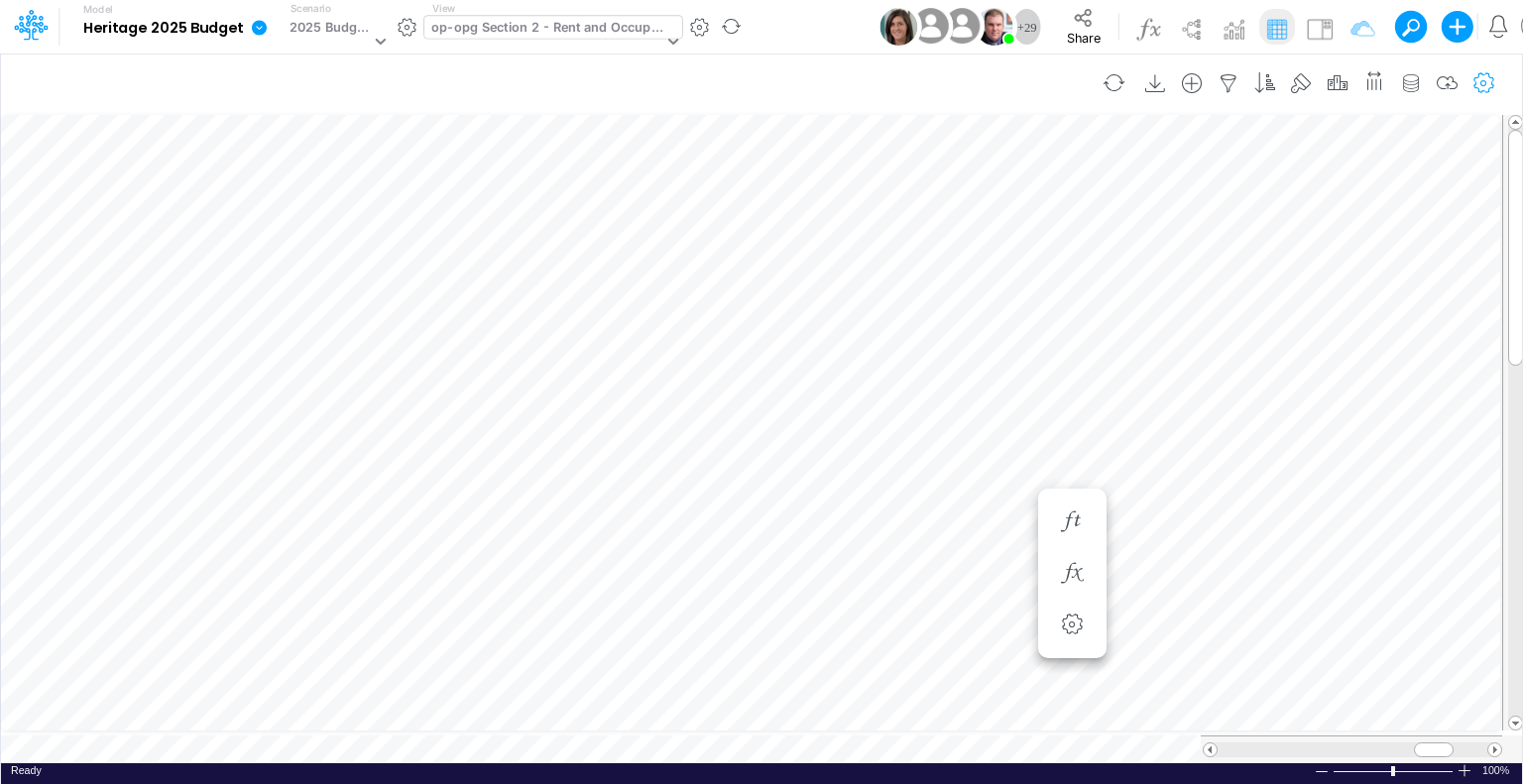 scroll, scrollTop: 9, scrollLeft: 2, axis: both 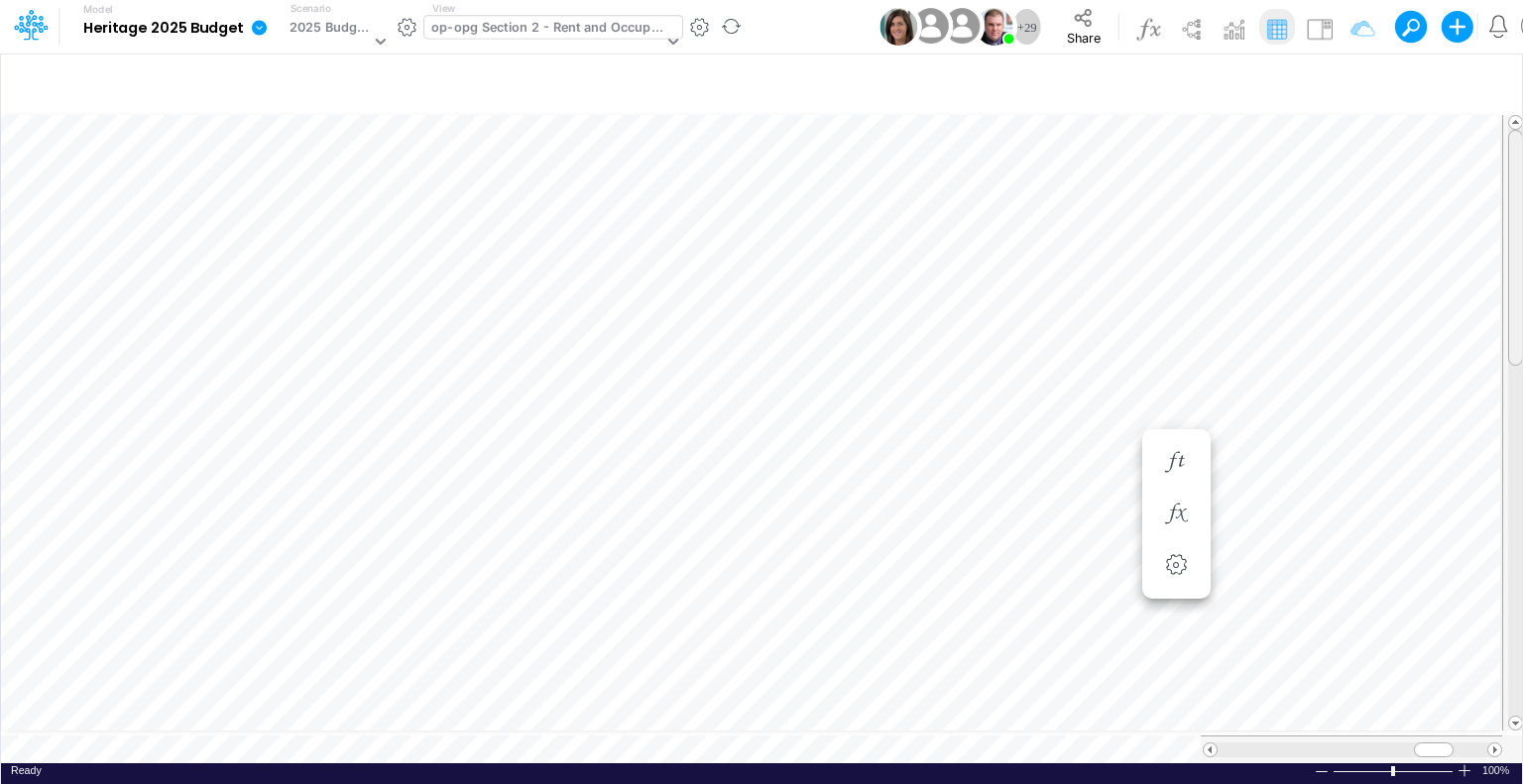 drag, startPoint x: 1516, startPoint y: 279, endPoint x: 1522, endPoint y: 265, distance: 15.231546 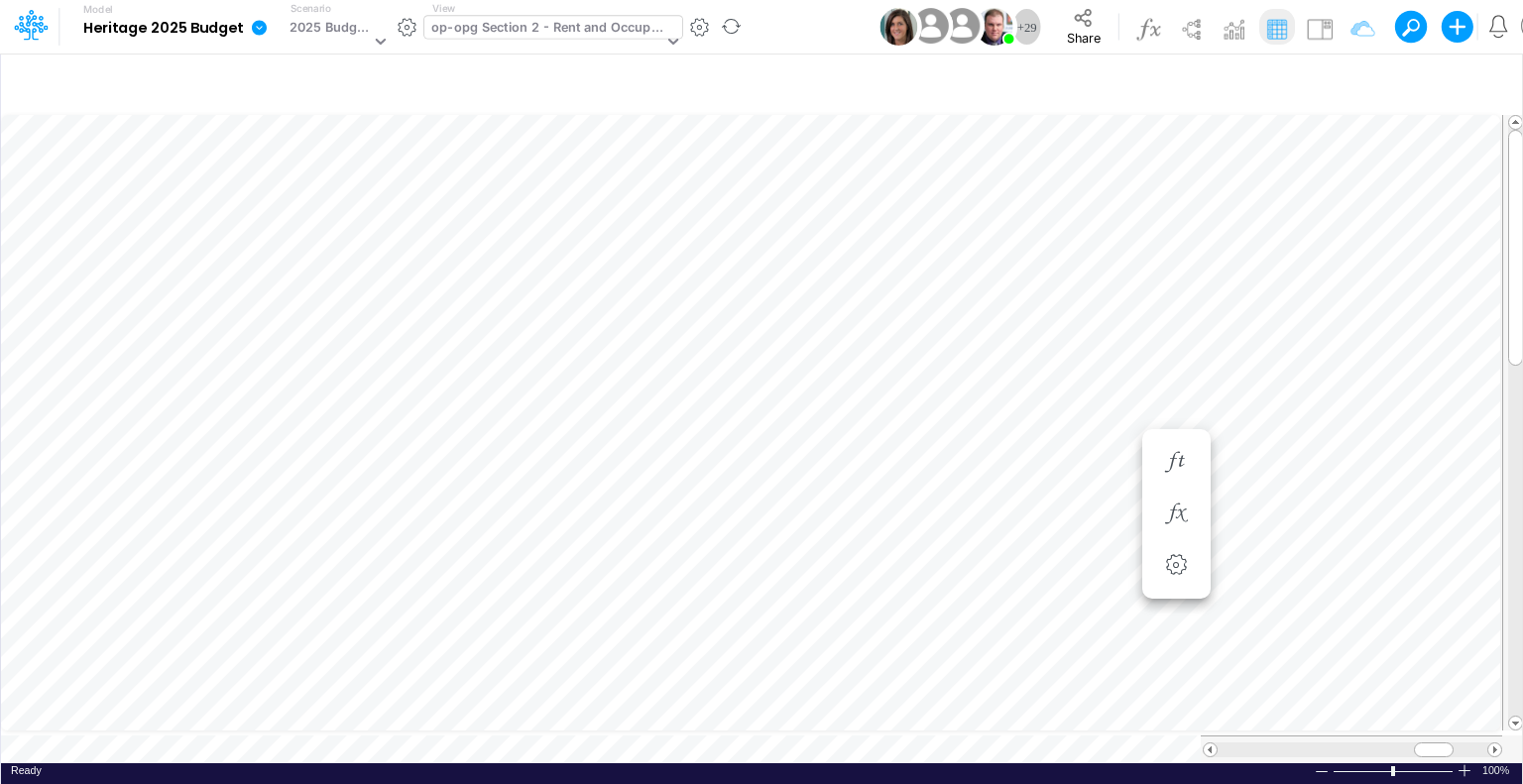 scroll, scrollTop: 9, scrollLeft: 2, axis: both 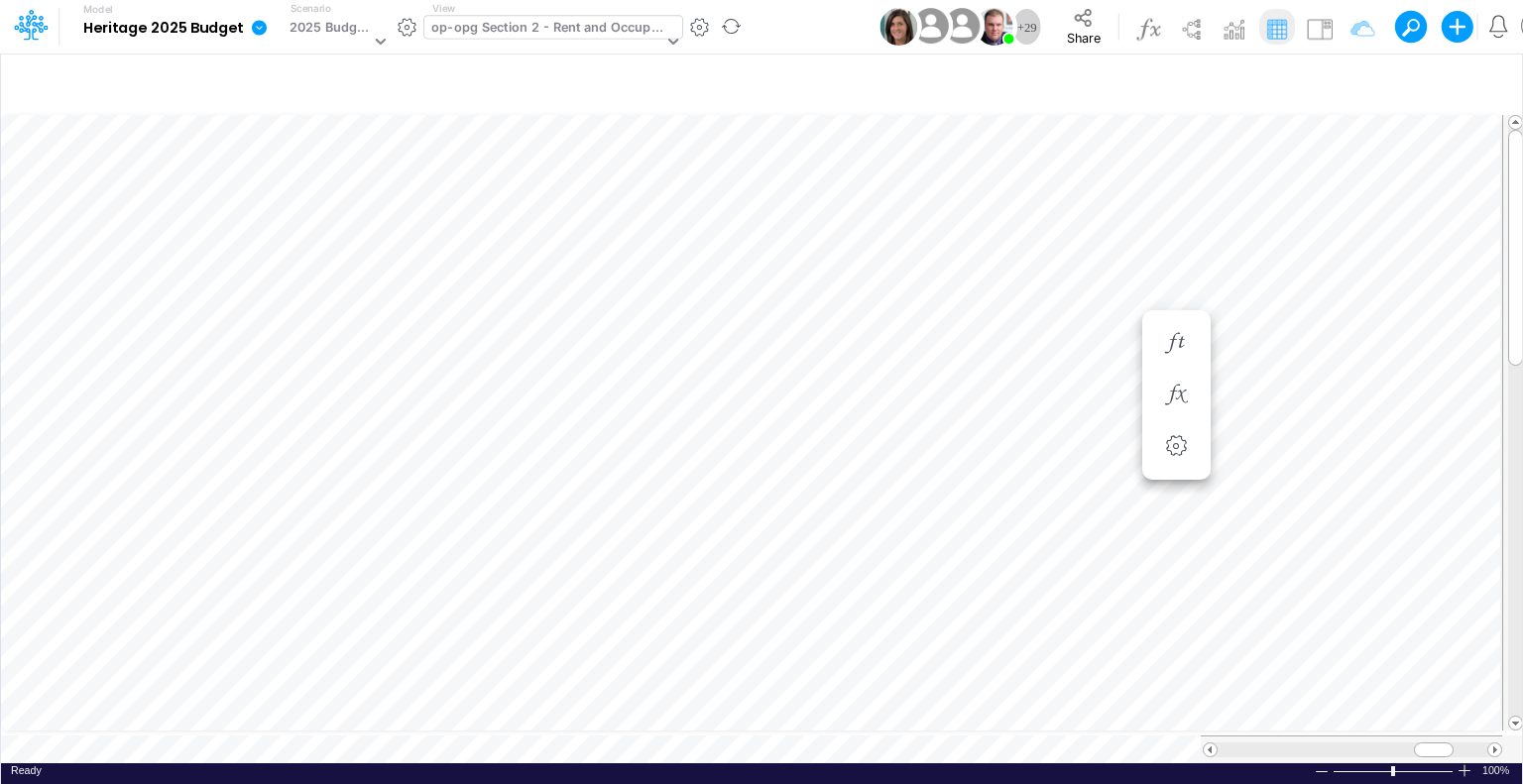 type 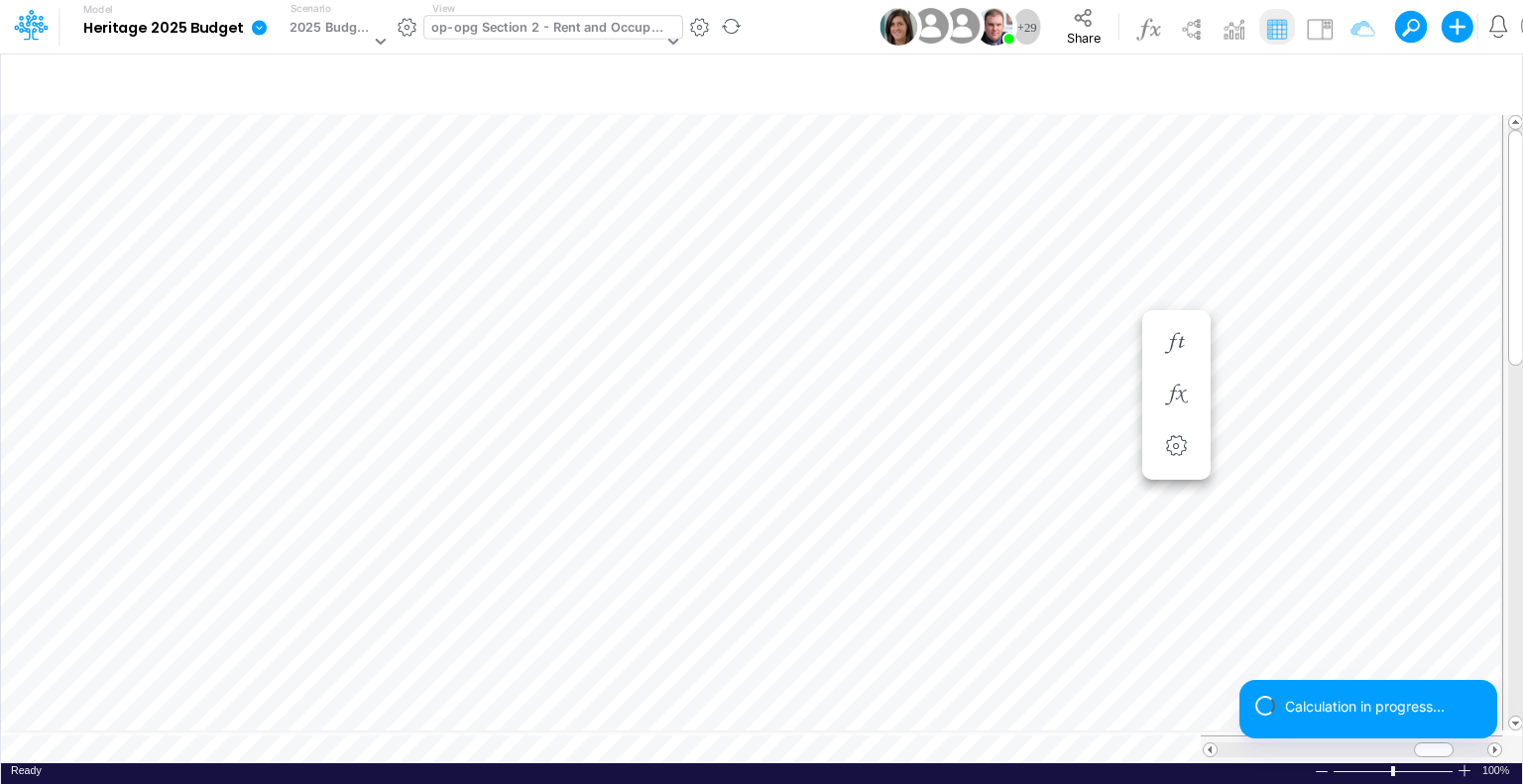scroll, scrollTop: 9, scrollLeft: 2, axis: both 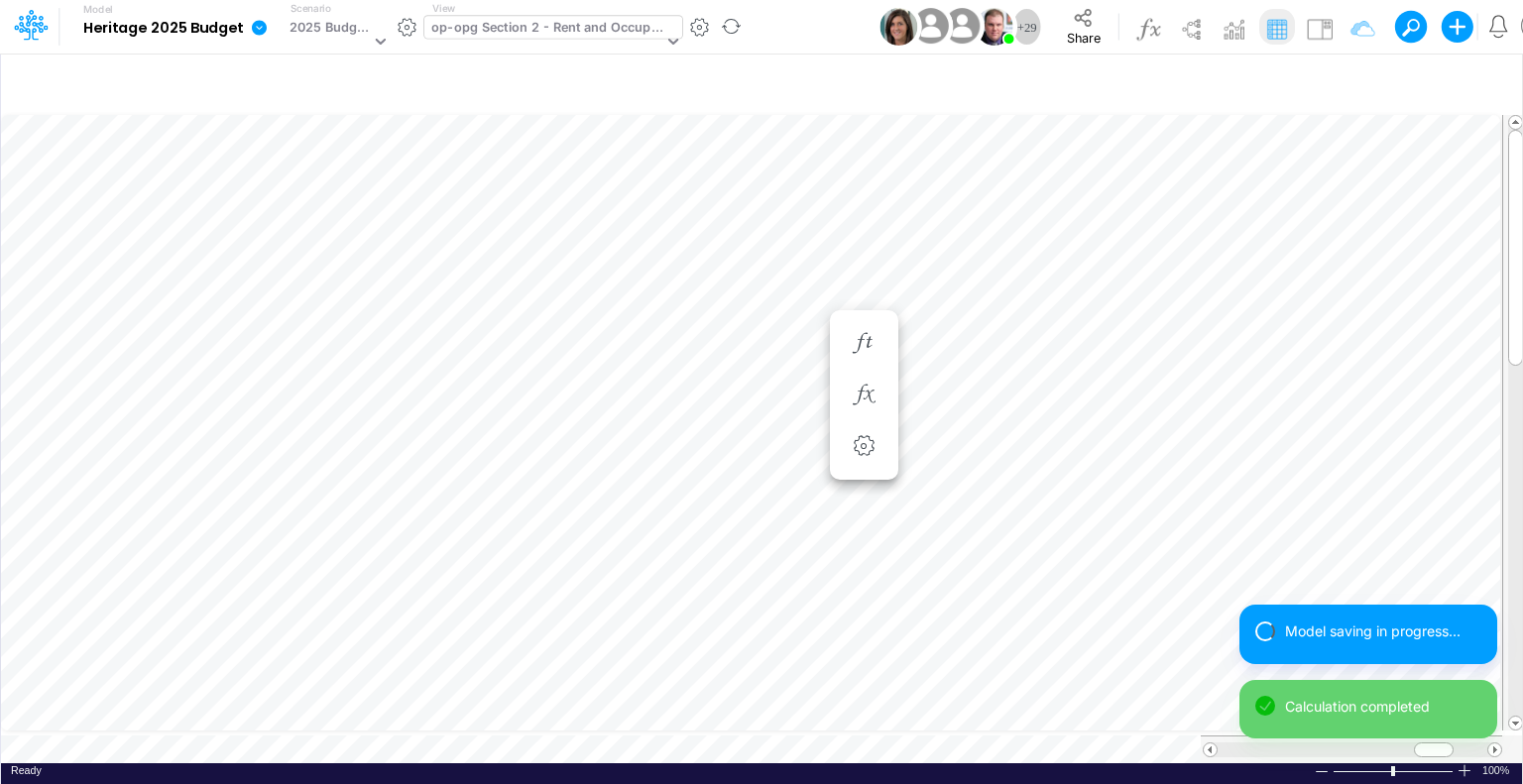 type 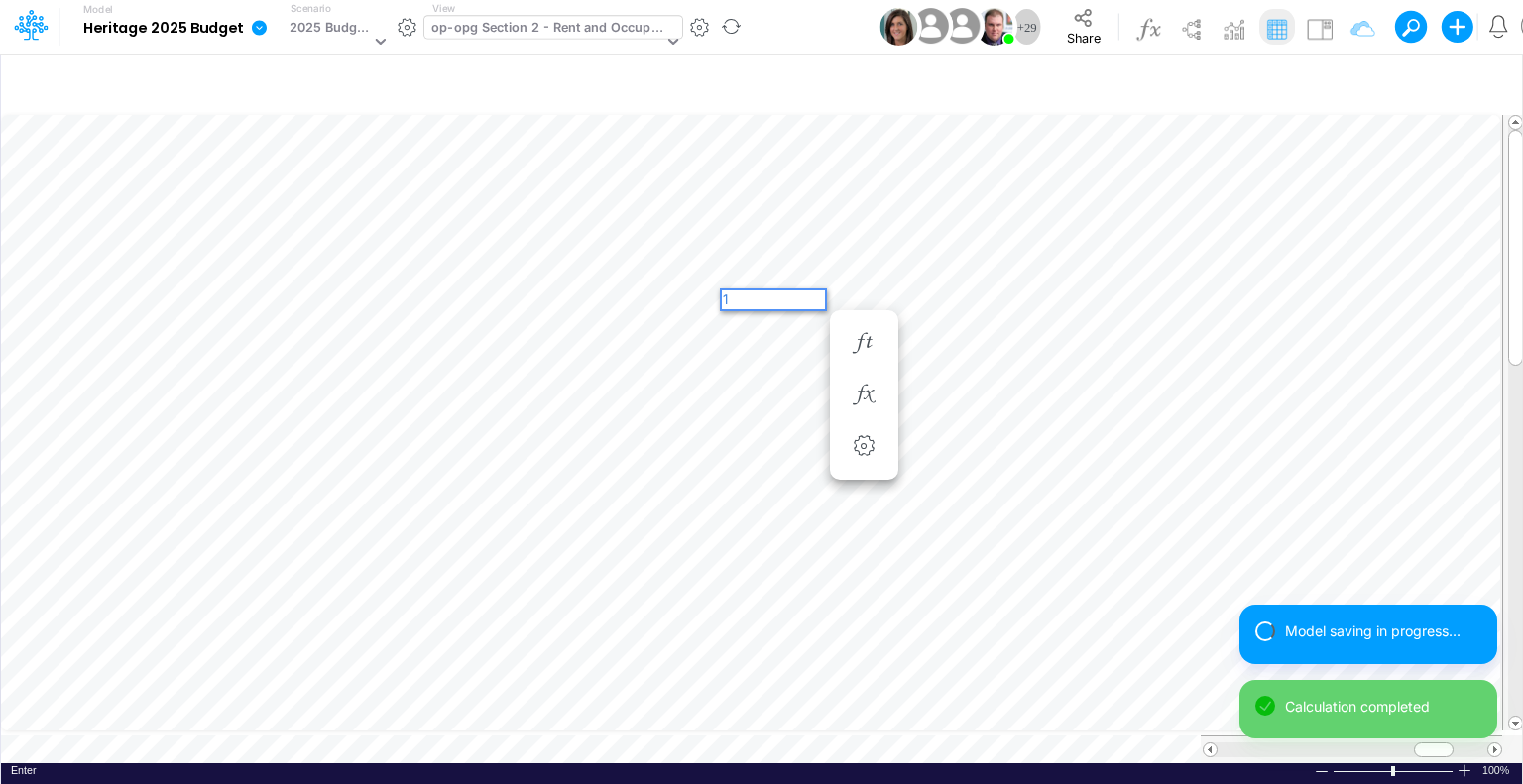 scroll, scrollTop: 0, scrollLeft: 0, axis: both 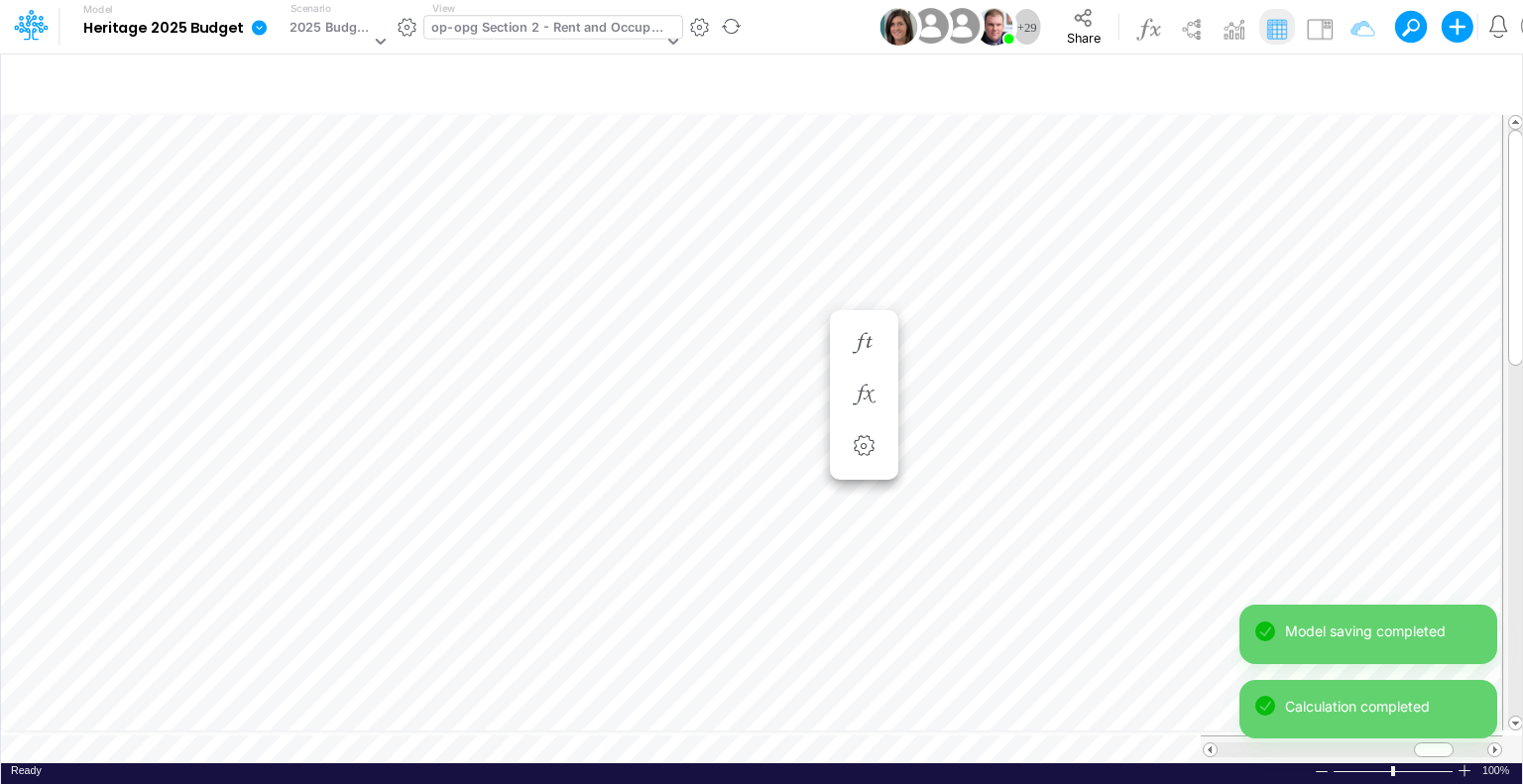 type 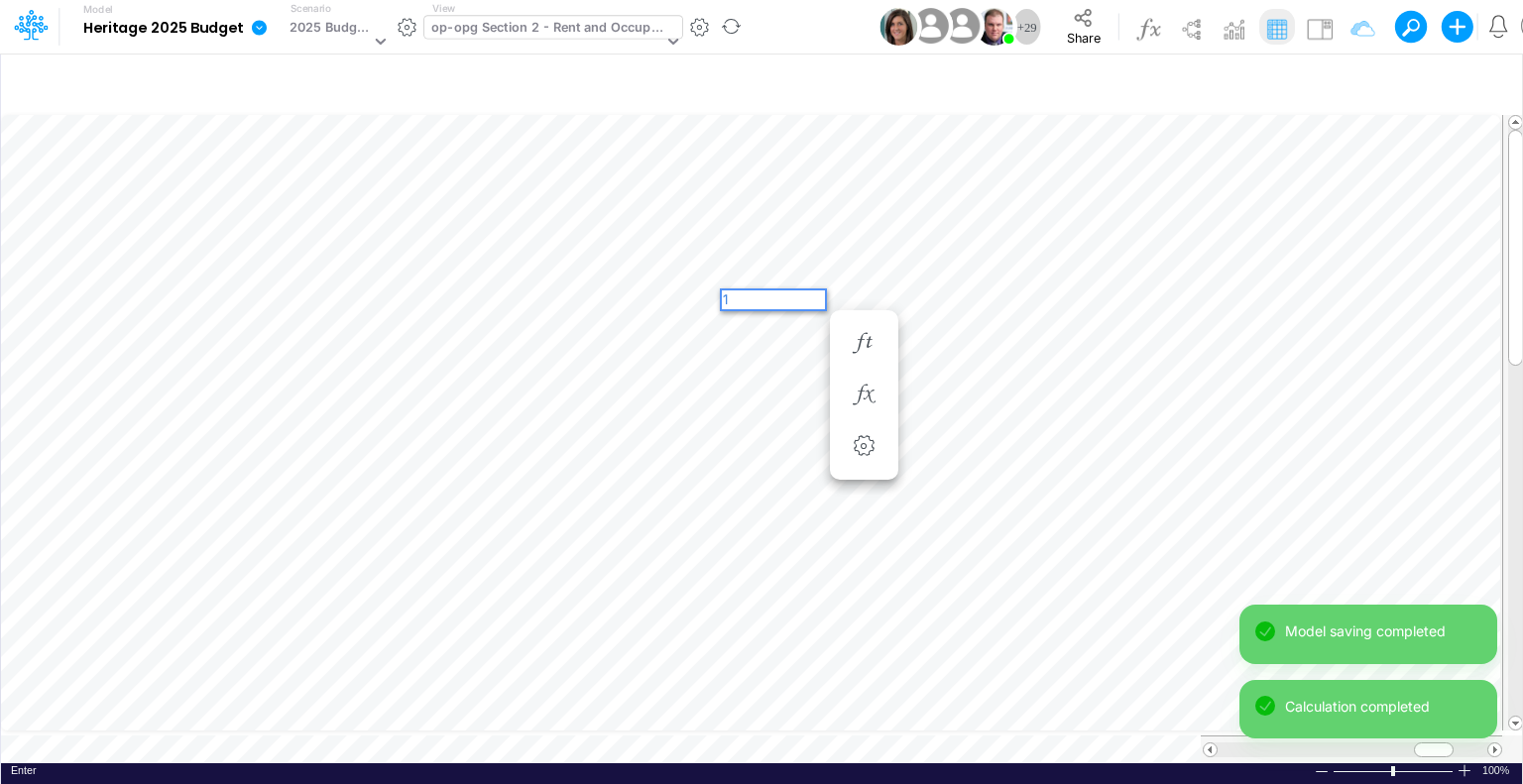 scroll, scrollTop: 0, scrollLeft: 0, axis: both 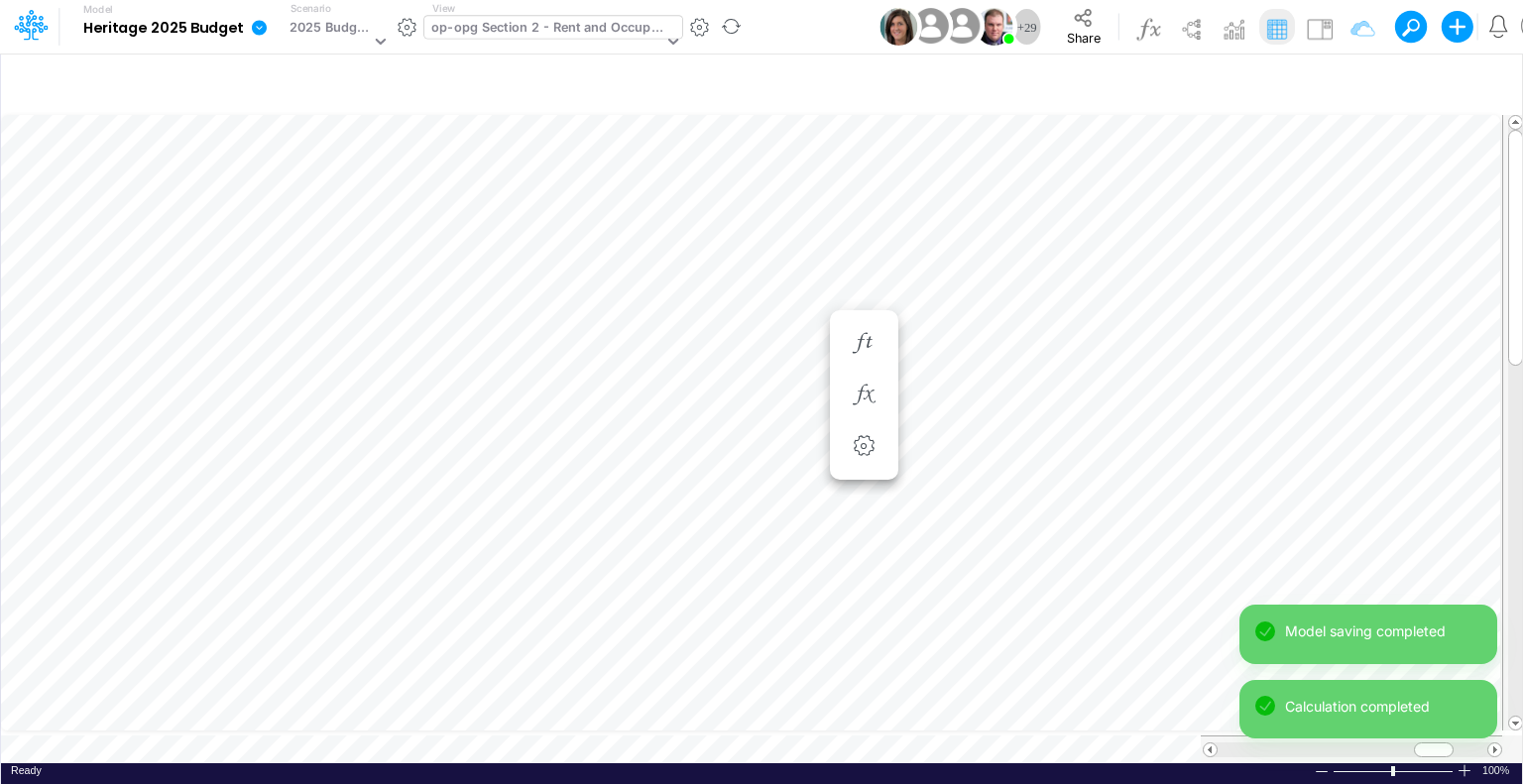 type 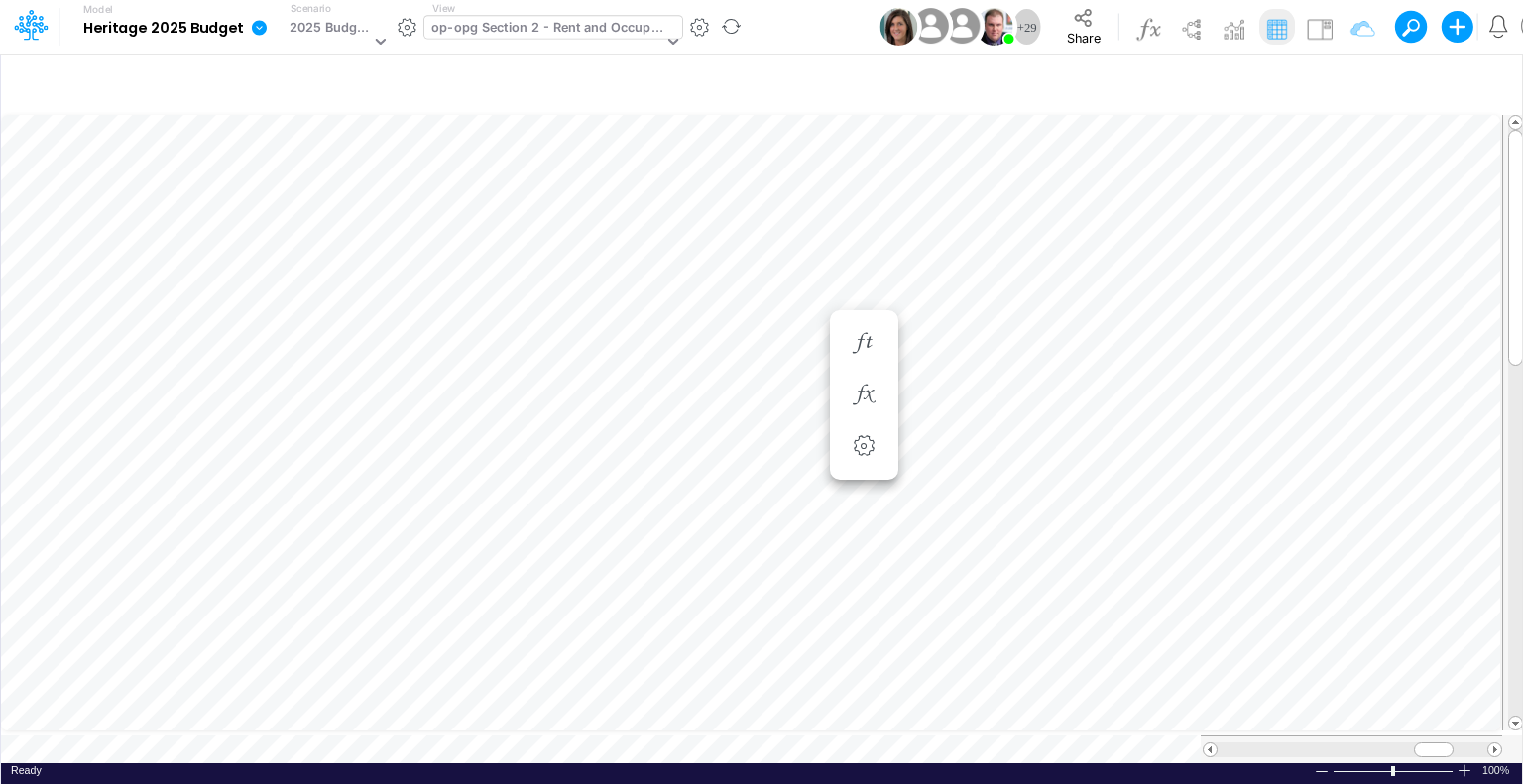 scroll, scrollTop: 9, scrollLeft: 2, axis: both 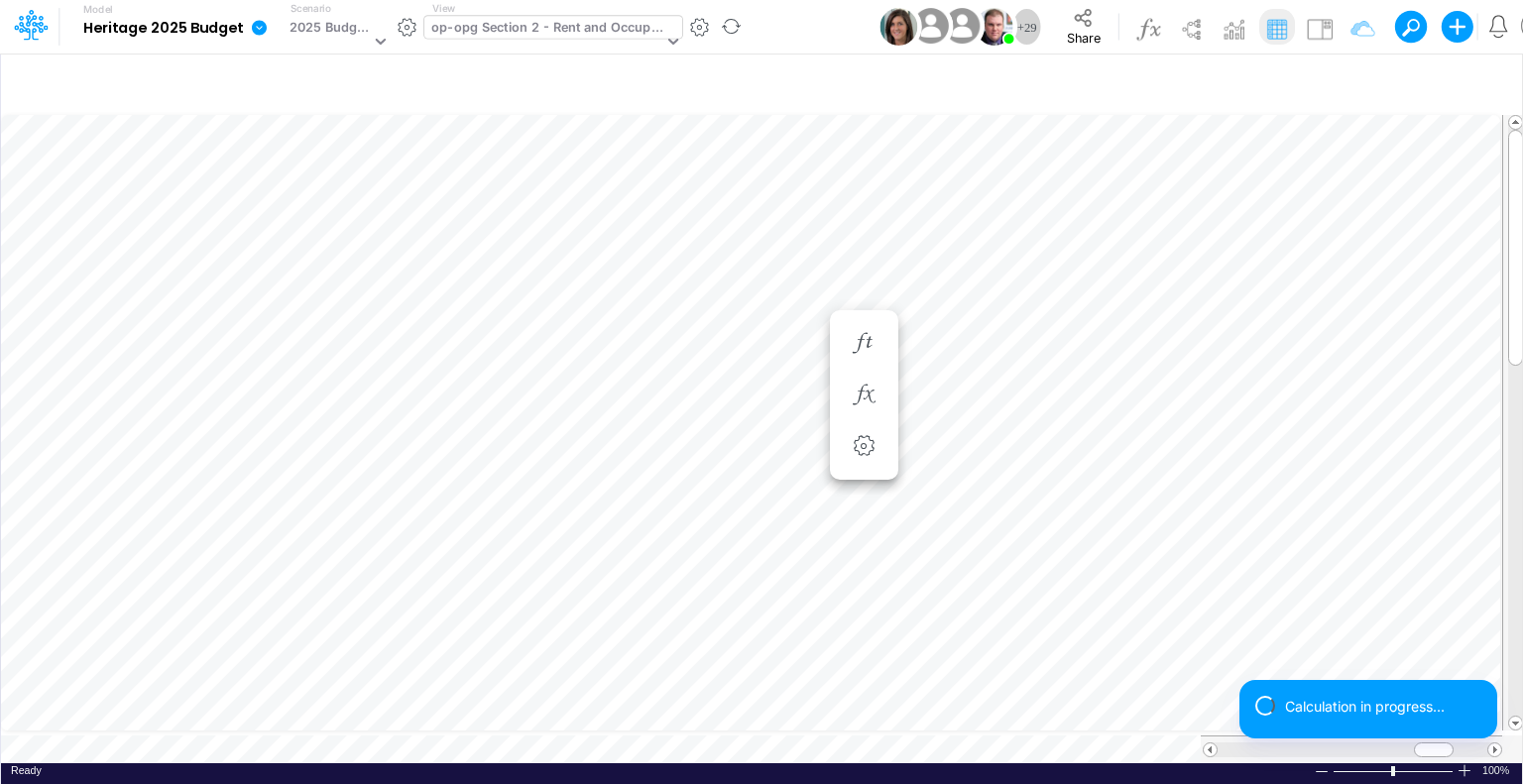 type 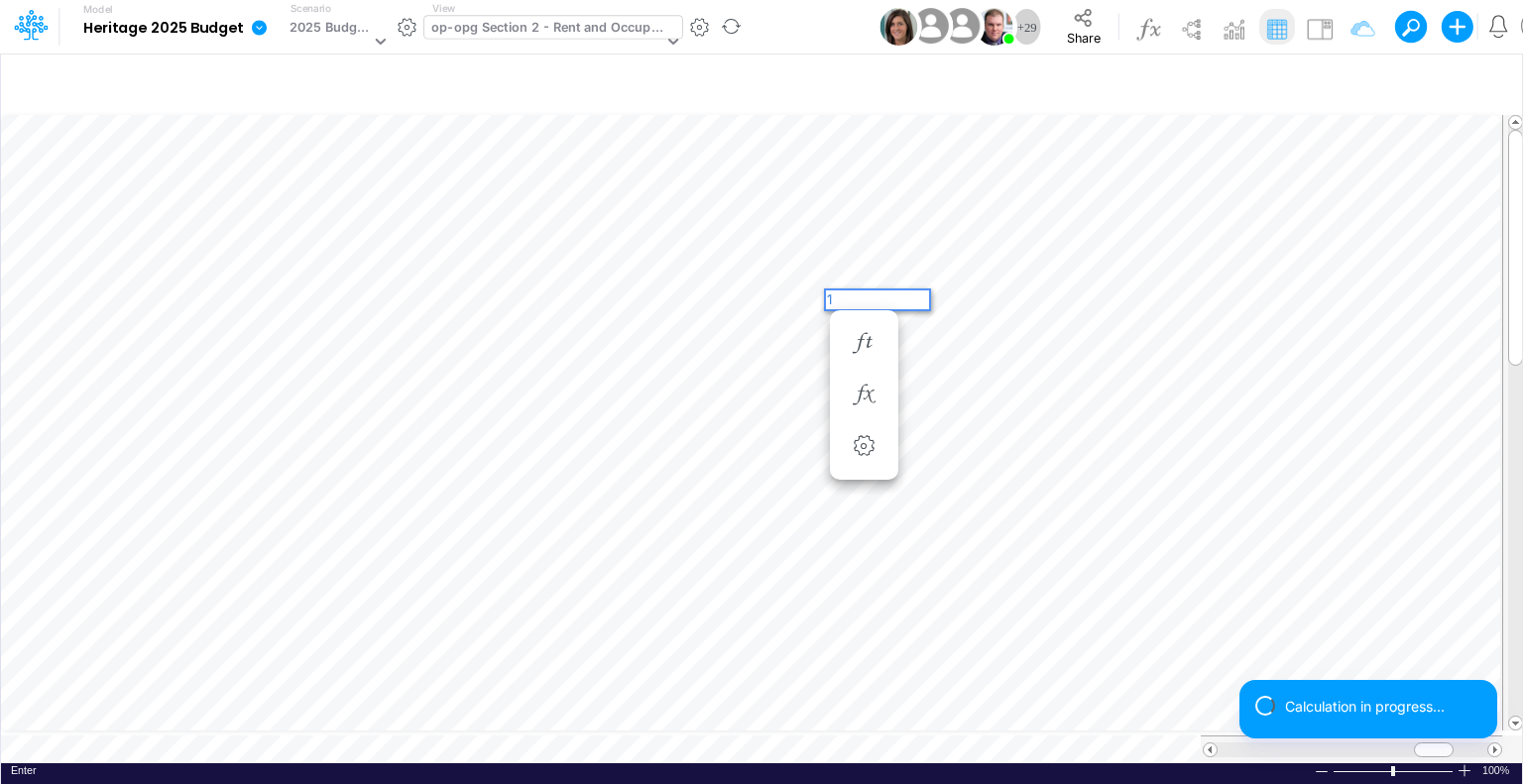 scroll, scrollTop: 0, scrollLeft: 0, axis: both 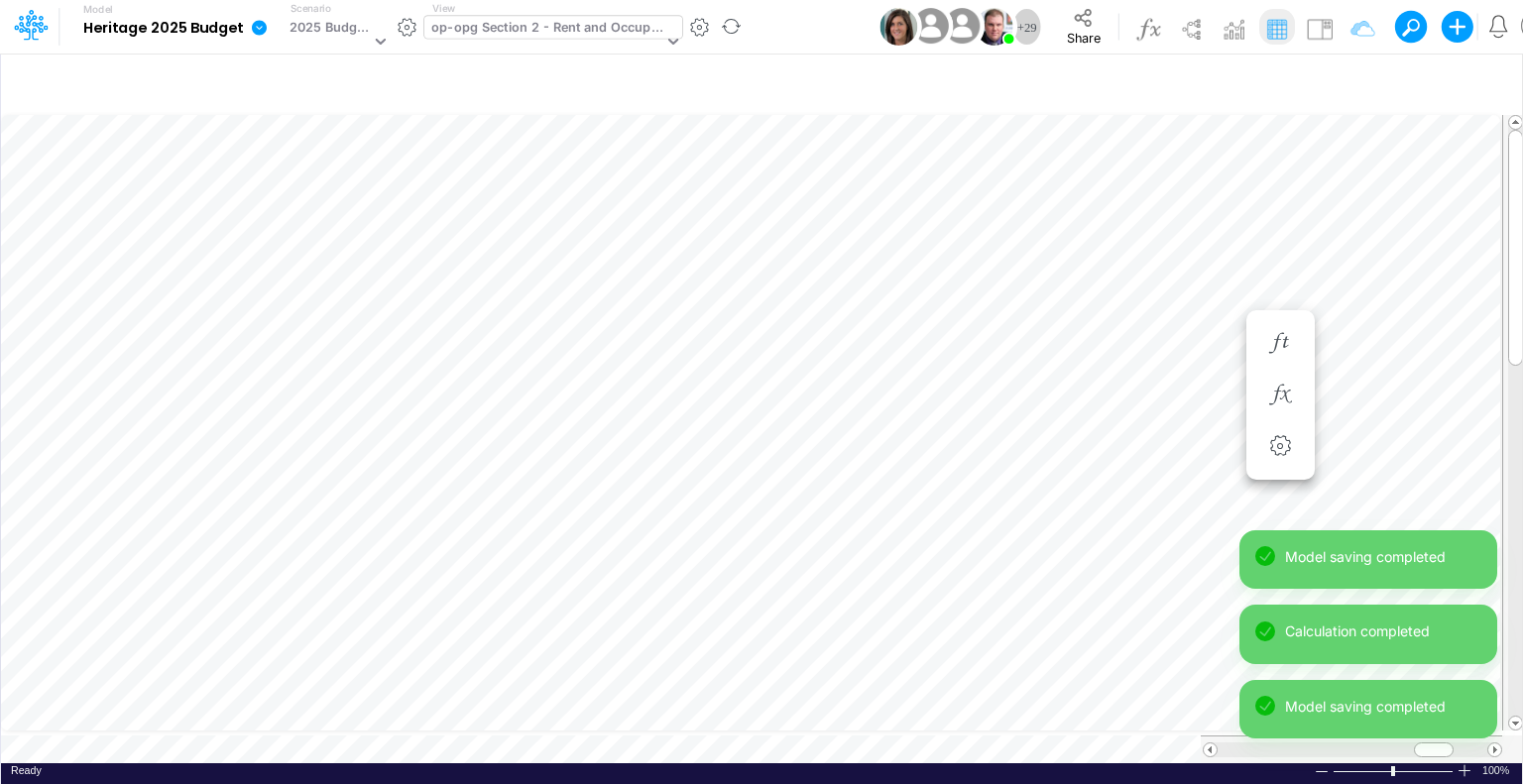 type 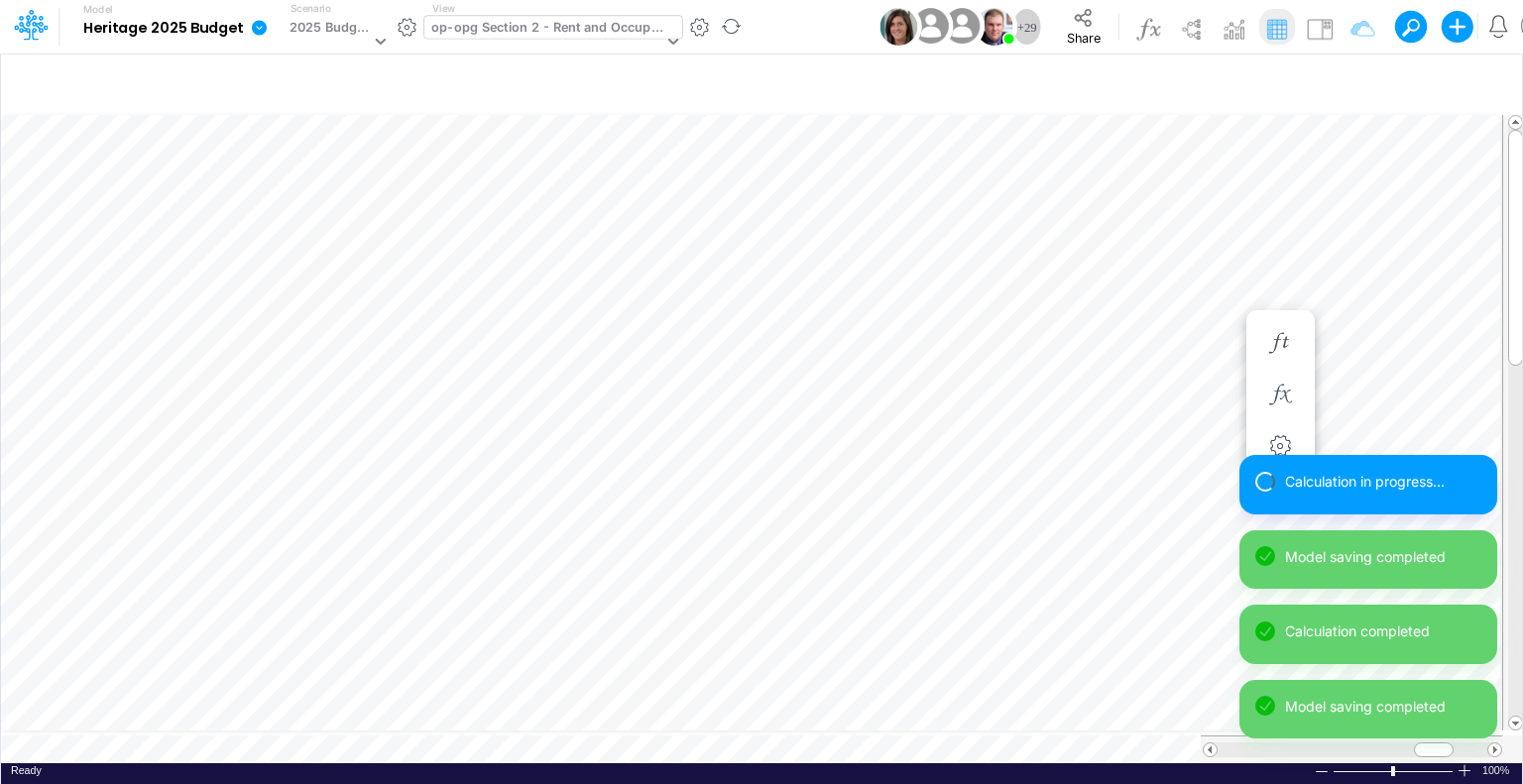 scroll, scrollTop: 9, scrollLeft: 2, axis: both 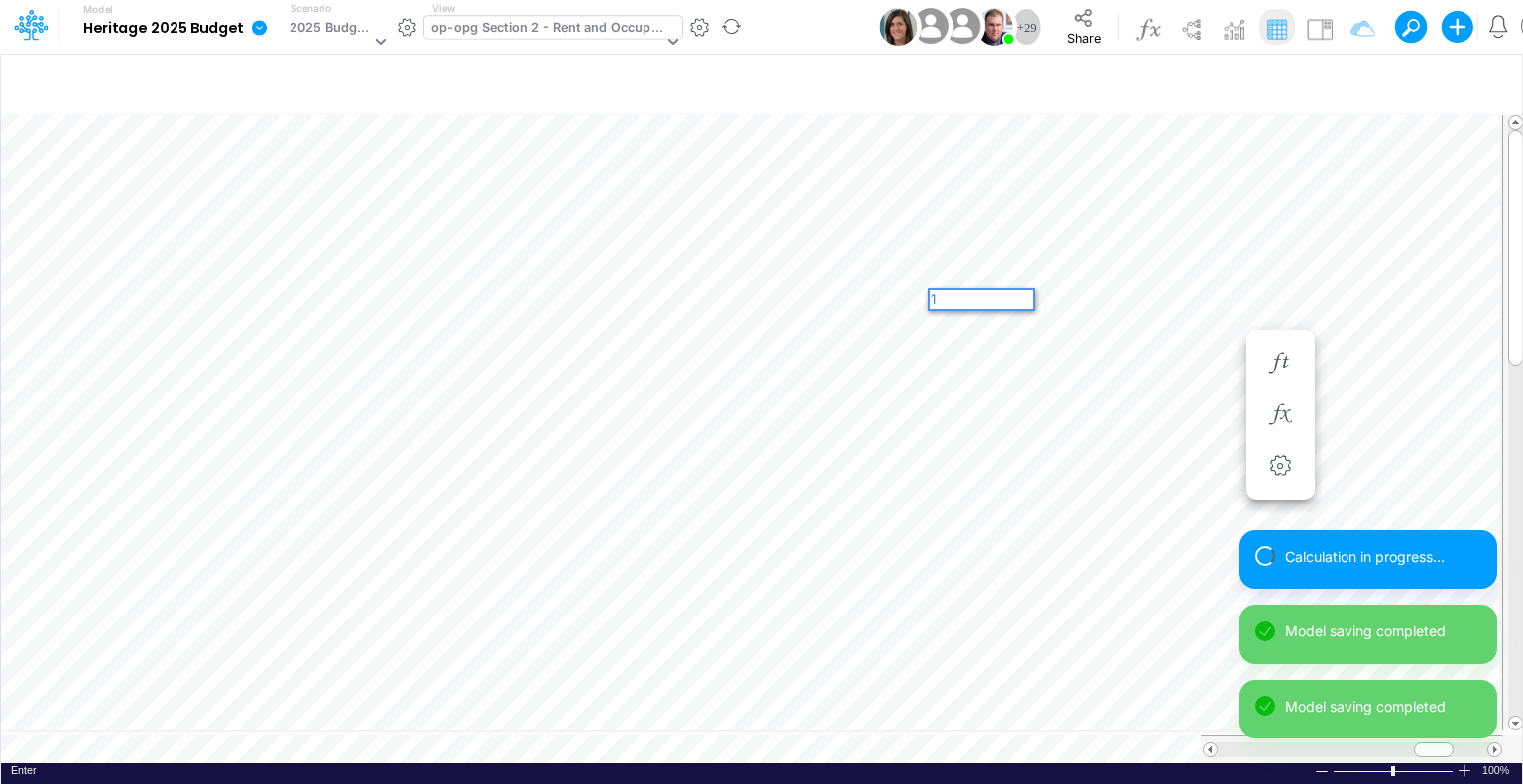 type 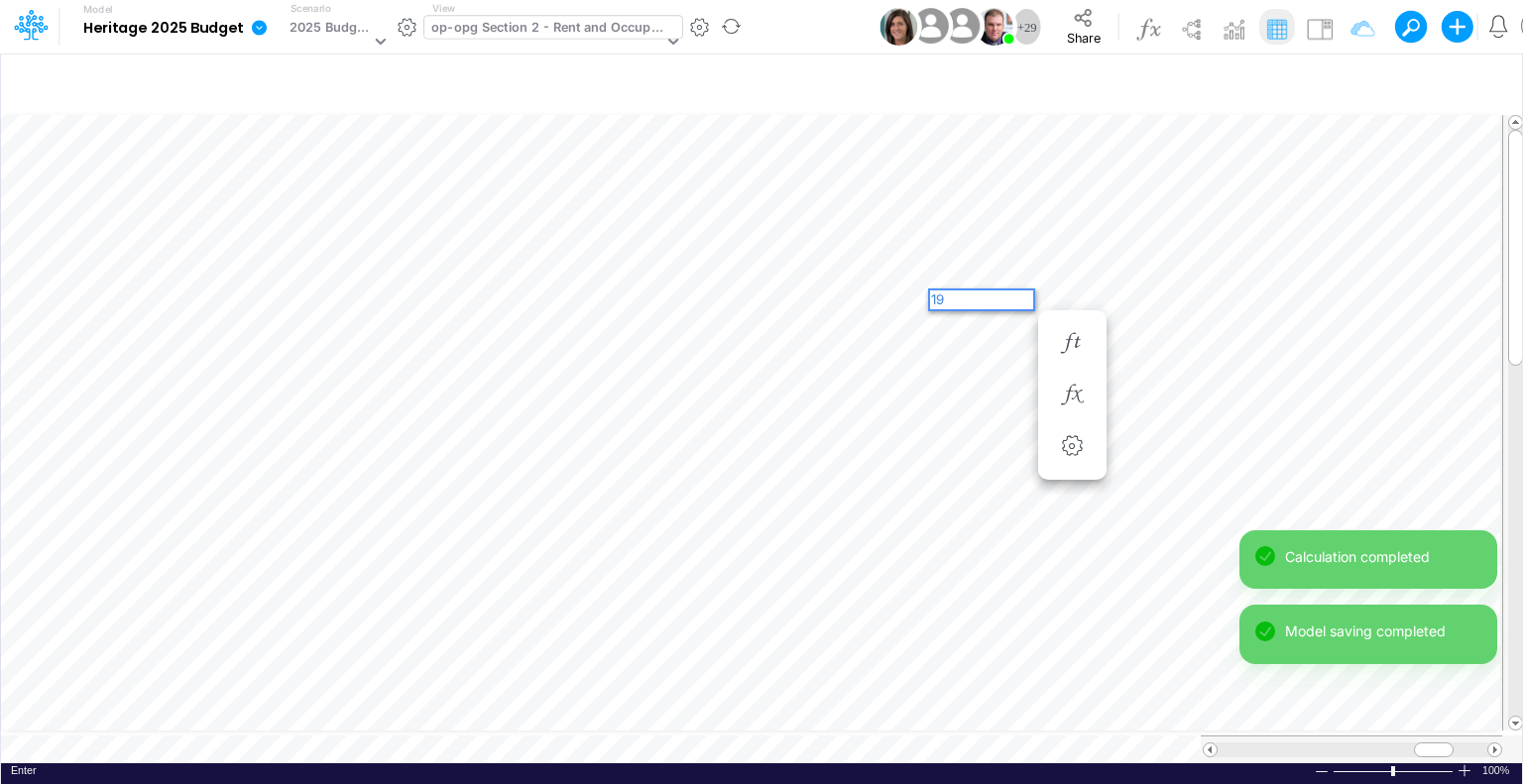 scroll, scrollTop: 0, scrollLeft: 0, axis: both 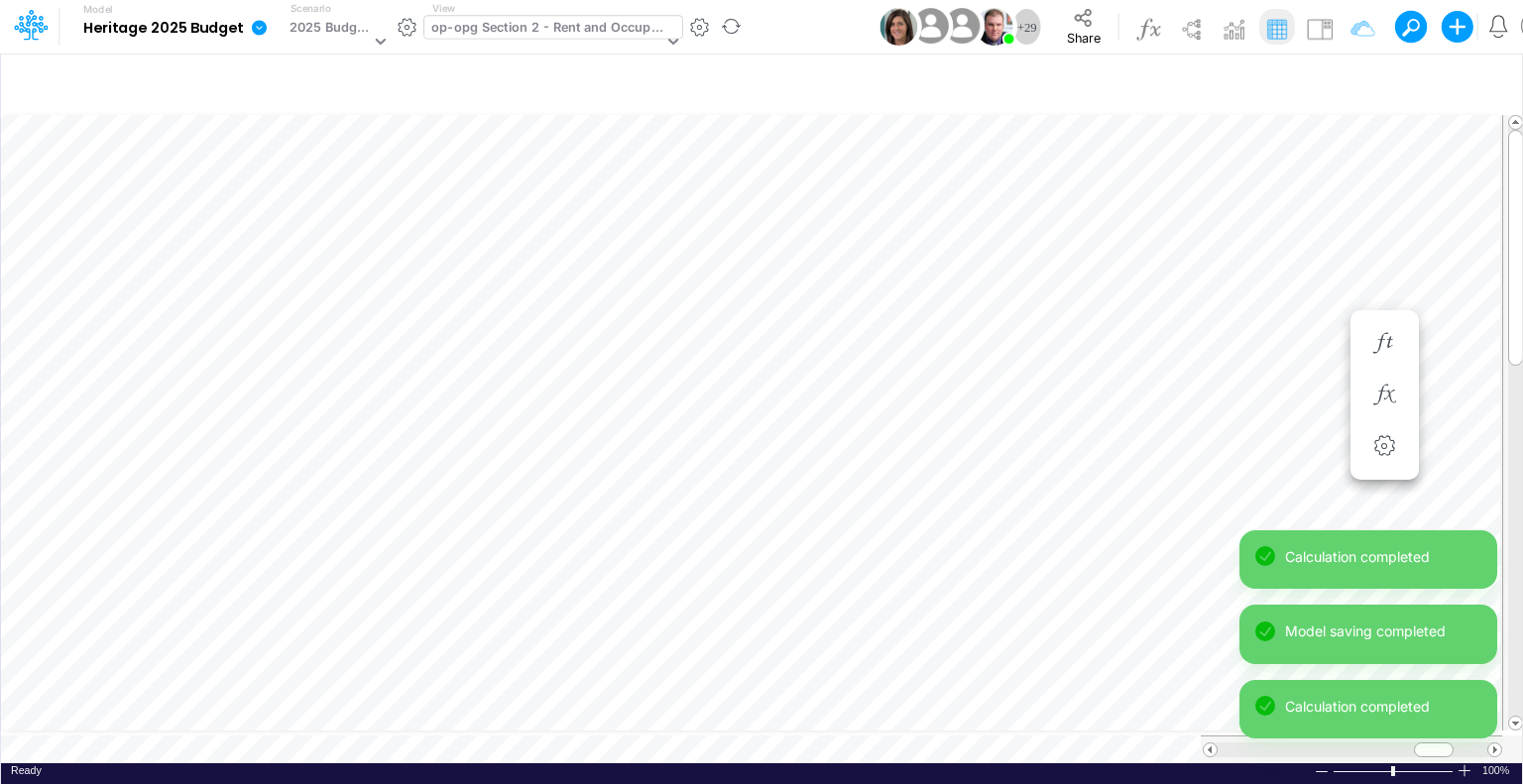 type 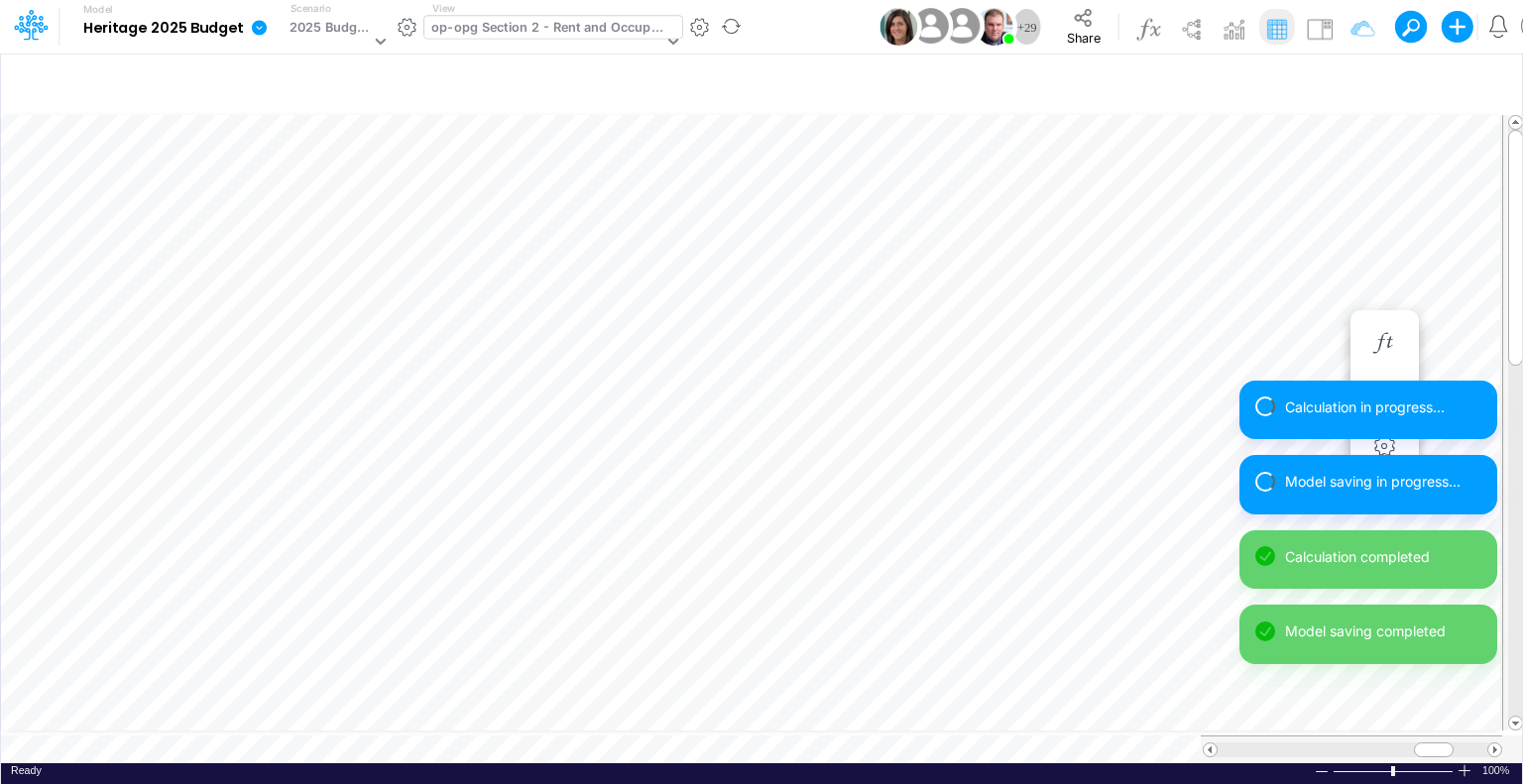 scroll, scrollTop: 9, scrollLeft: 2, axis: both 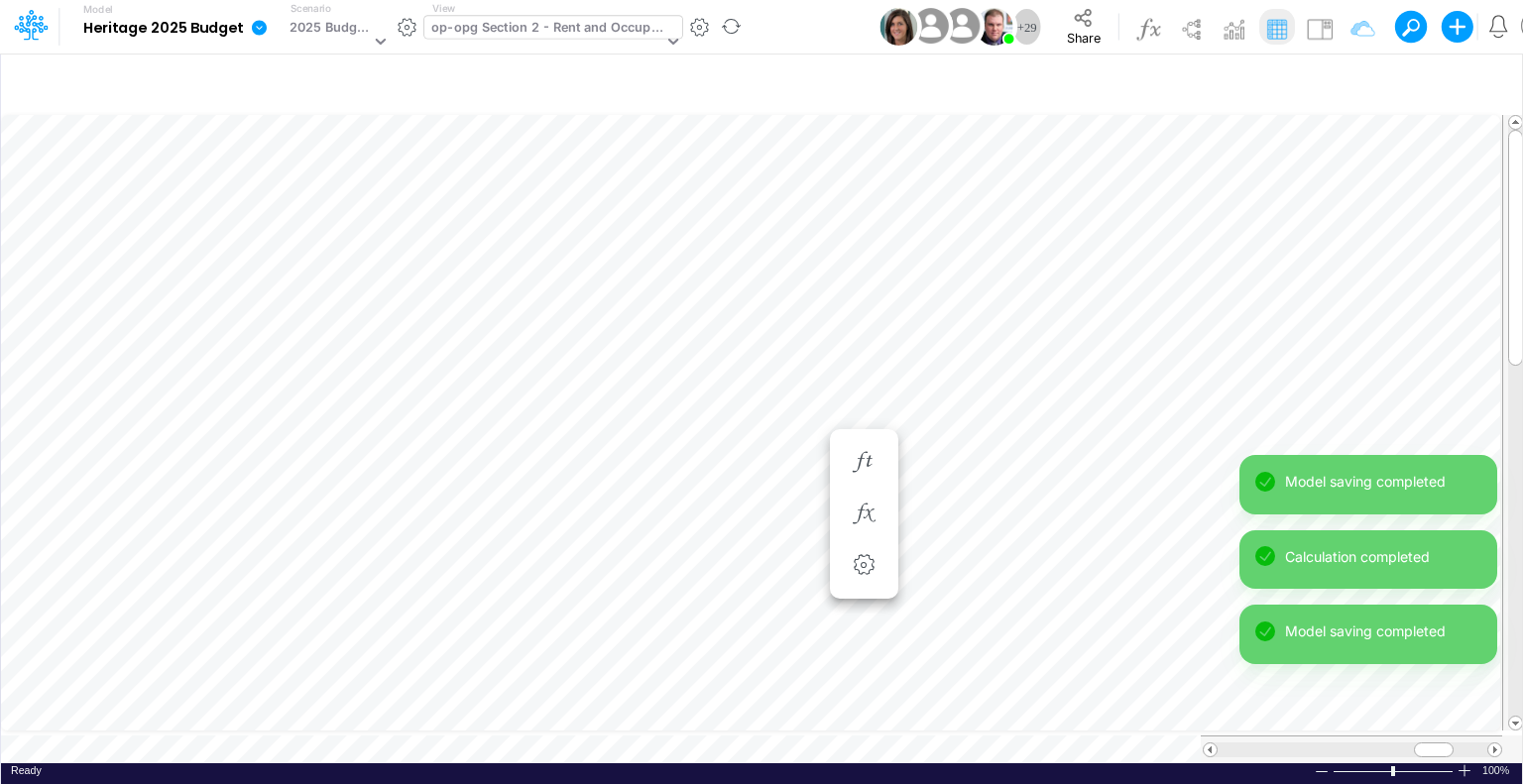 type 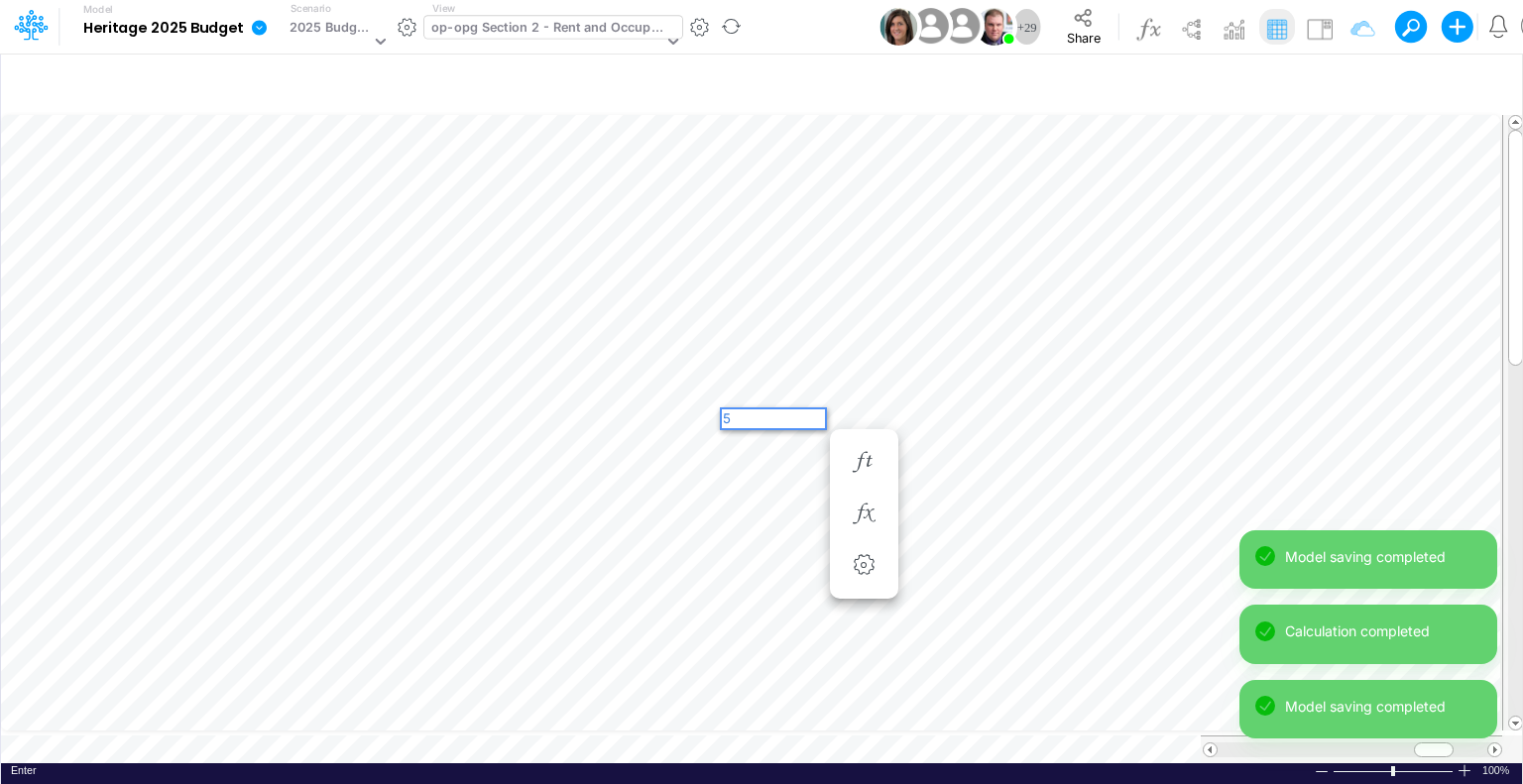scroll, scrollTop: 0, scrollLeft: 0, axis: both 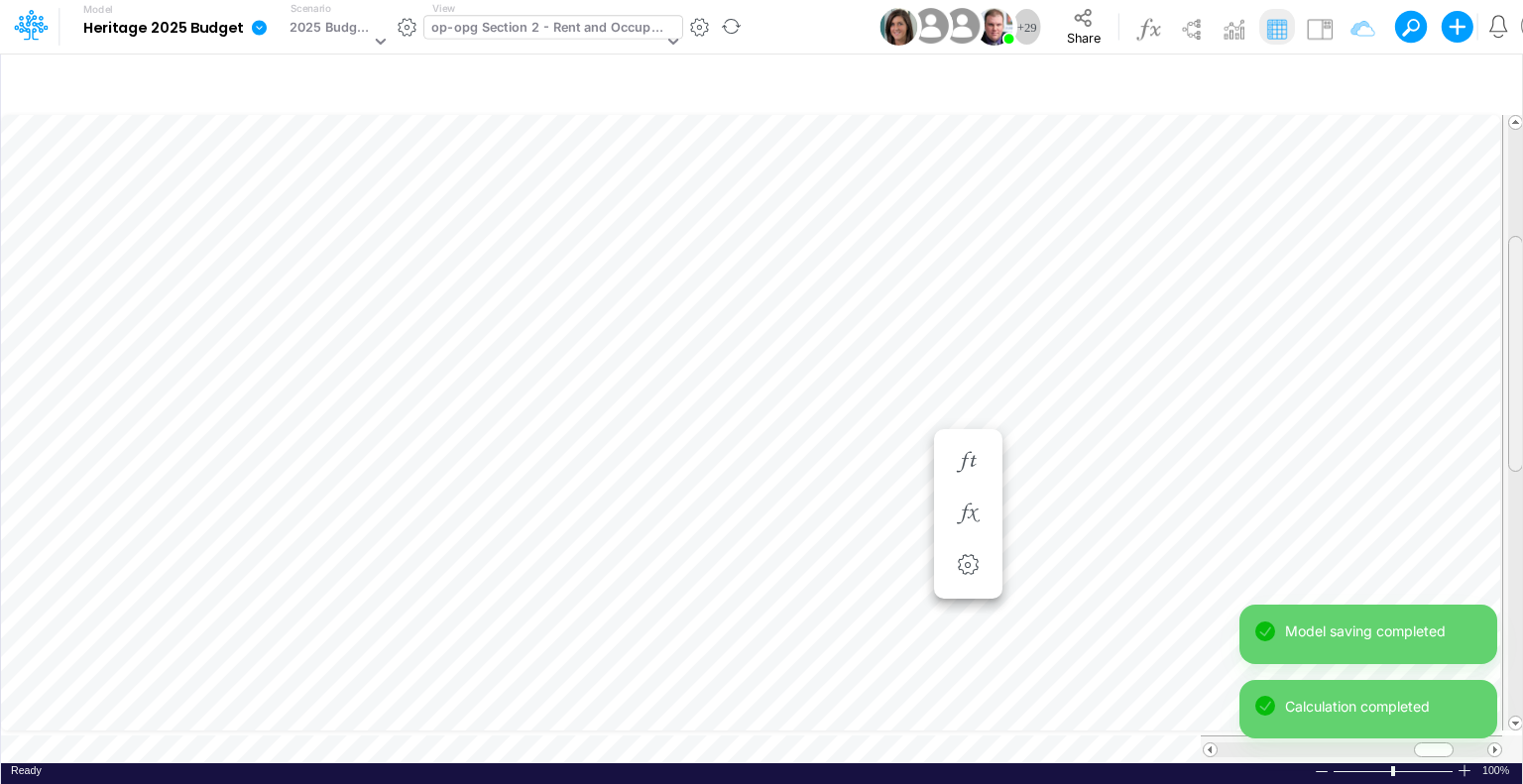 drag, startPoint x: 1515, startPoint y: 258, endPoint x: 1513, endPoint y: 364, distance: 106.01887 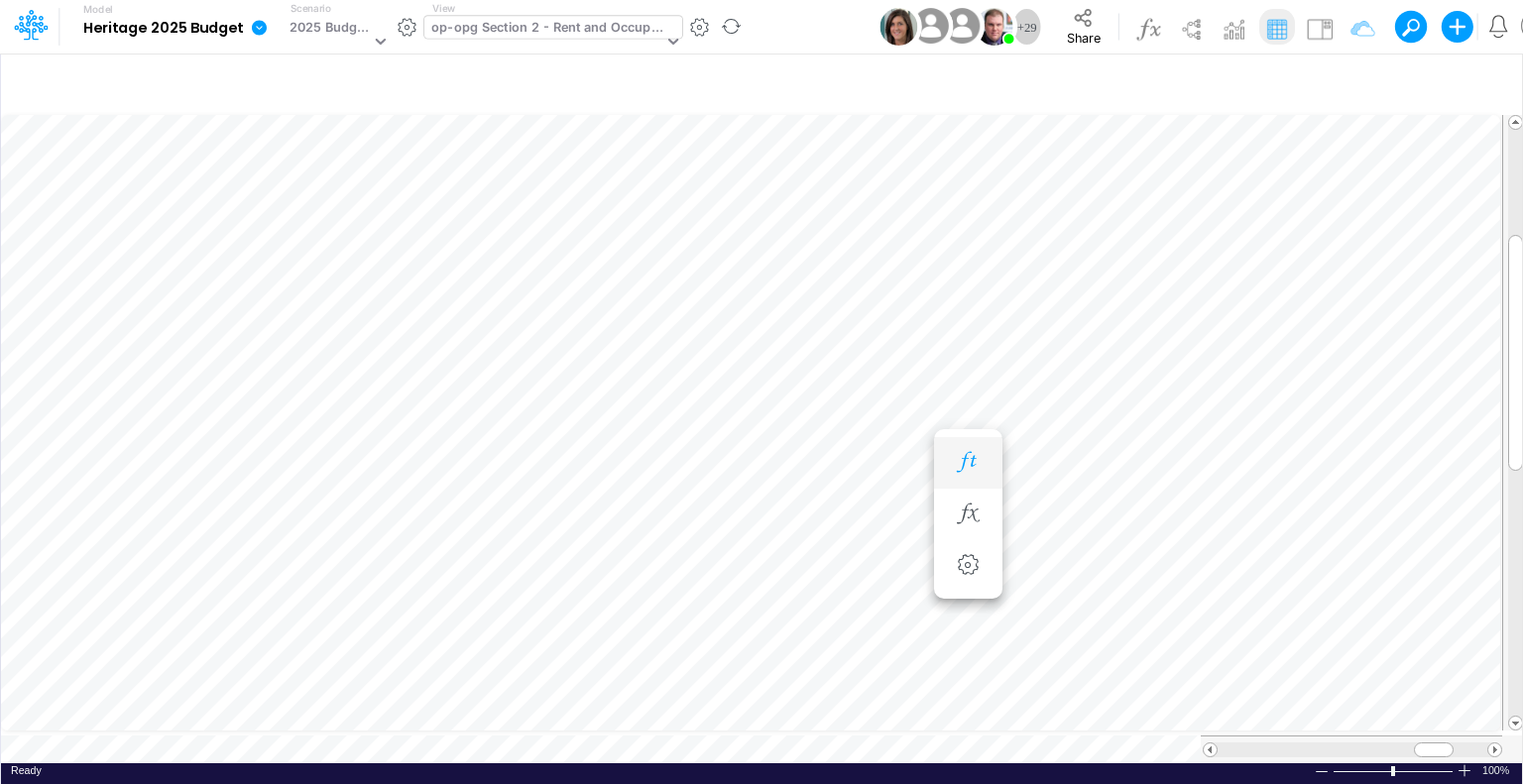 scroll, scrollTop: 9, scrollLeft: 2, axis: both 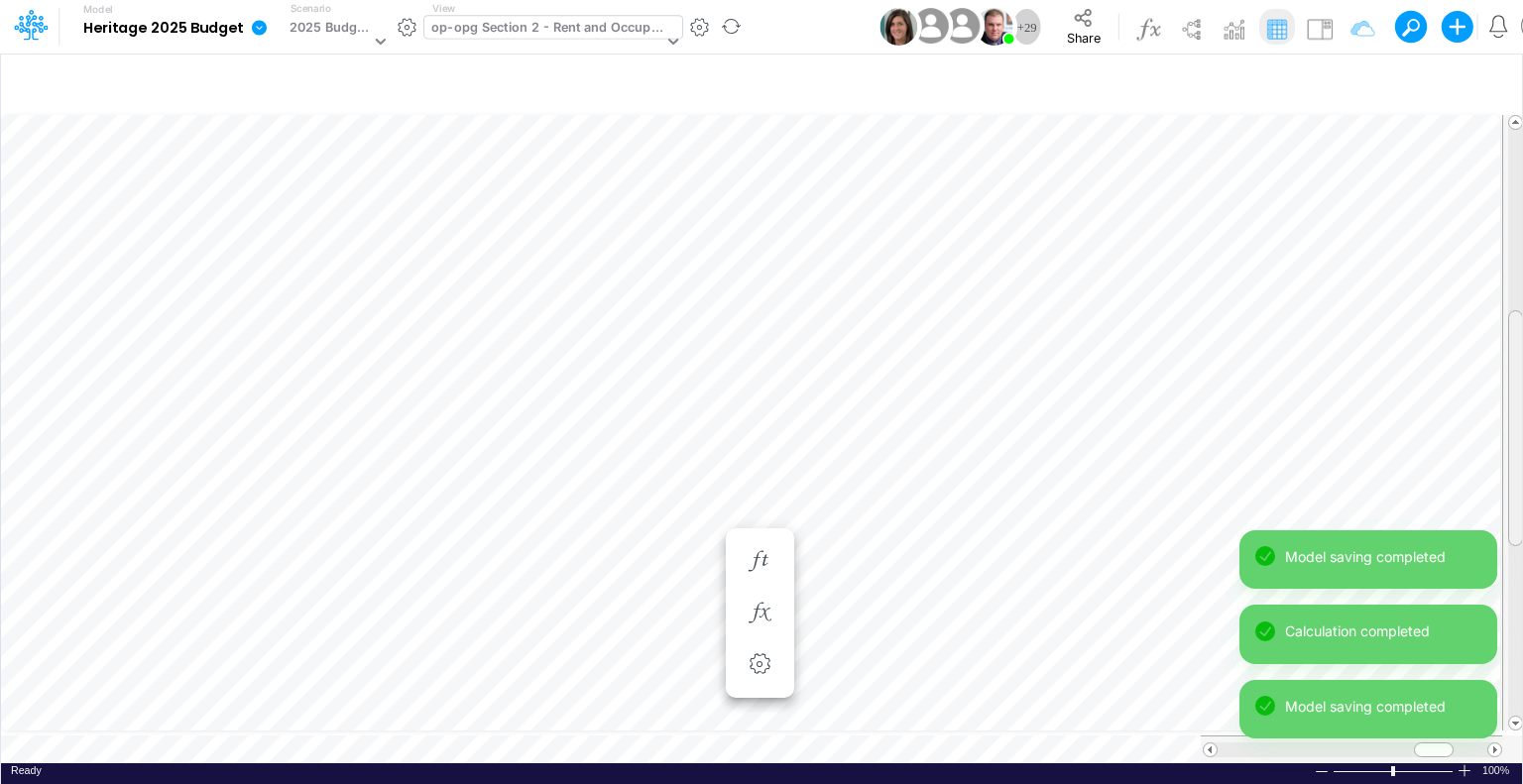 drag, startPoint x: 1514, startPoint y: 403, endPoint x: 1511, endPoint y: 482, distance: 79.05694 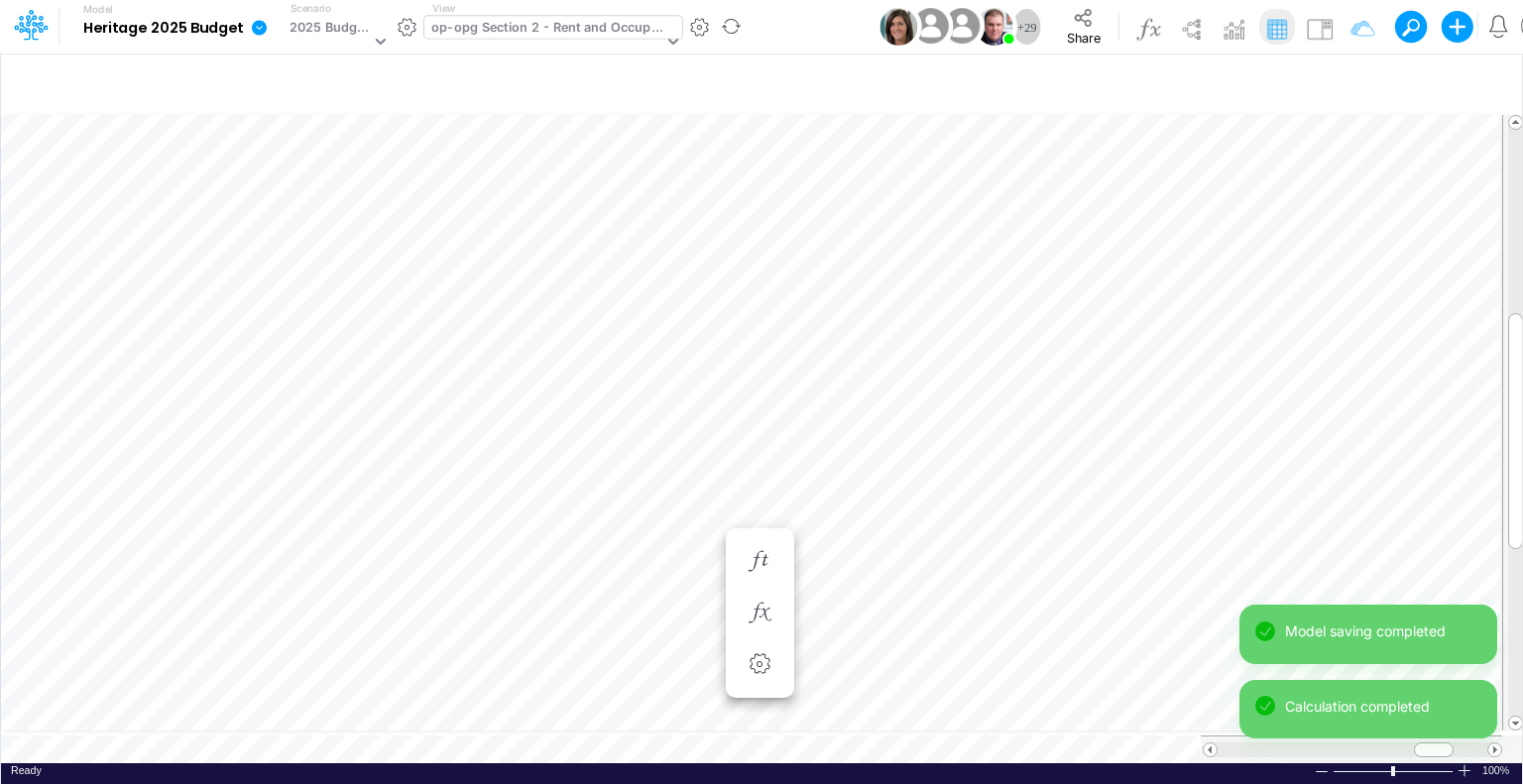scroll, scrollTop: 9, scrollLeft: 2, axis: both 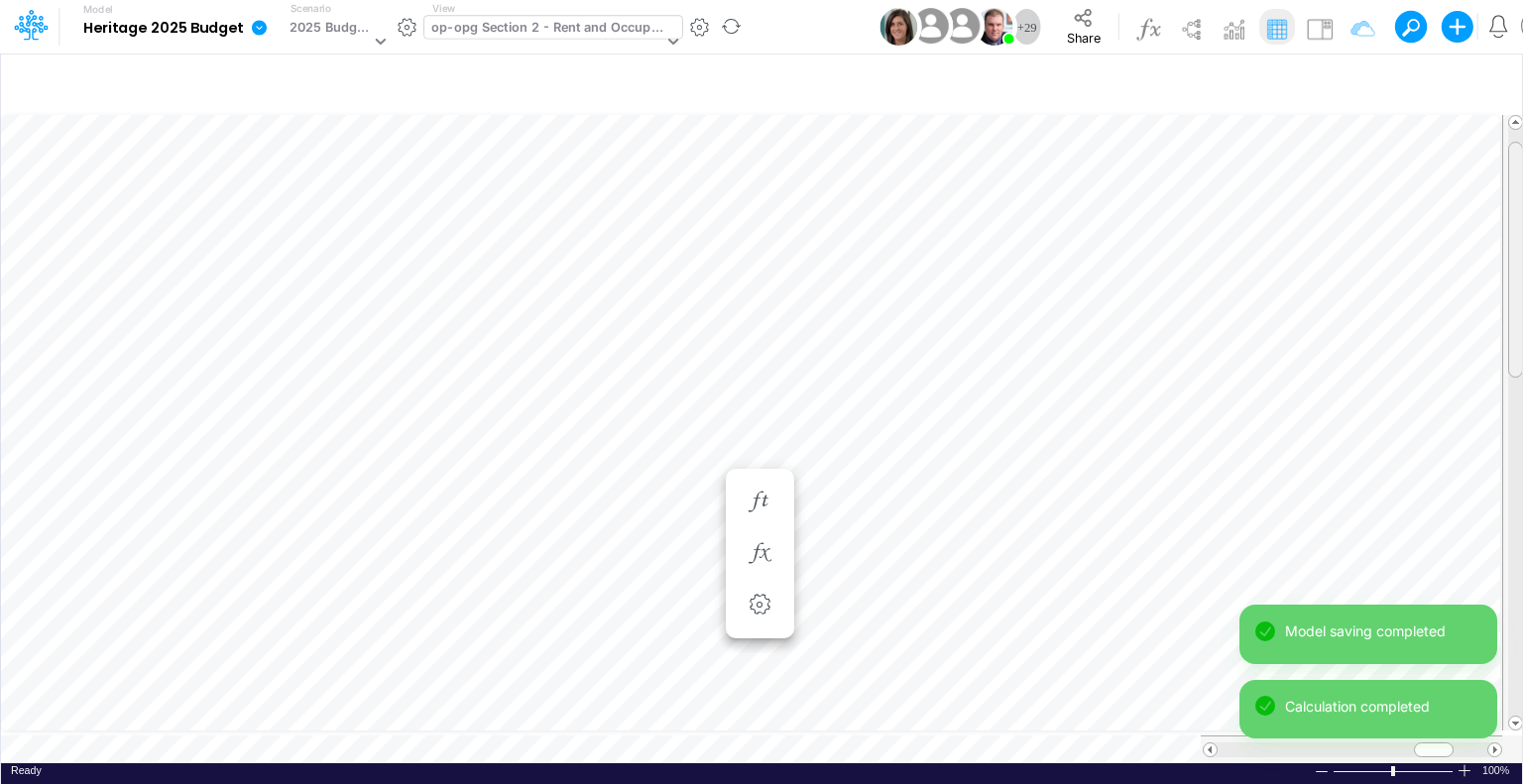drag, startPoint x: 1518, startPoint y: 439, endPoint x: 1515, endPoint y: 268, distance: 171.02631 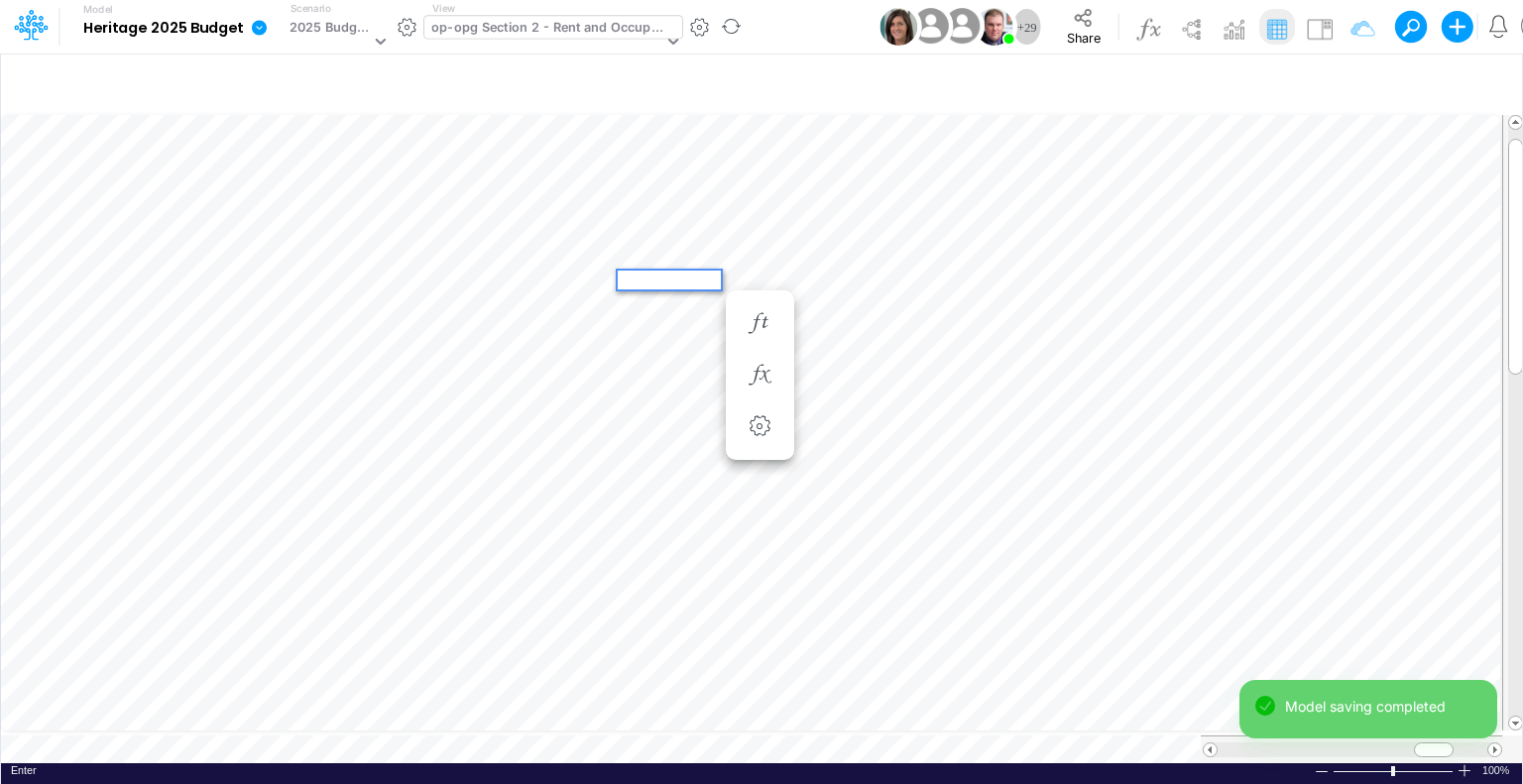 scroll, scrollTop: 0, scrollLeft: 0, axis: both 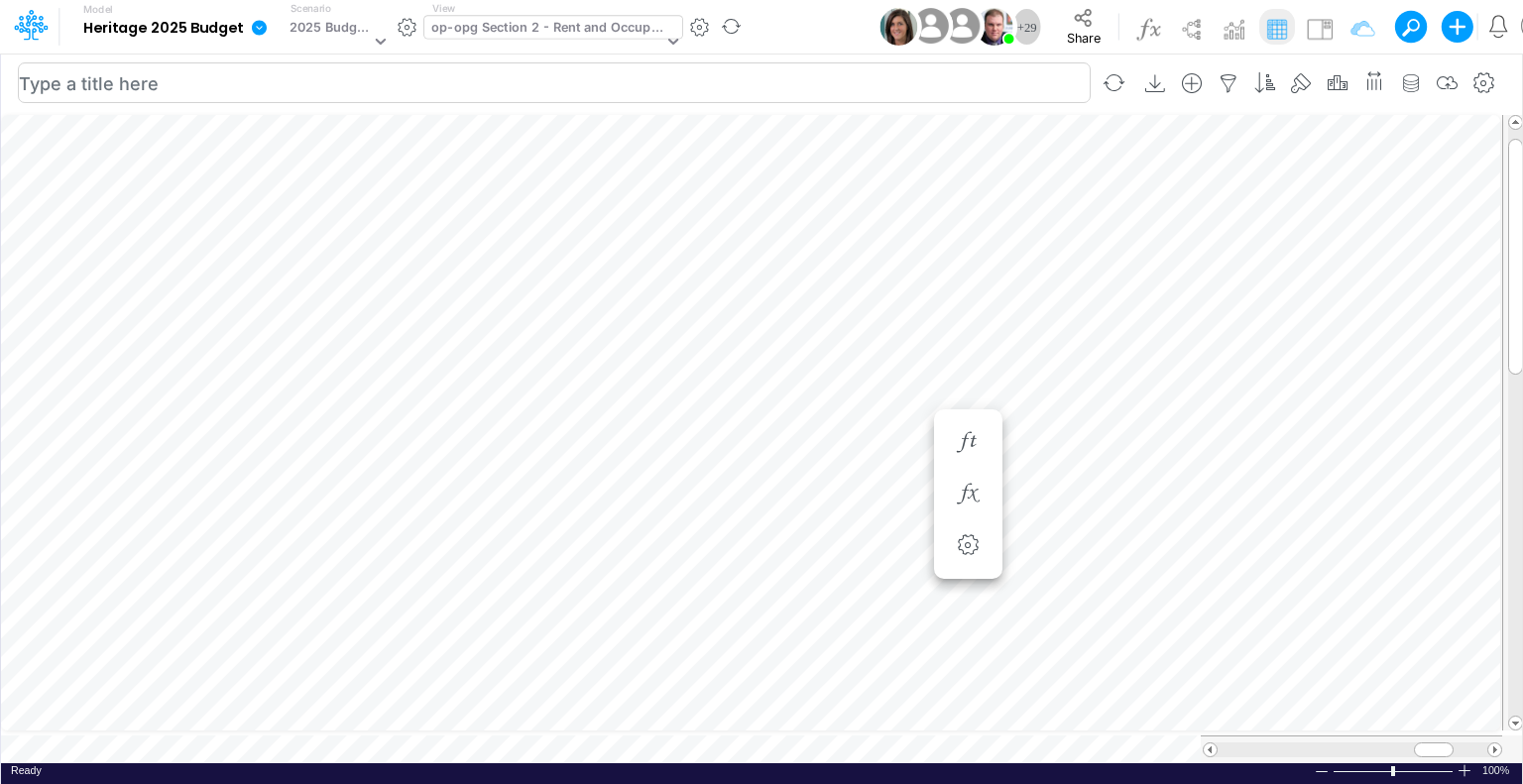 type 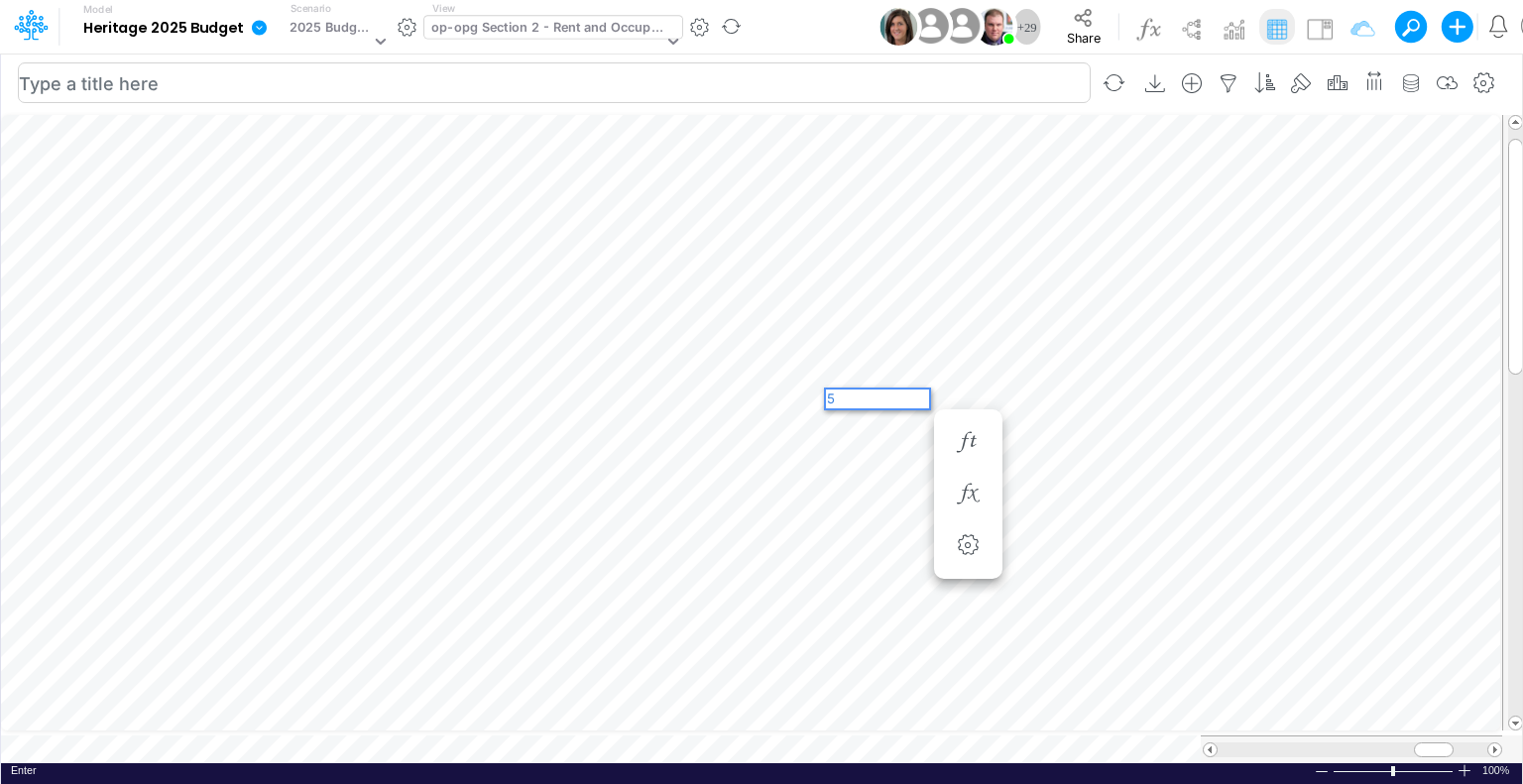scroll, scrollTop: 0, scrollLeft: 0, axis: both 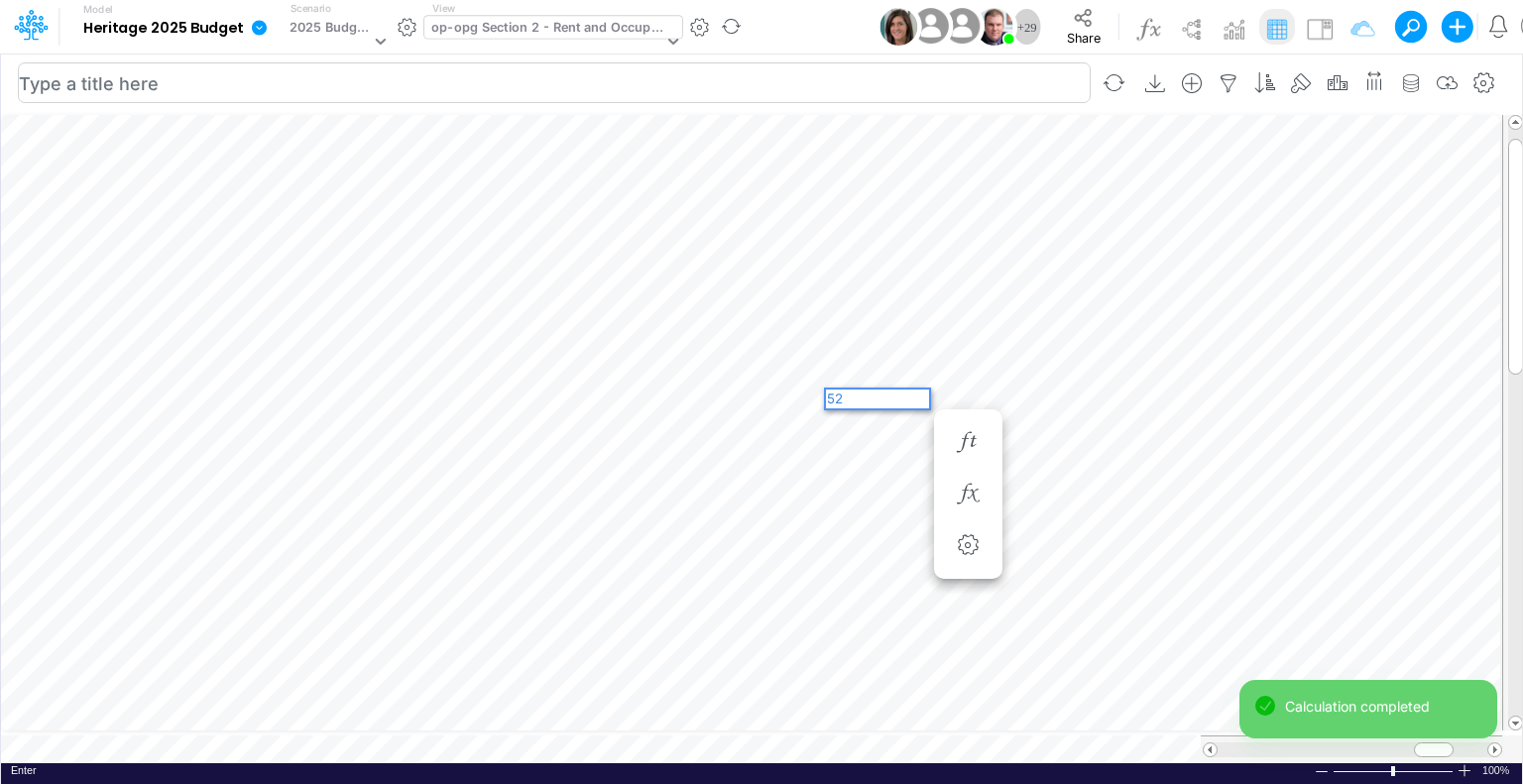 type 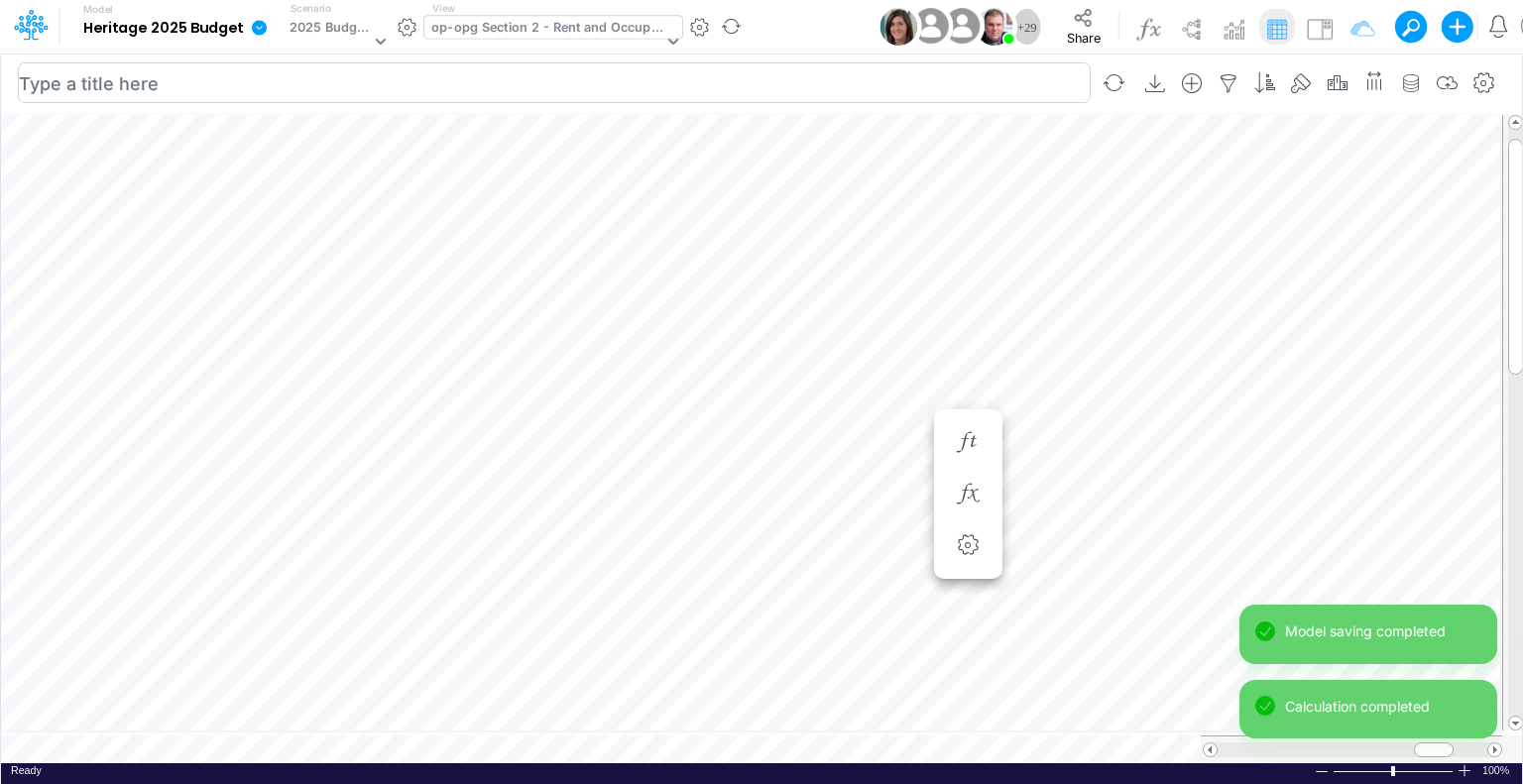 scroll, scrollTop: 9, scrollLeft: 2, axis: both 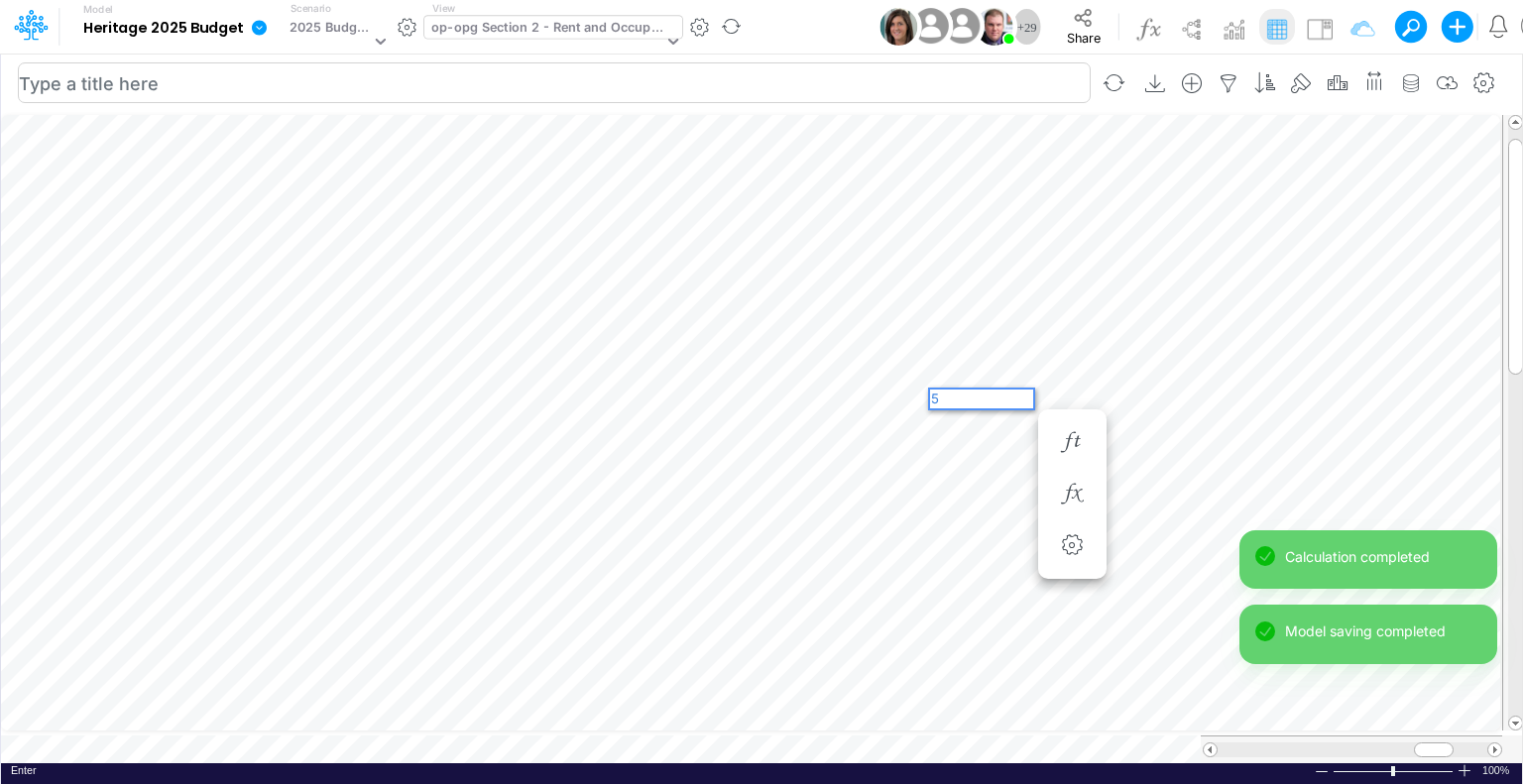 type 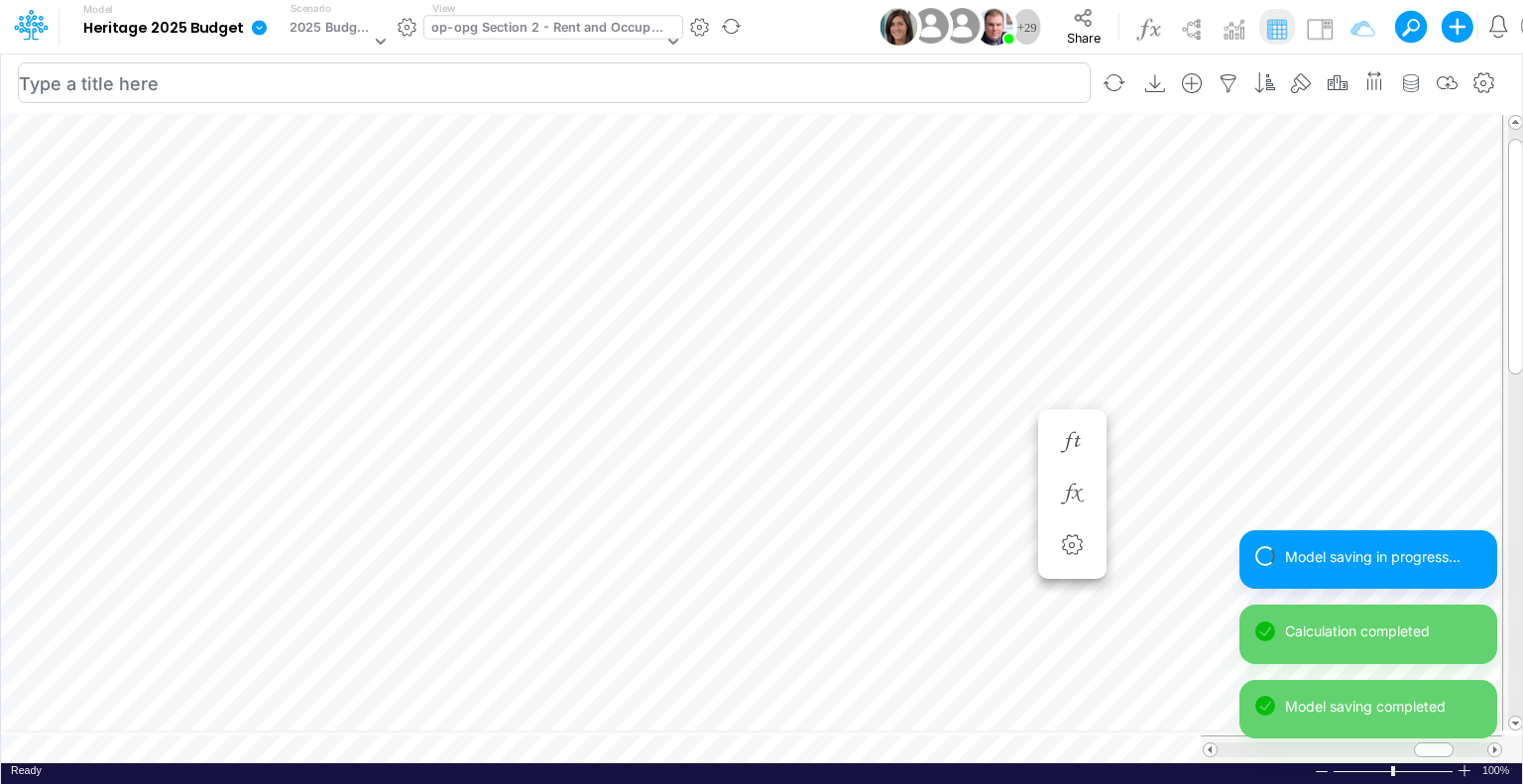 scroll, scrollTop: 9, scrollLeft: 2, axis: both 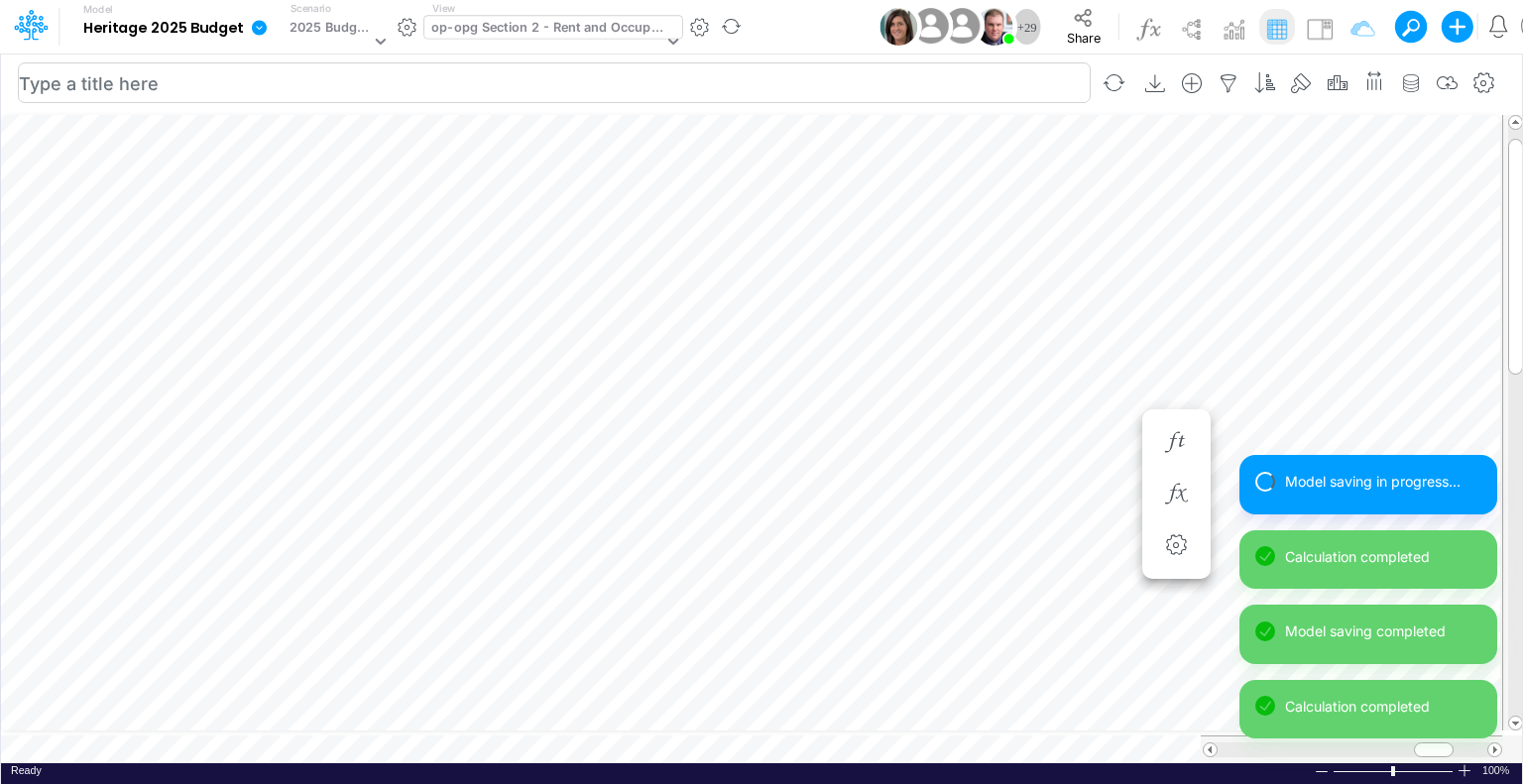type 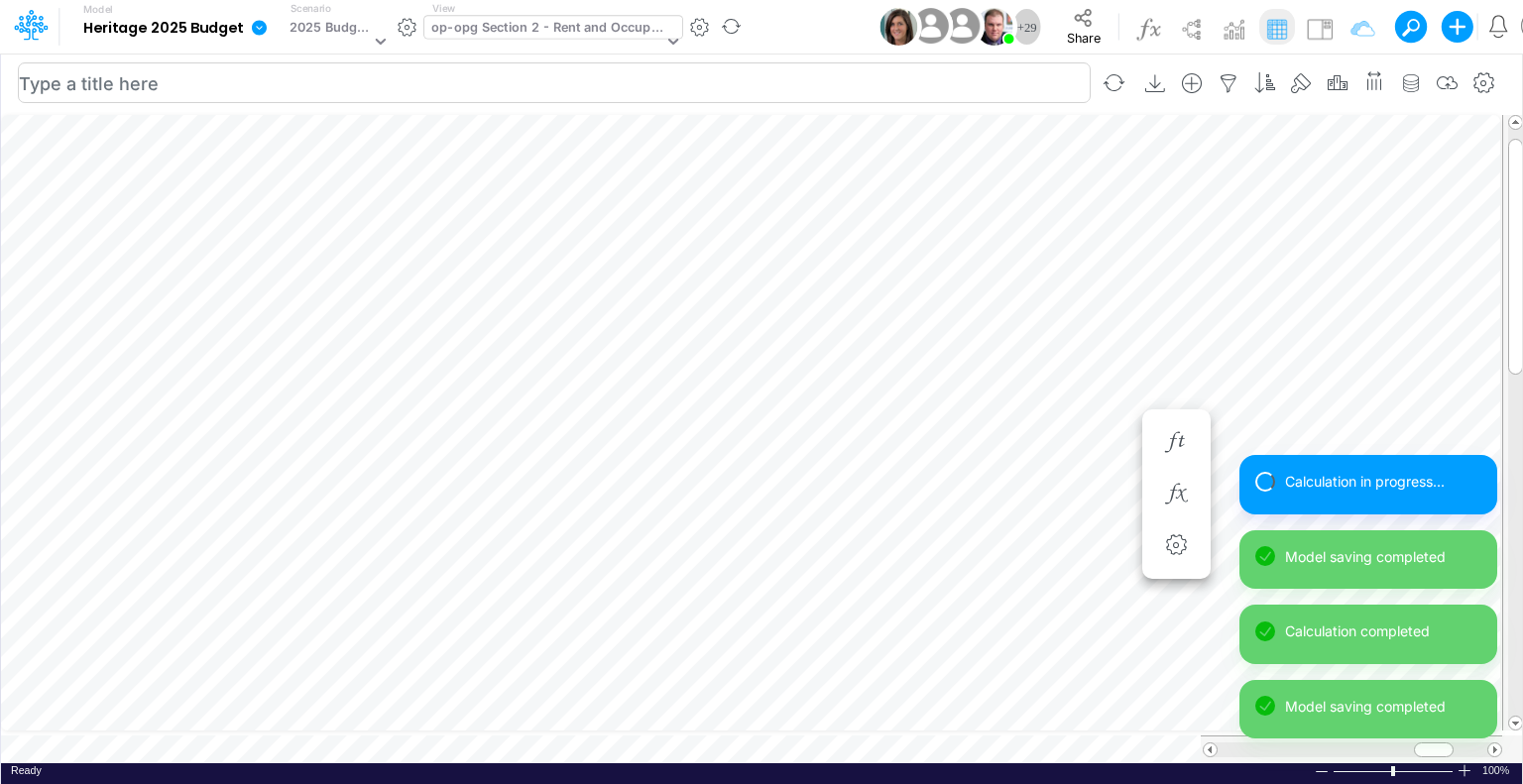 scroll, scrollTop: 9, scrollLeft: 2, axis: both 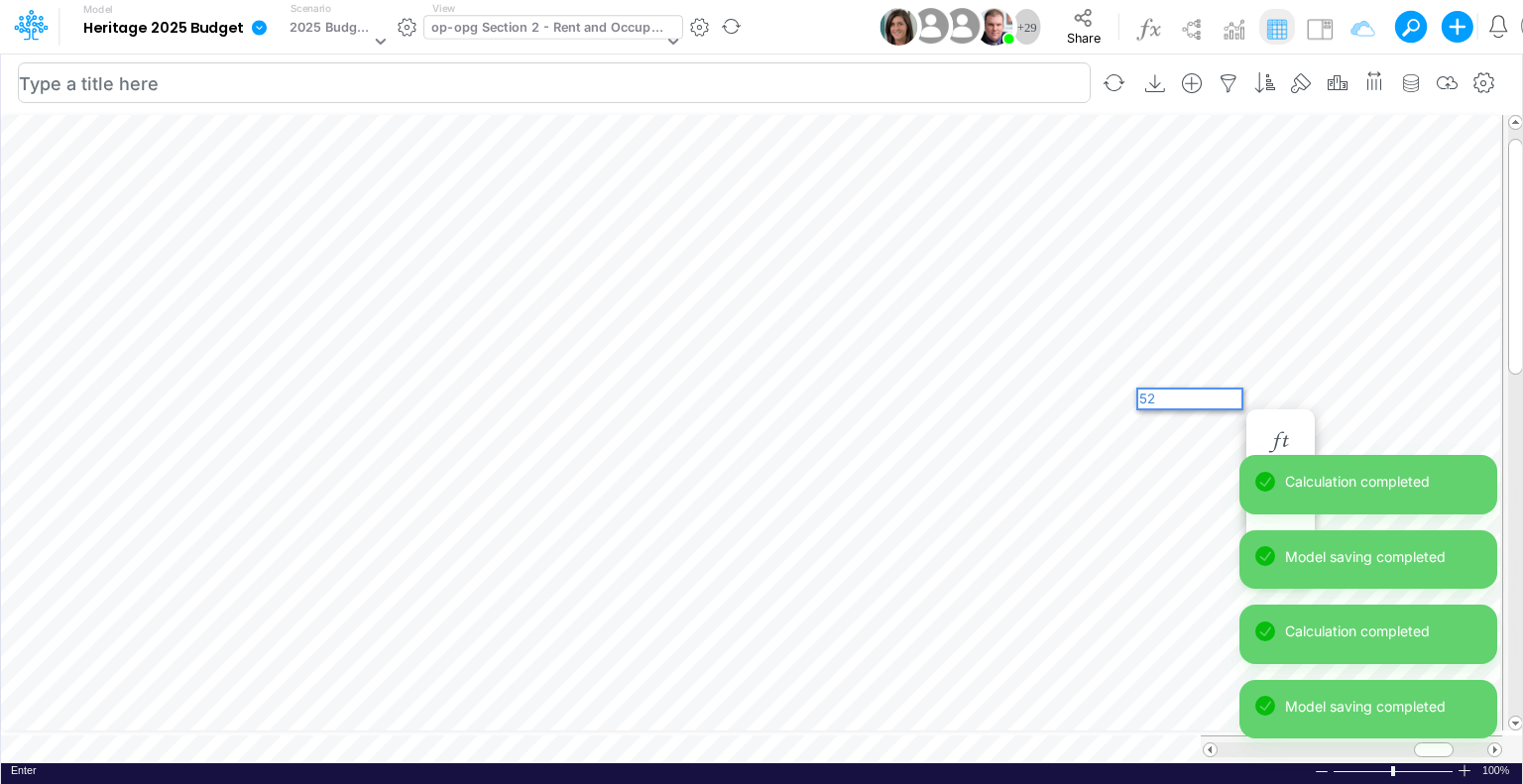 type 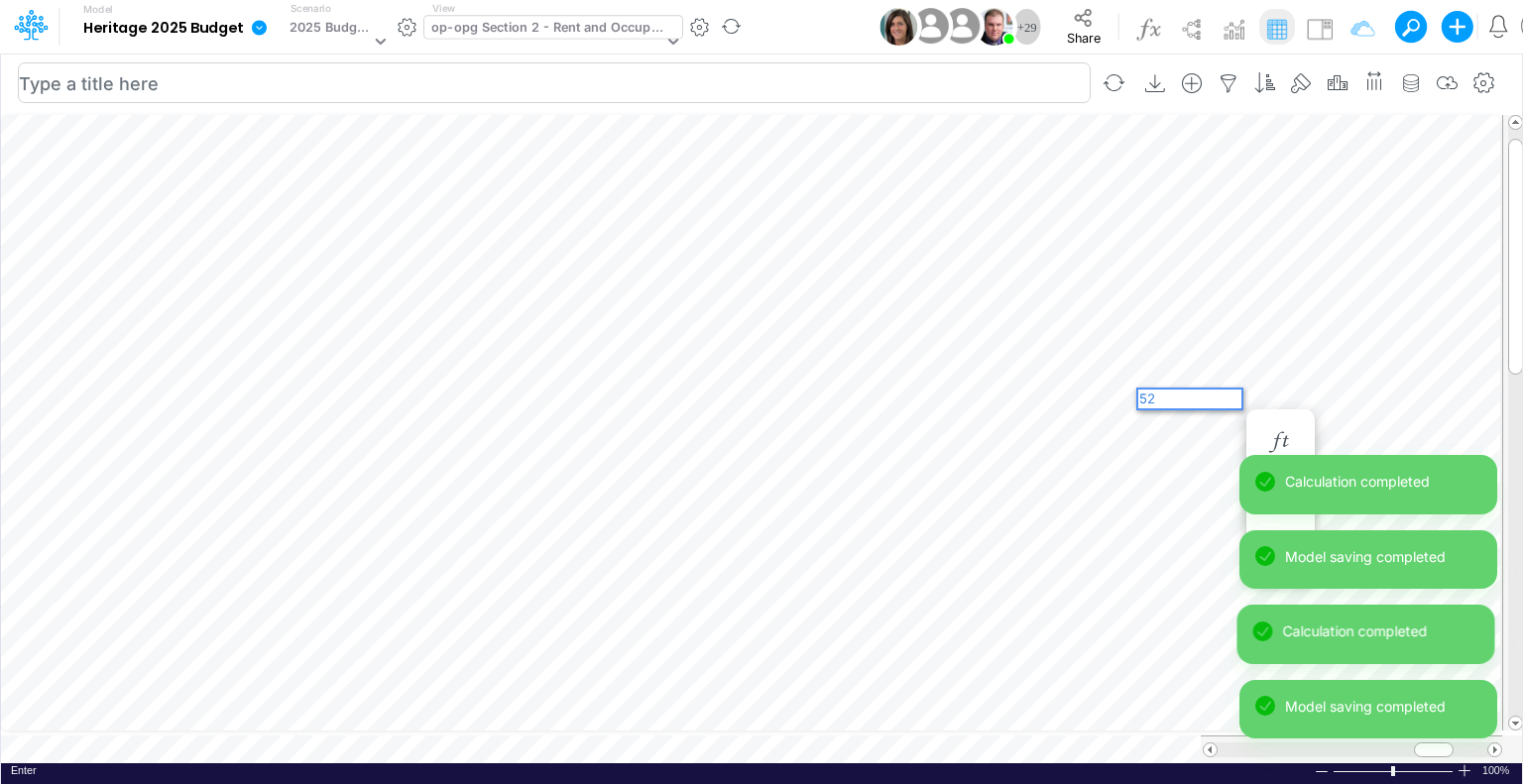scroll, scrollTop: 0, scrollLeft: 0, axis: both 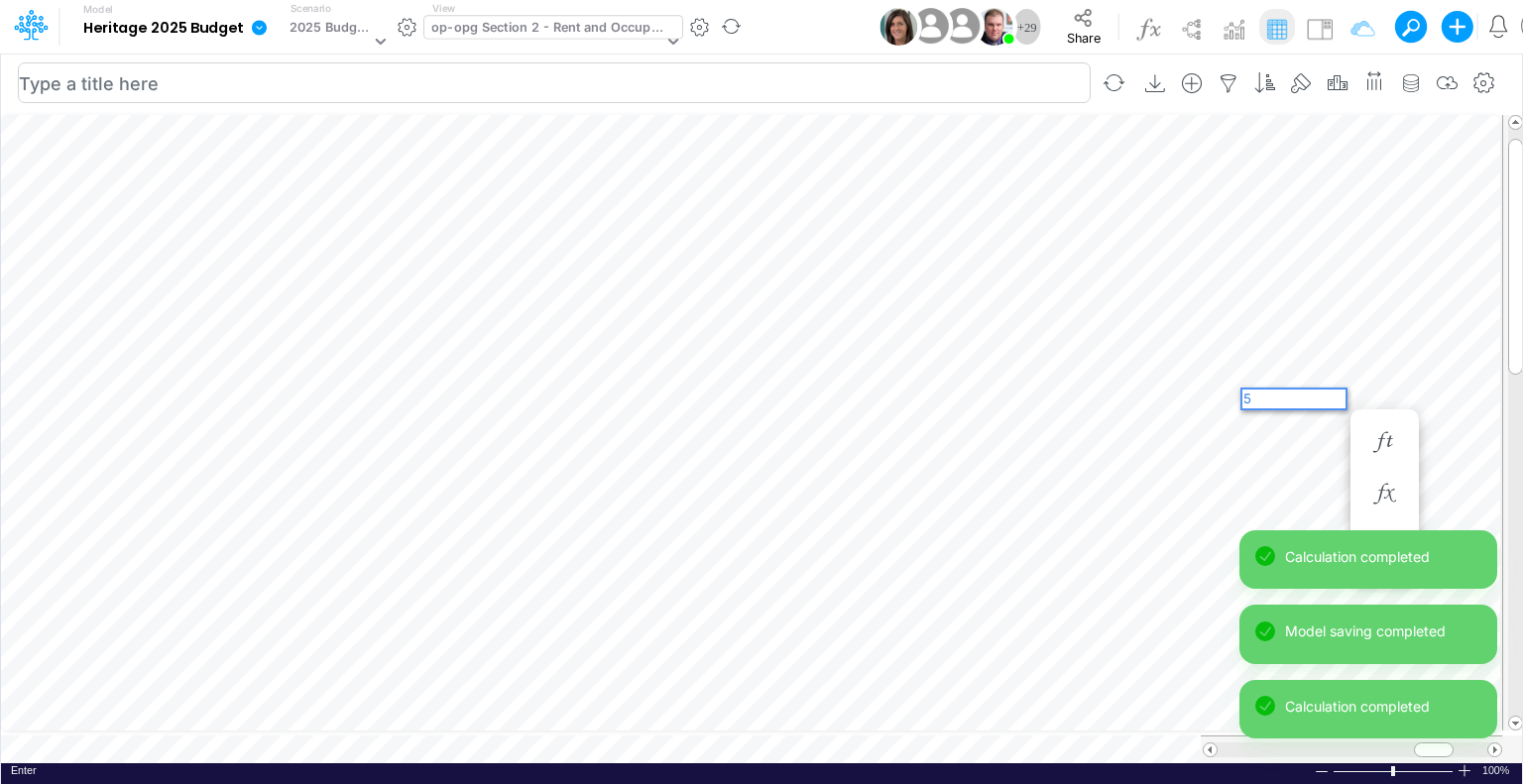 type 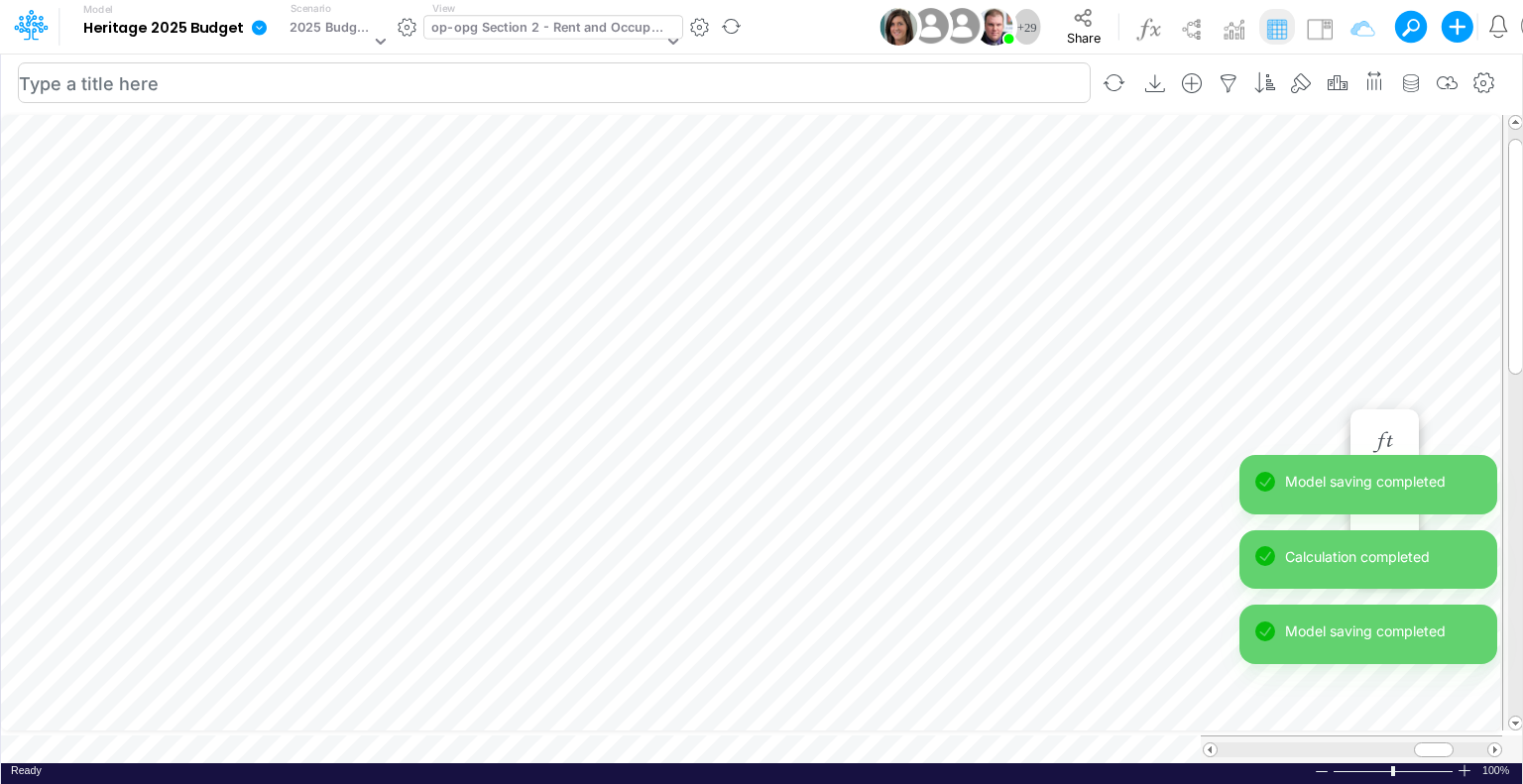 scroll, scrollTop: 9, scrollLeft: 2, axis: both 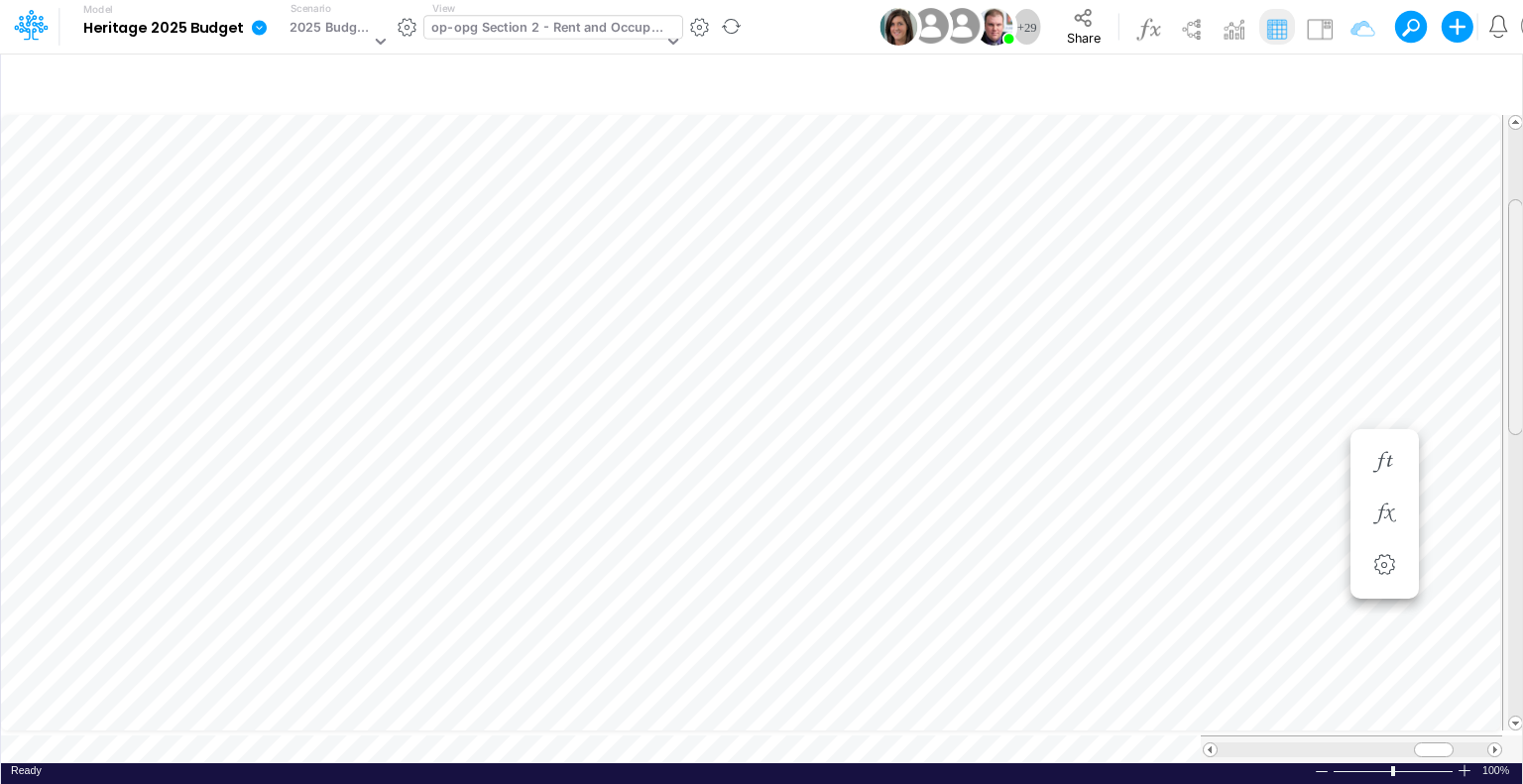 drag, startPoint x: 1518, startPoint y: 328, endPoint x: 1517, endPoint y: 386, distance: 58.00862 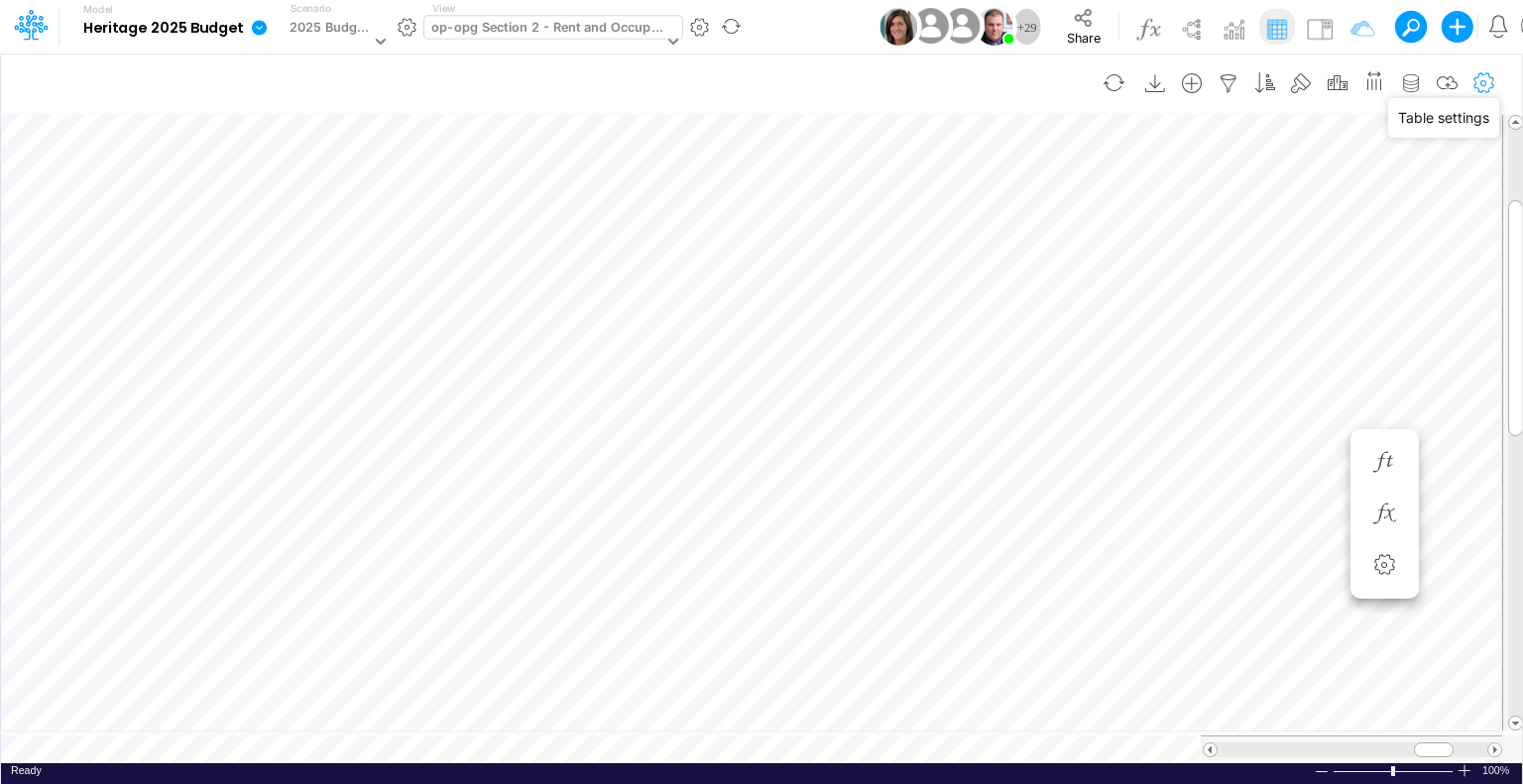 click at bounding box center [1484, 83] 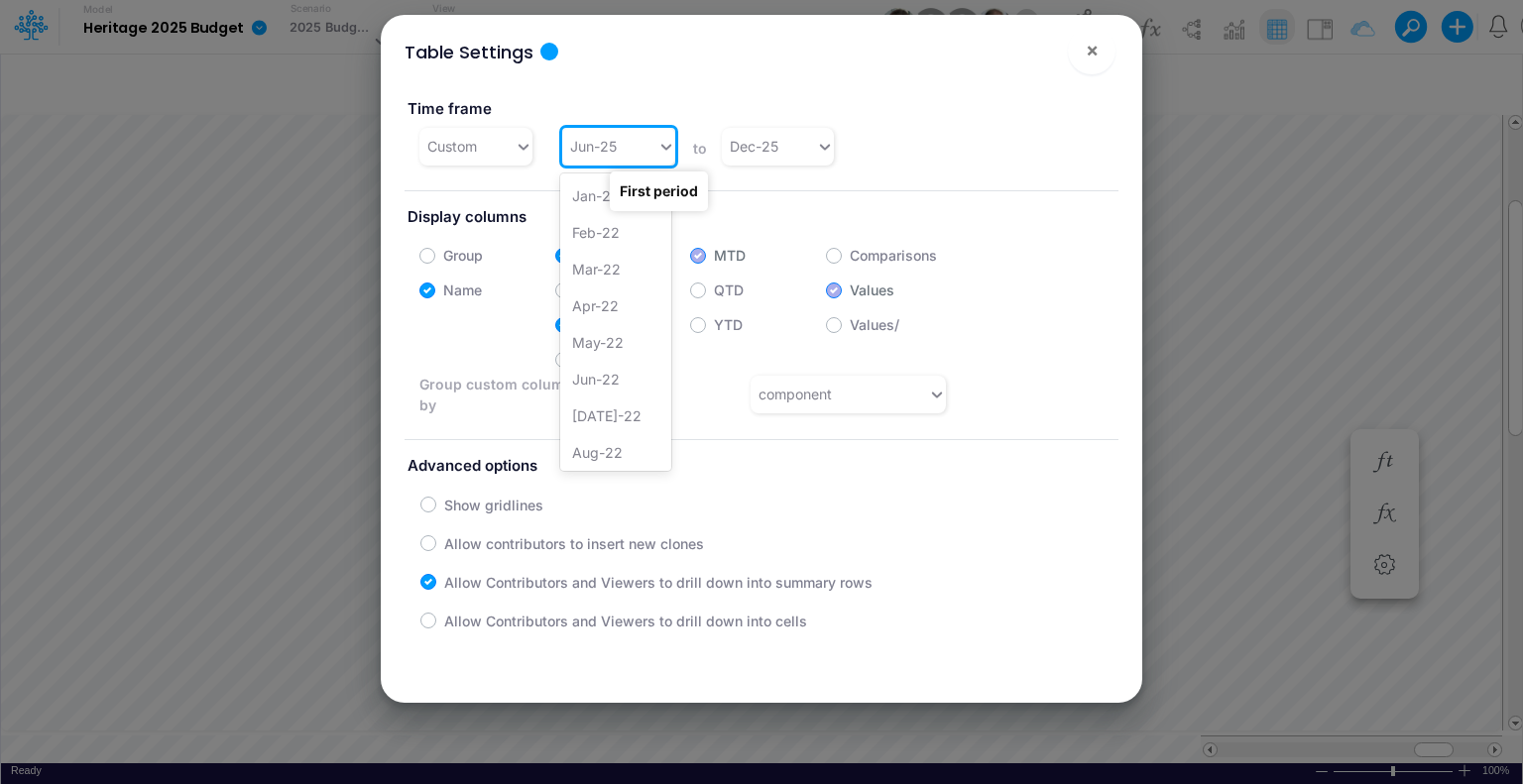 click at bounding box center [662, 147] 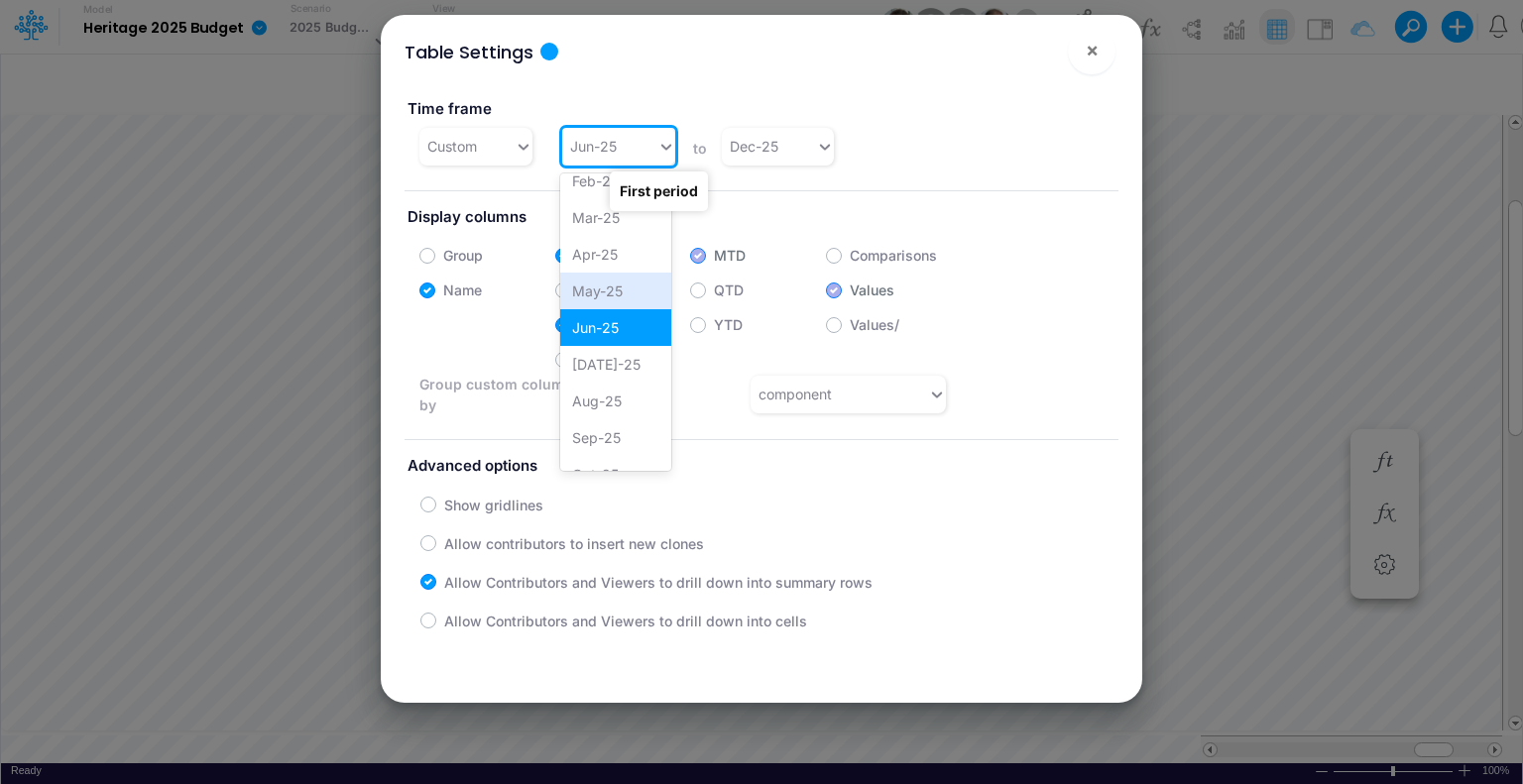 scroll, scrollTop: 1382, scrollLeft: 0, axis: vertical 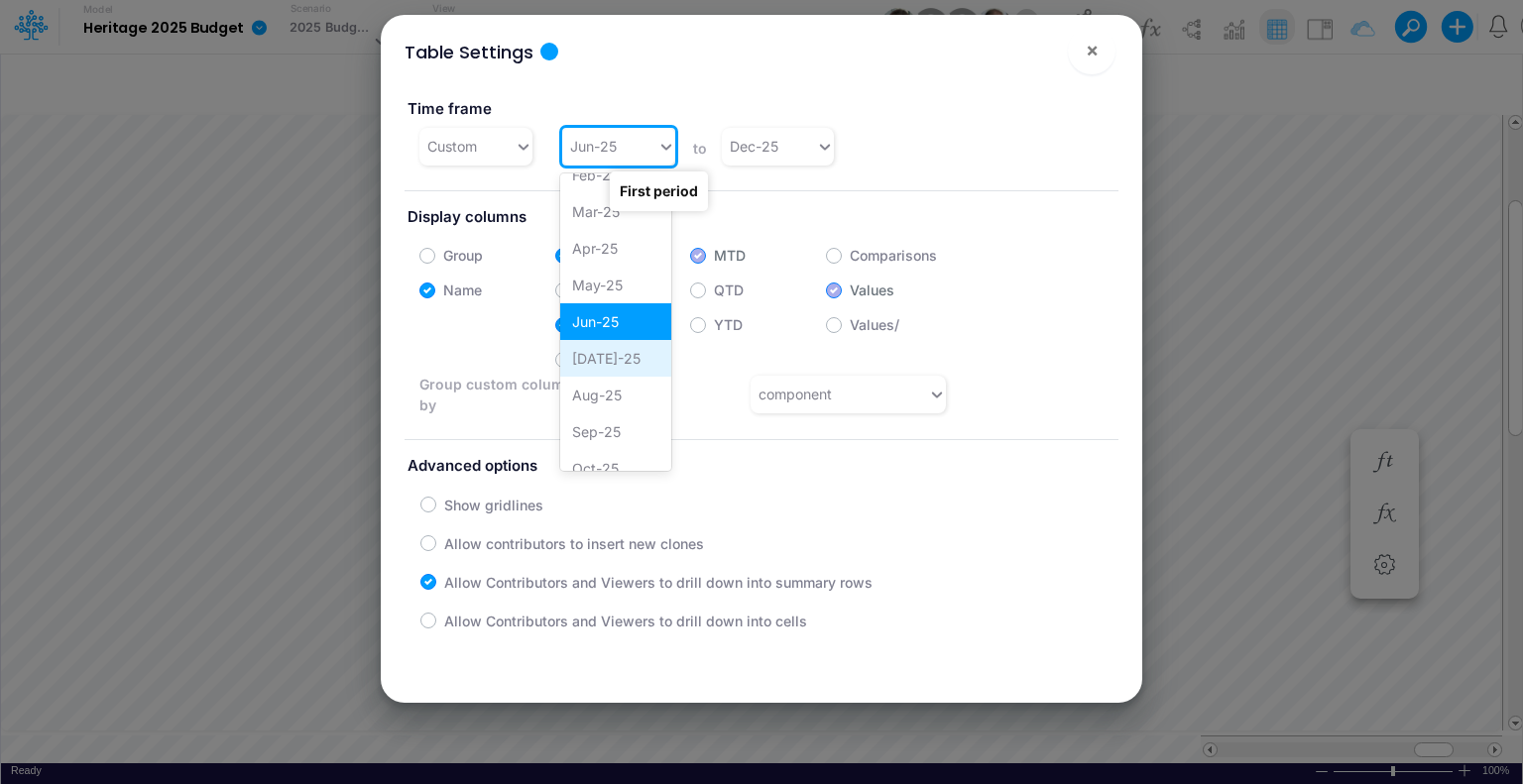 click on "[DATE]-25" at bounding box center [616, 358] 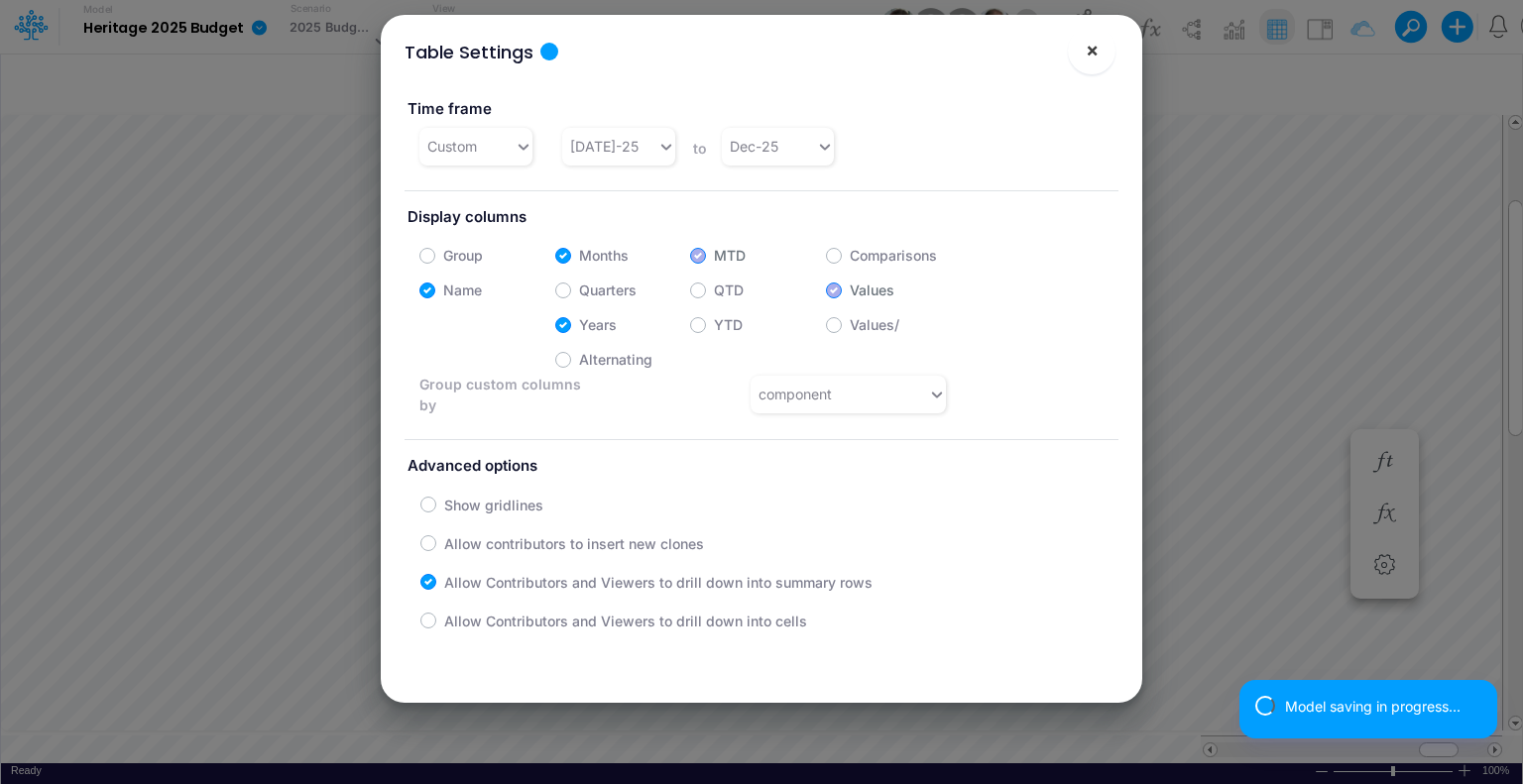 click on "×" at bounding box center [1092, 50] 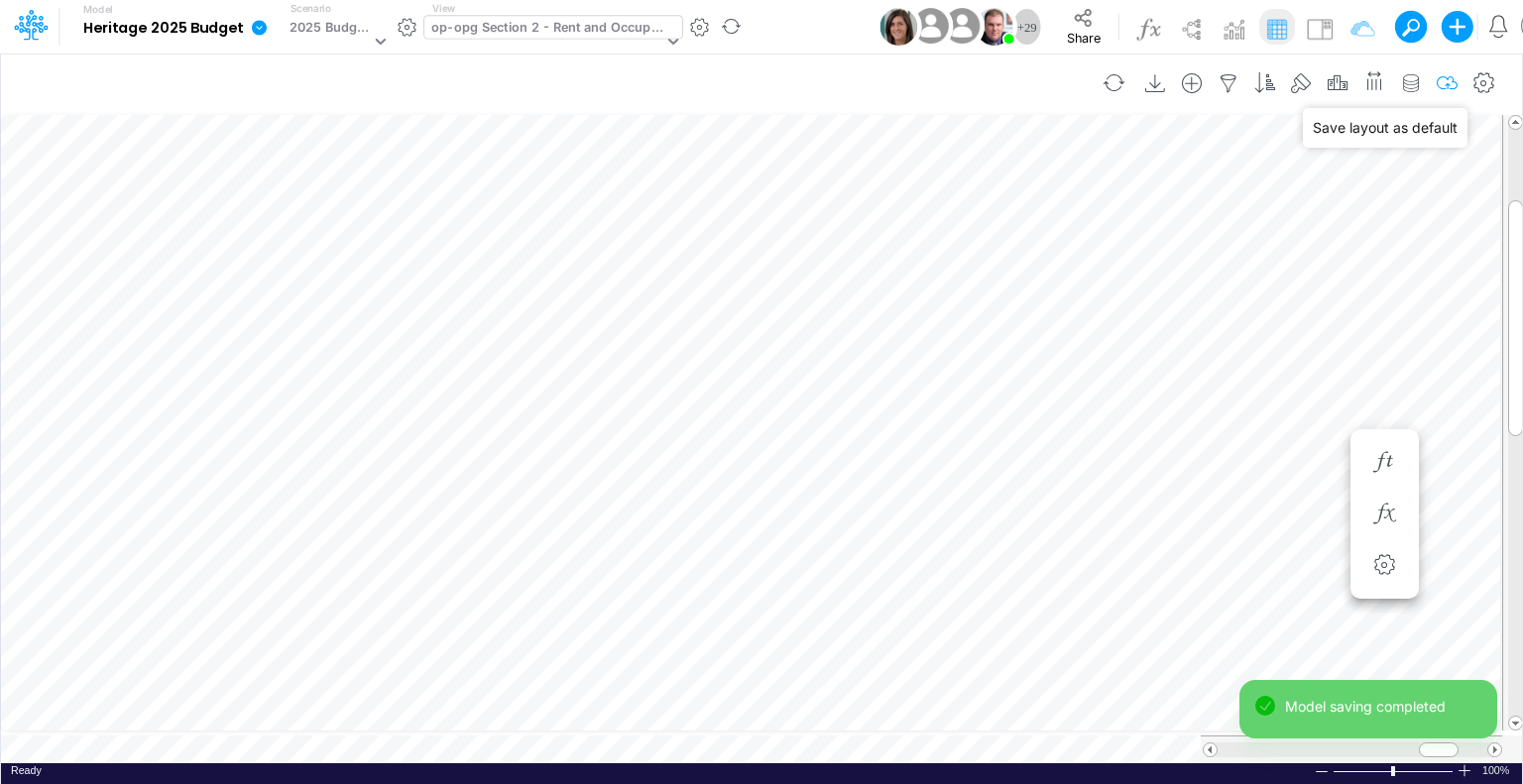 click at bounding box center [1448, 83] 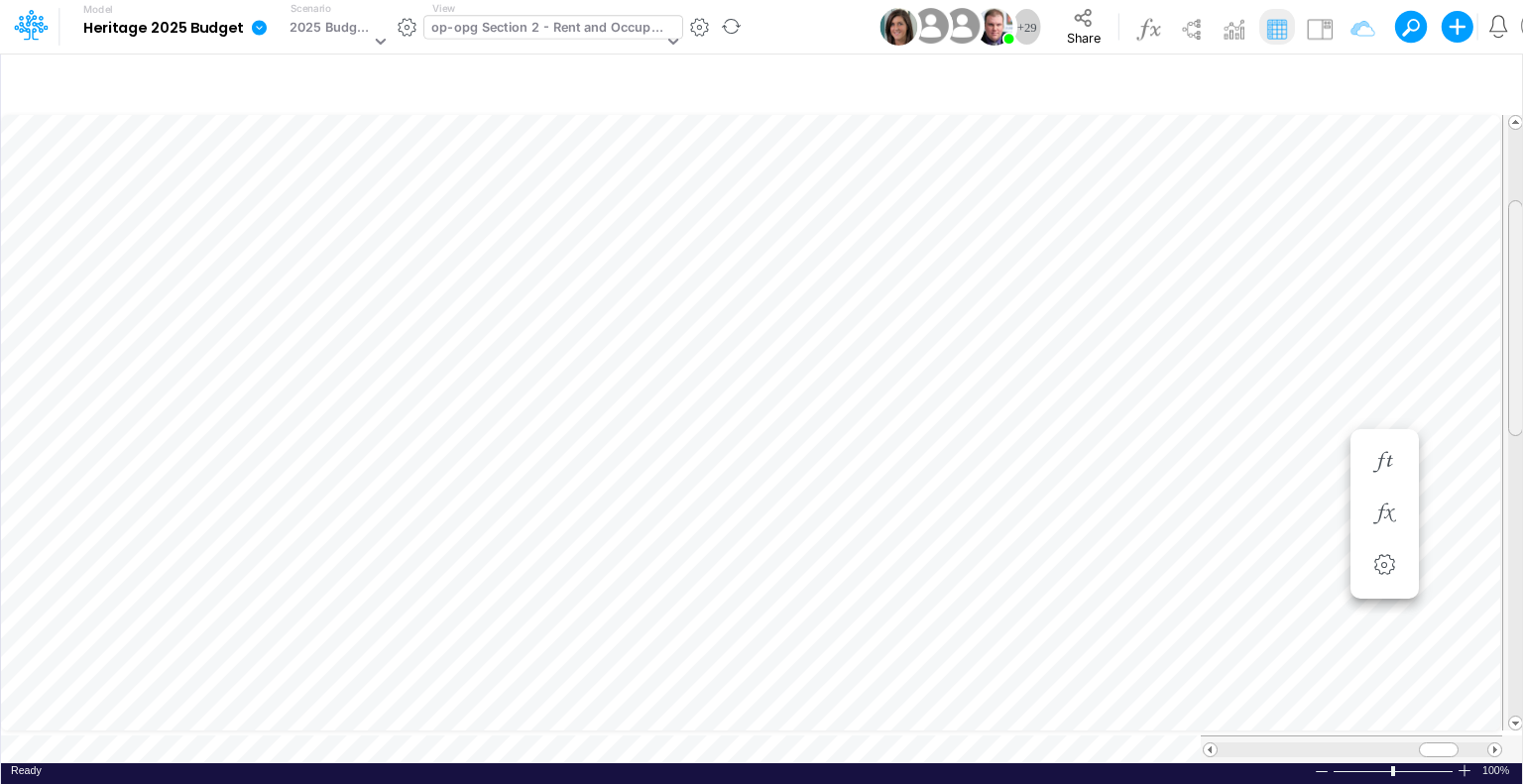 scroll, scrollTop: 9, scrollLeft: 2, axis: both 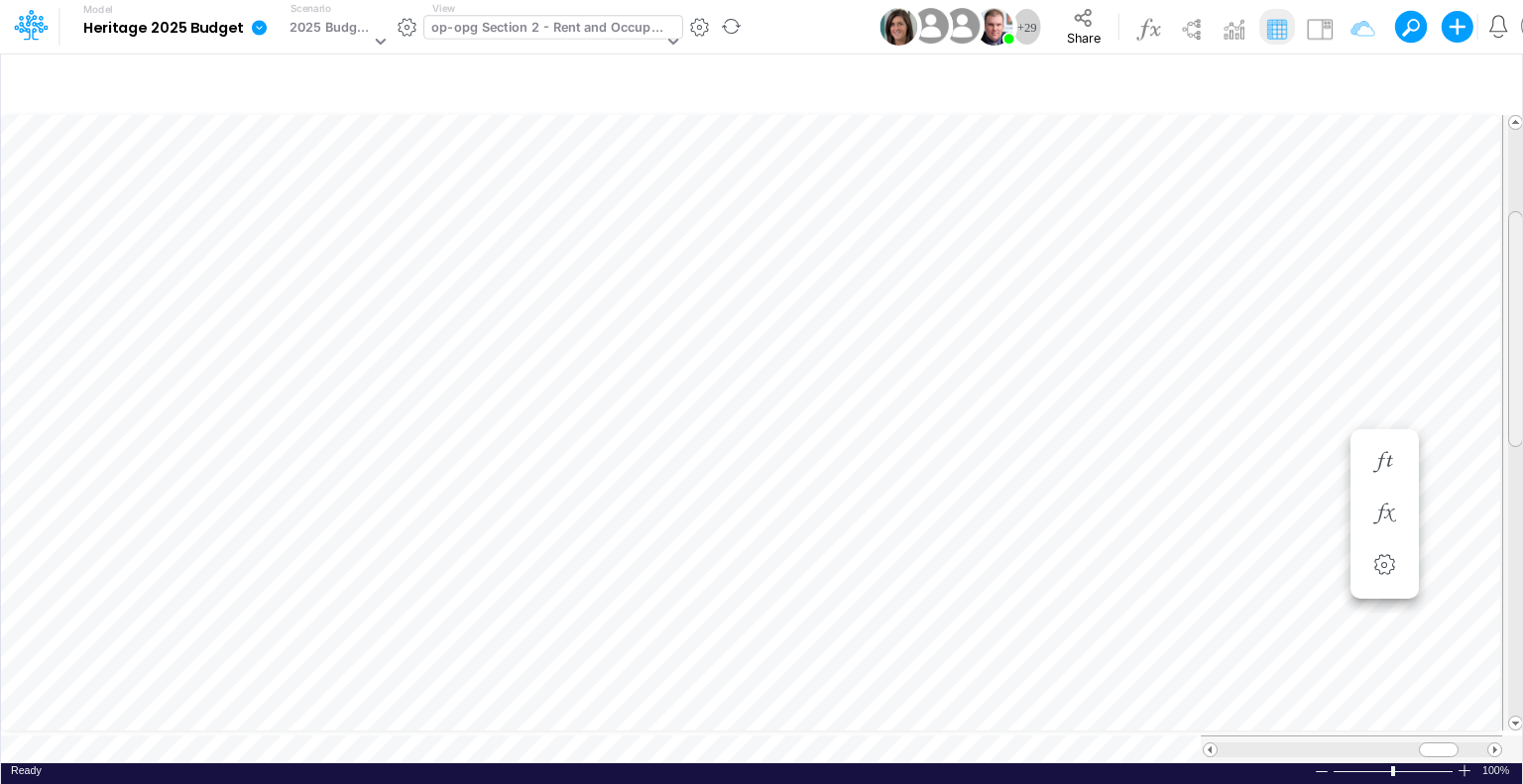 drag, startPoint x: 1519, startPoint y: 250, endPoint x: 1522, endPoint y: 261, distance: 11.401754 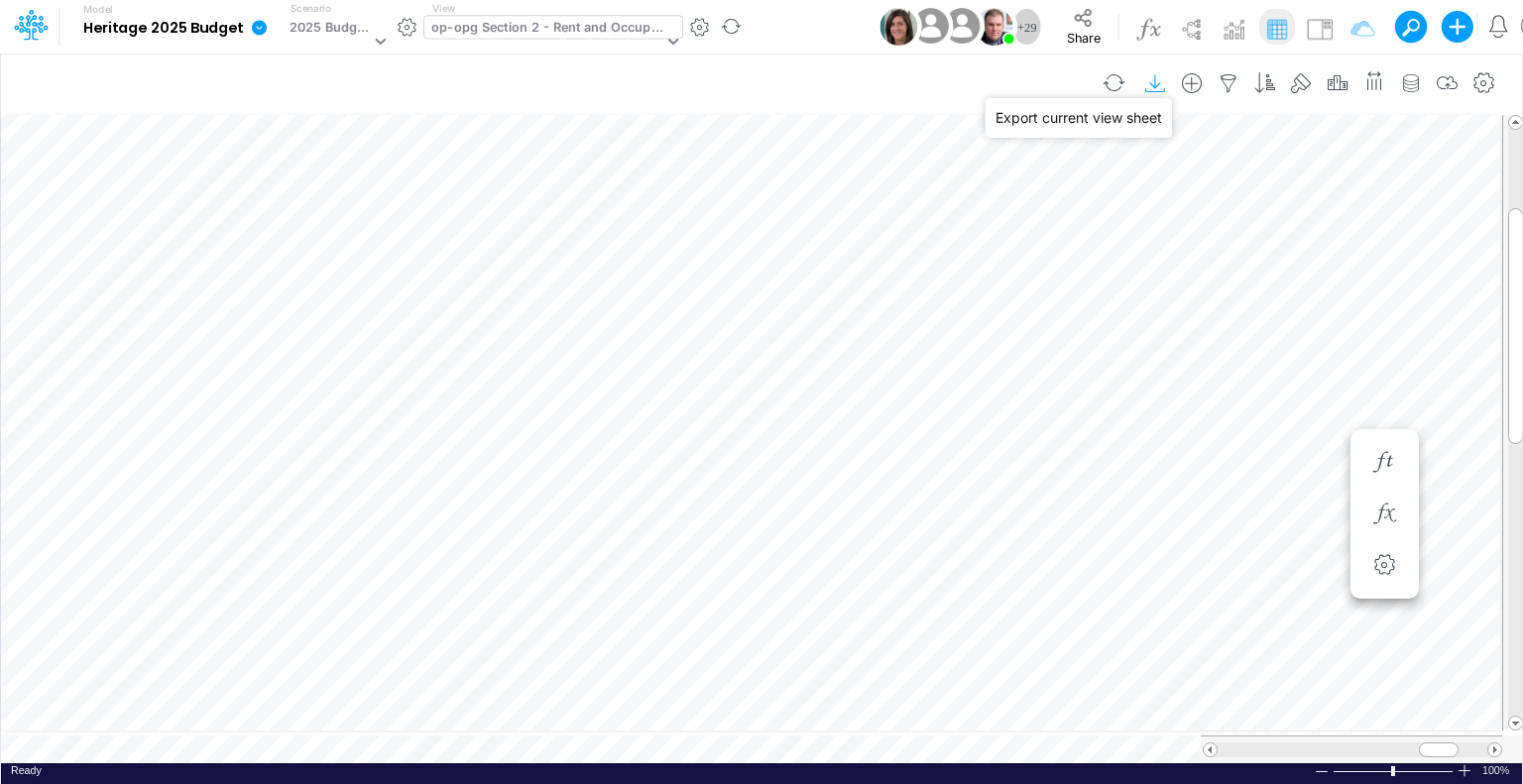 click at bounding box center [1156, 83] 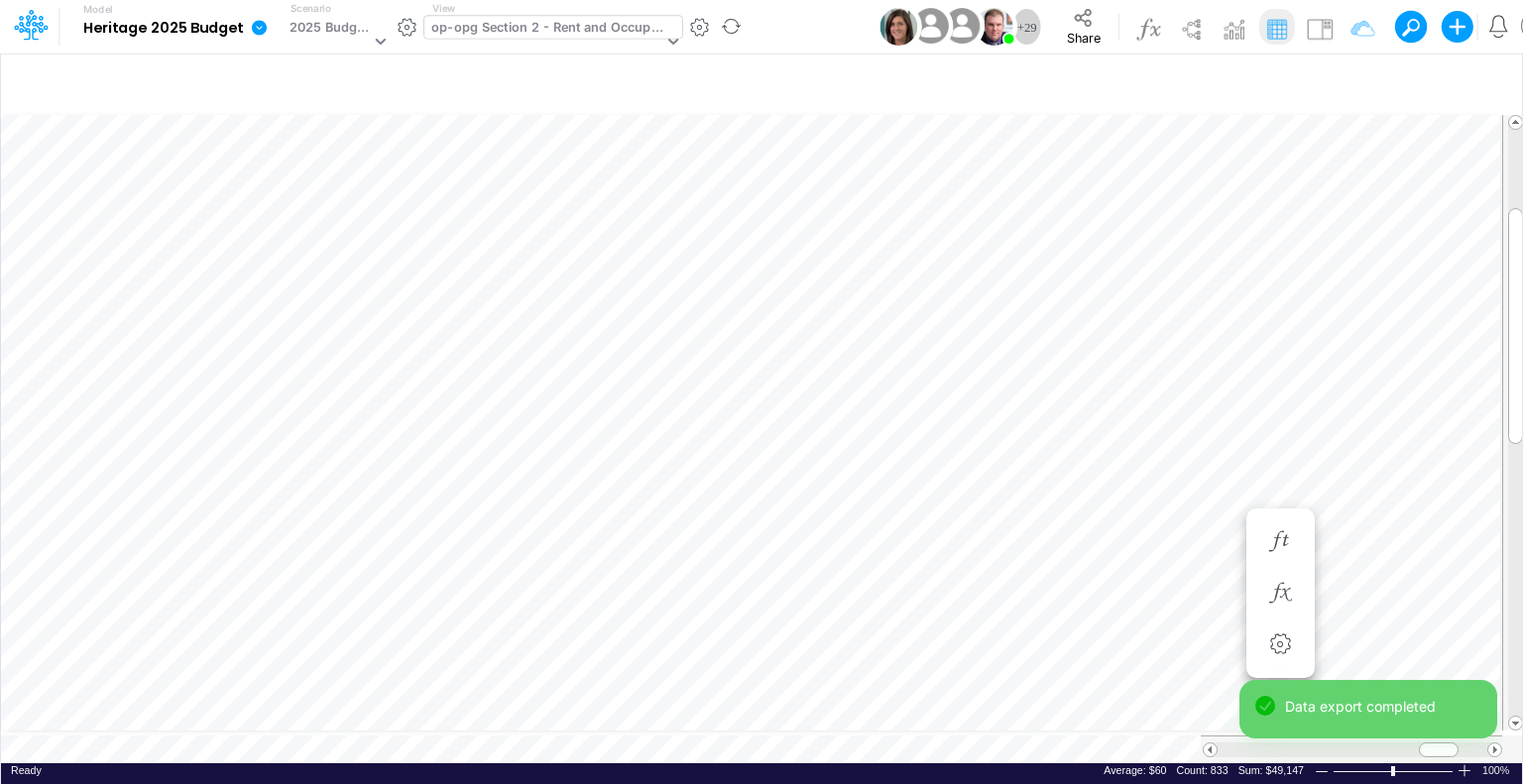 scroll, scrollTop: 9, scrollLeft: 2, axis: both 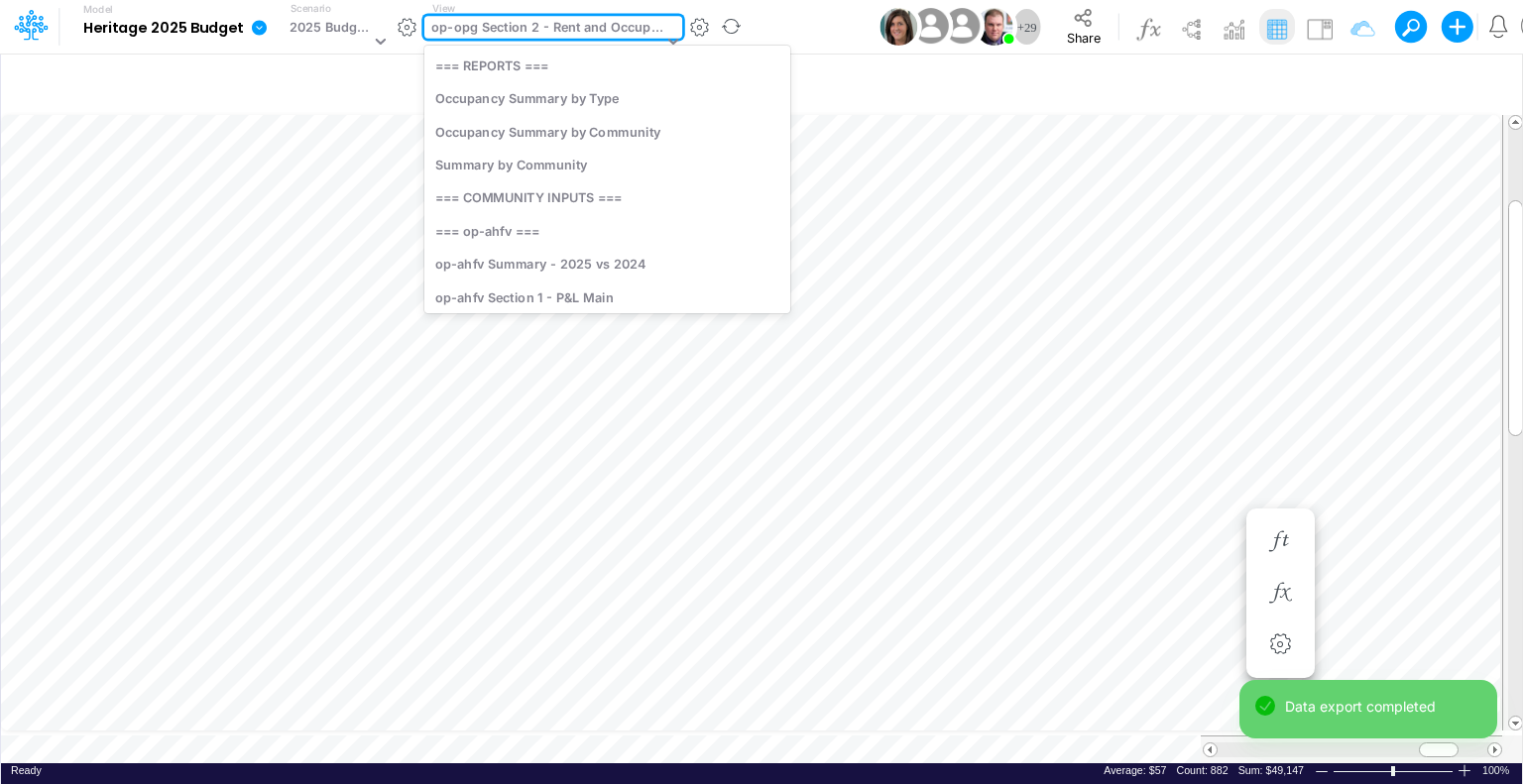click on "op-opg Section 2 - Rent and Occupancy" at bounding box center (546, 29) 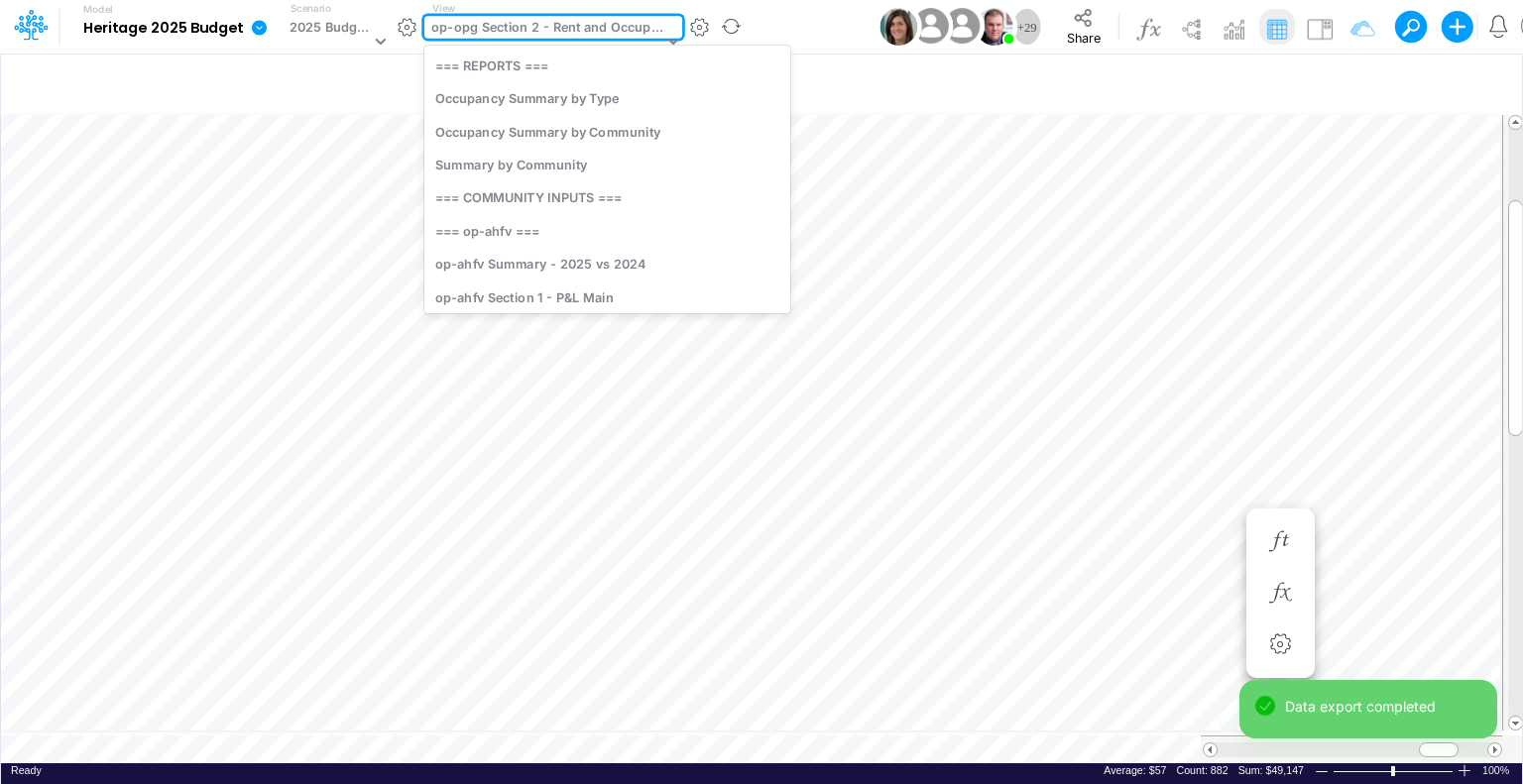 scroll, scrollTop: 3654, scrollLeft: 0, axis: vertical 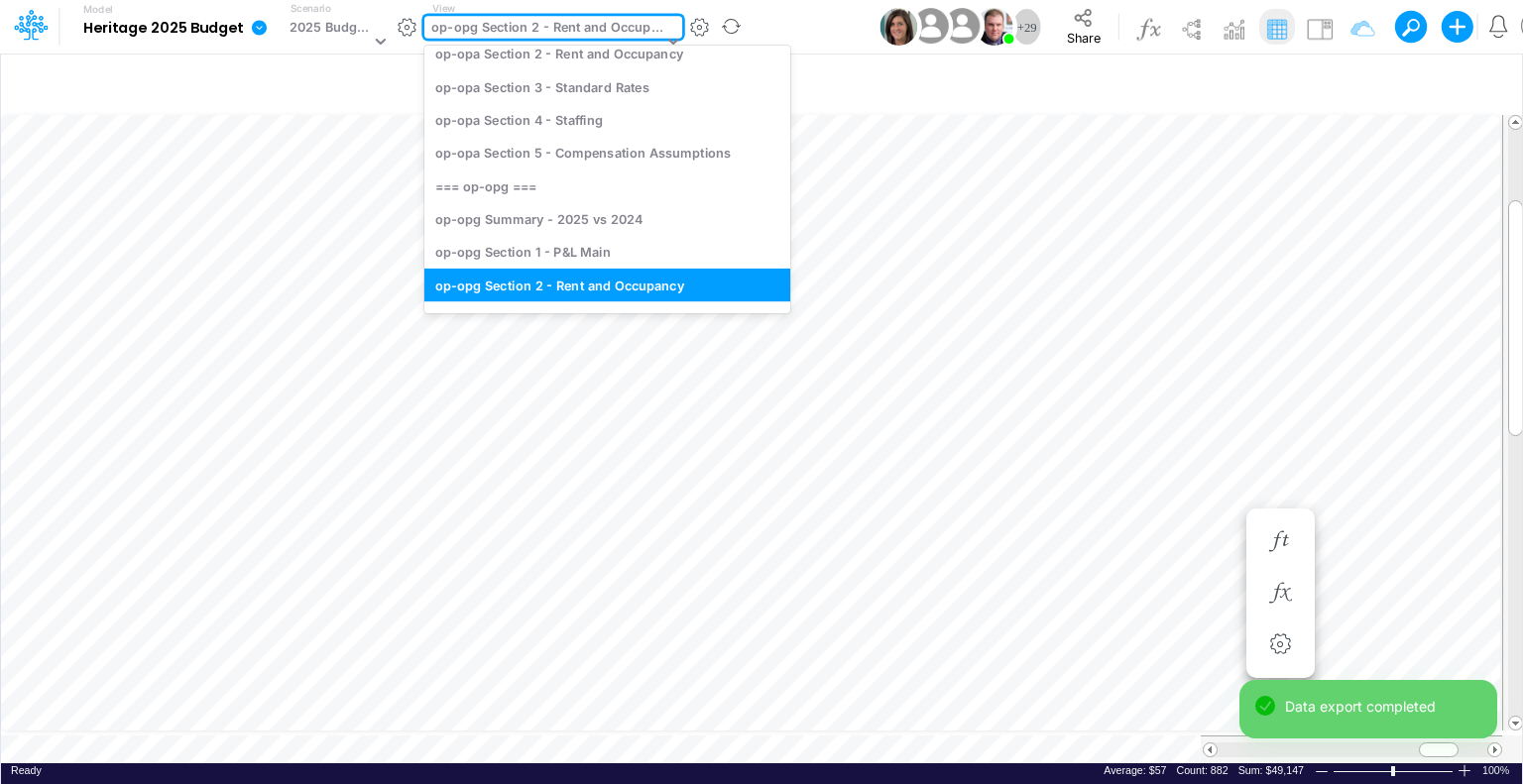 click on "op-opg Section 2 - Rent and Occupancy" at bounding box center [546, 29] 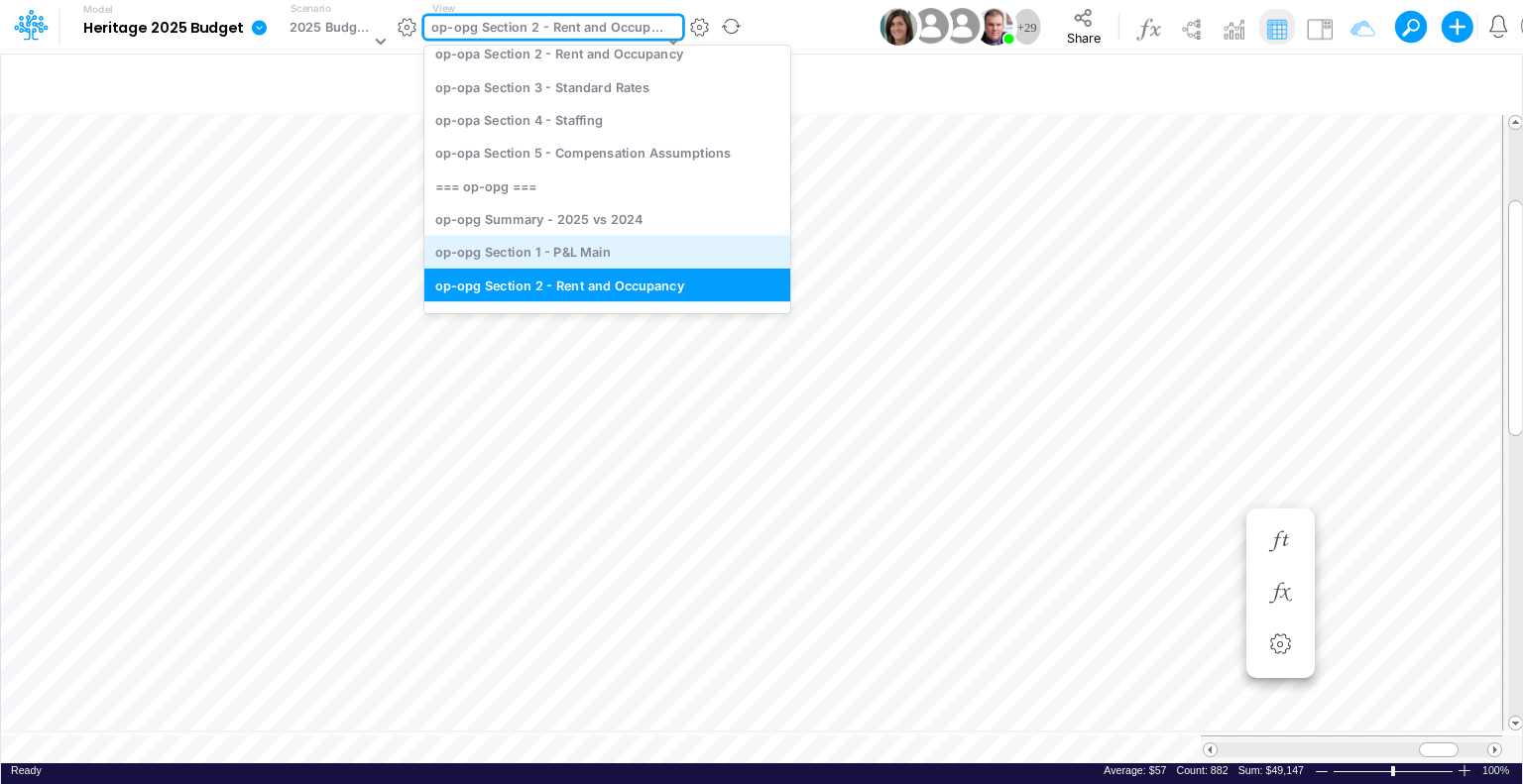 click on "op-opg Section 1 - P&L Main" at bounding box center (607, 252) 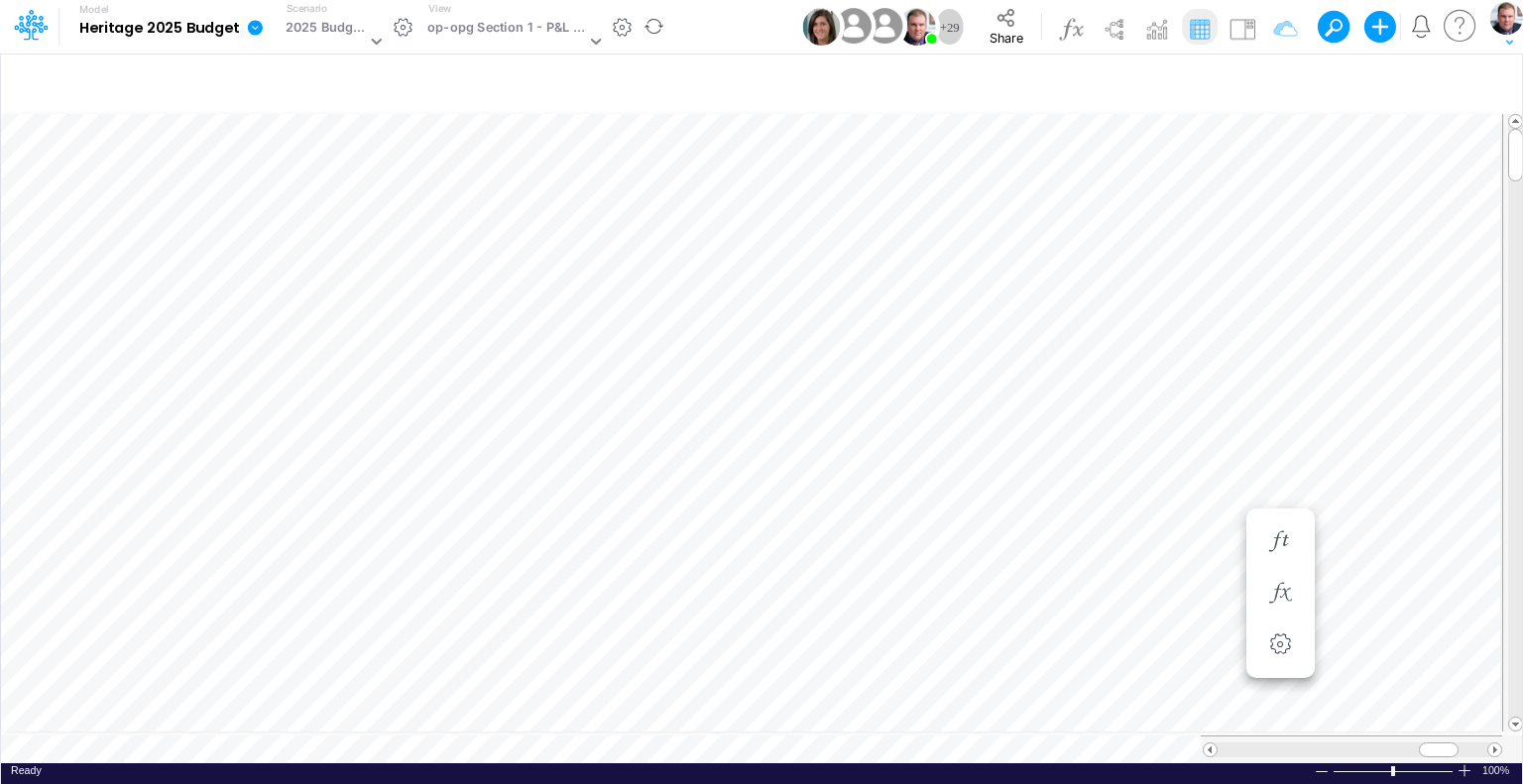 scroll, scrollTop: 9, scrollLeft: 2, axis: both 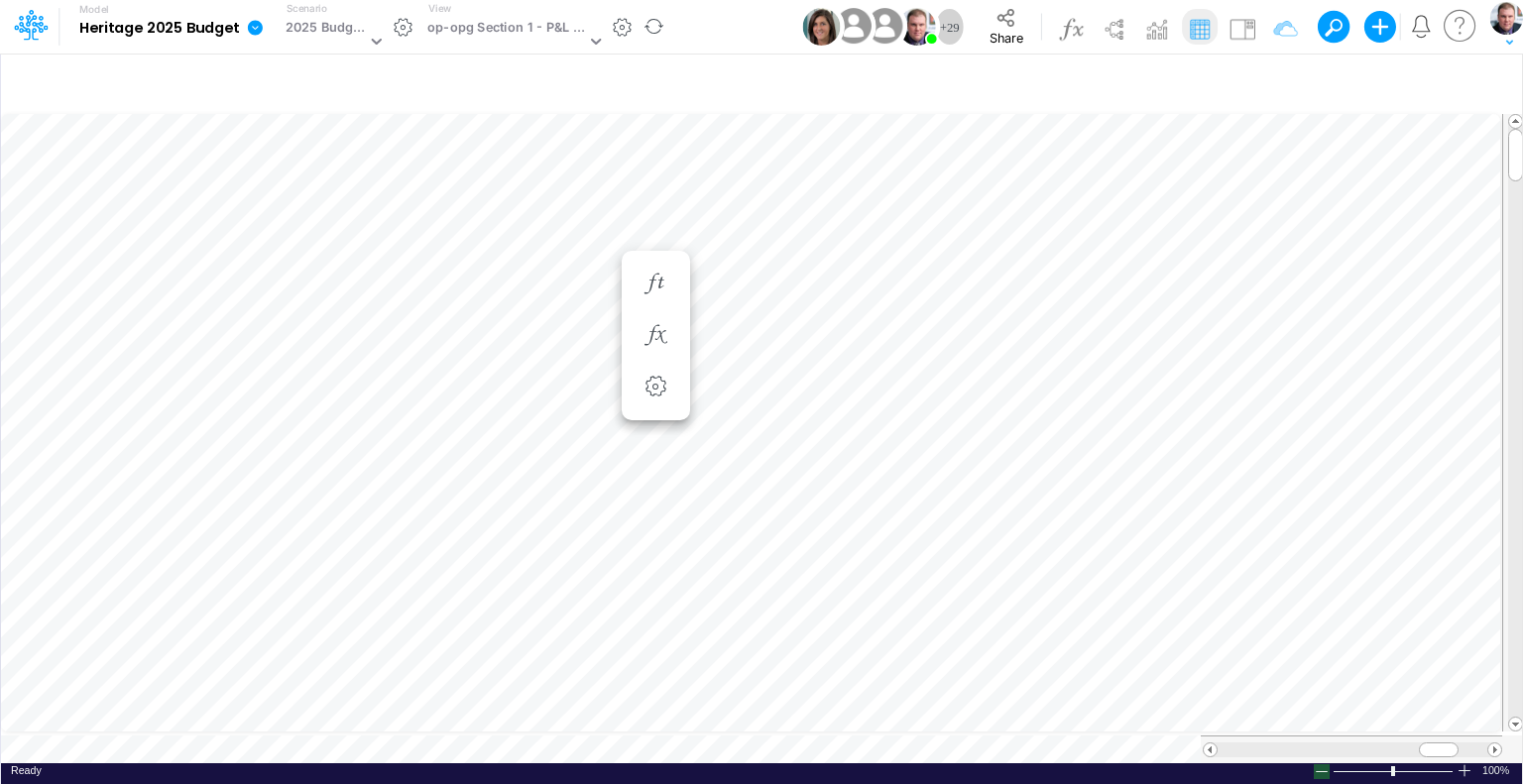 click at bounding box center [1322, 771] 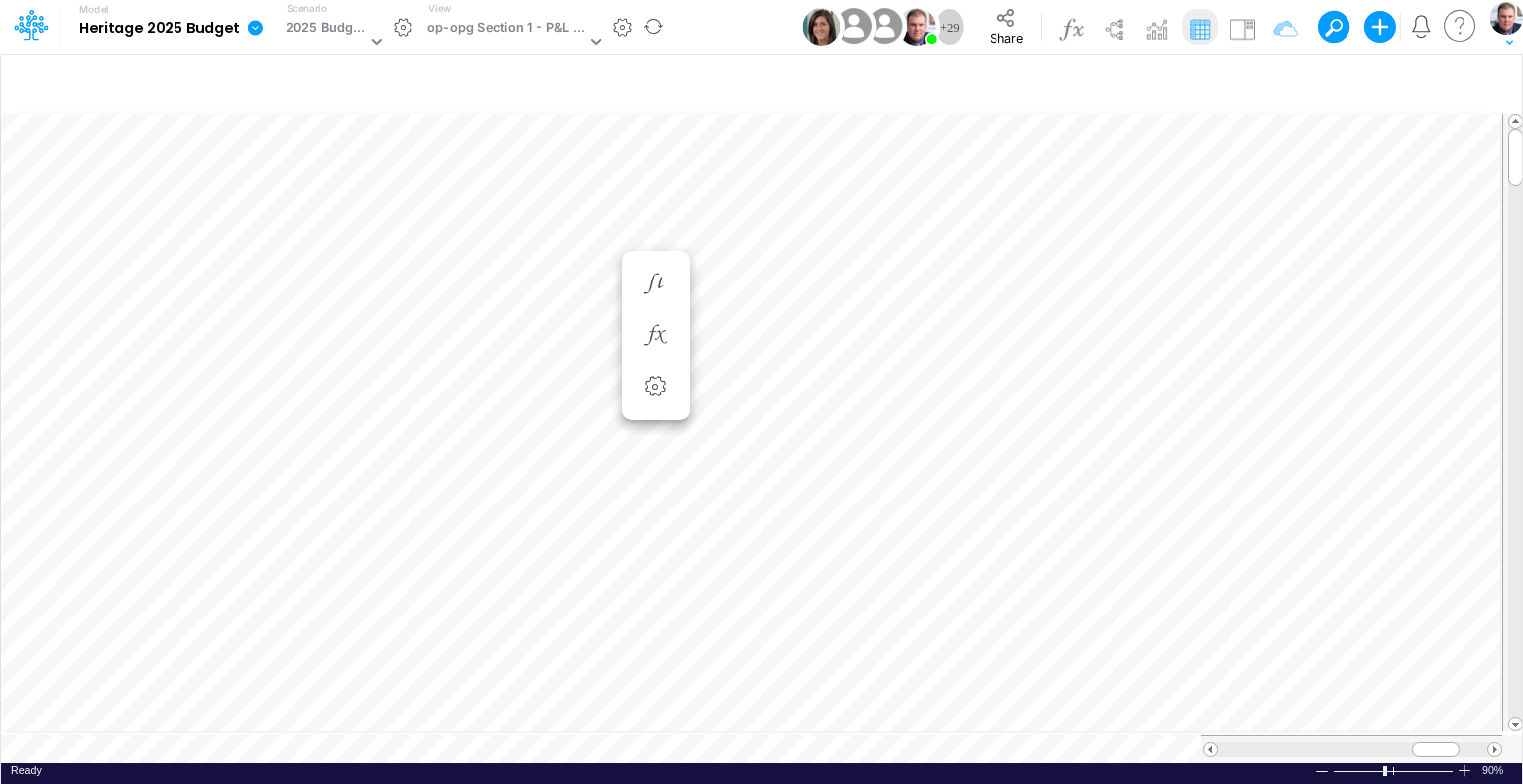 click at bounding box center (1322, 771) 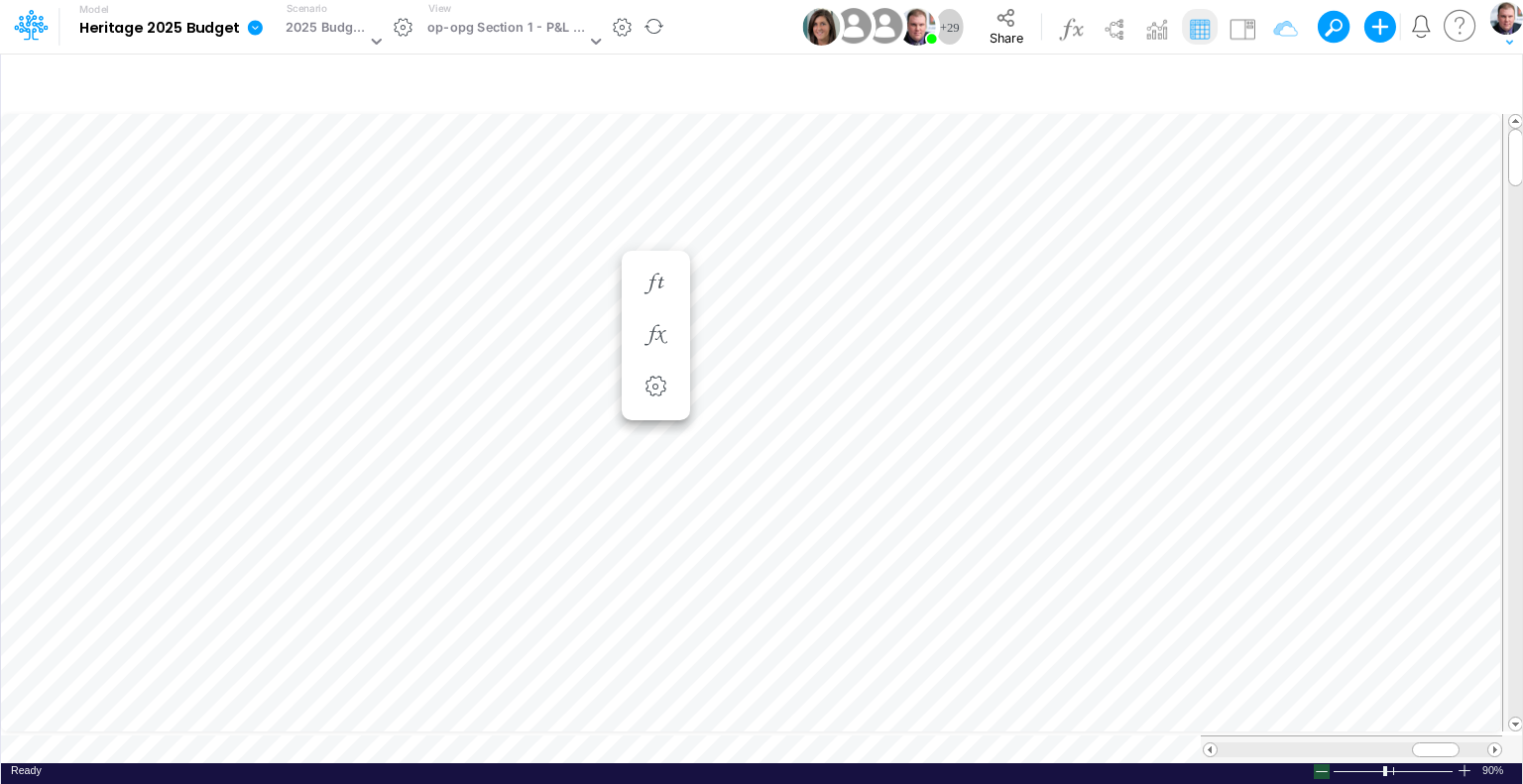 click at bounding box center (1322, 771) 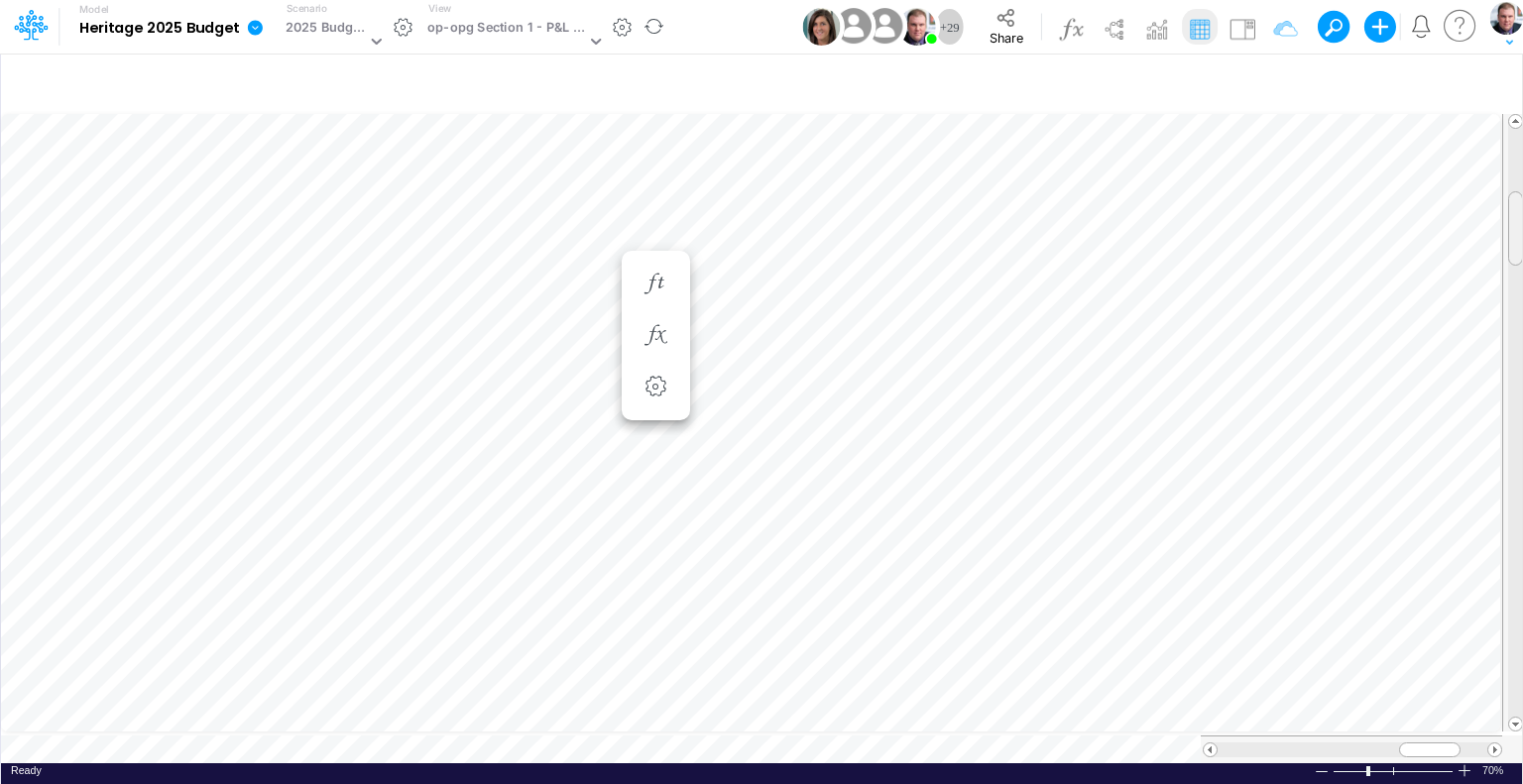 drag, startPoint x: 1519, startPoint y: 140, endPoint x: 1519, endPoint y: 202, distance: 62 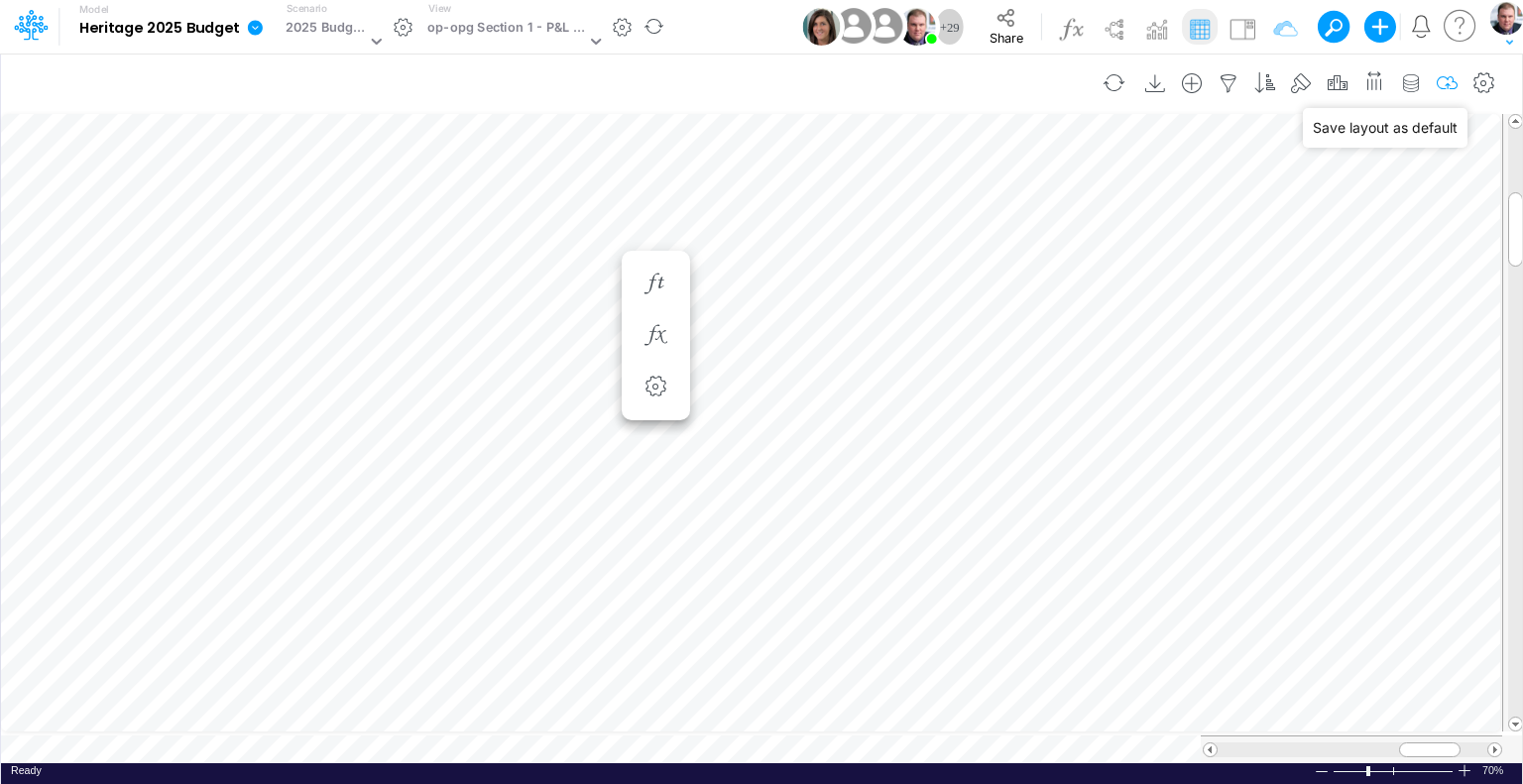 click at bounding box center (1448, 83) 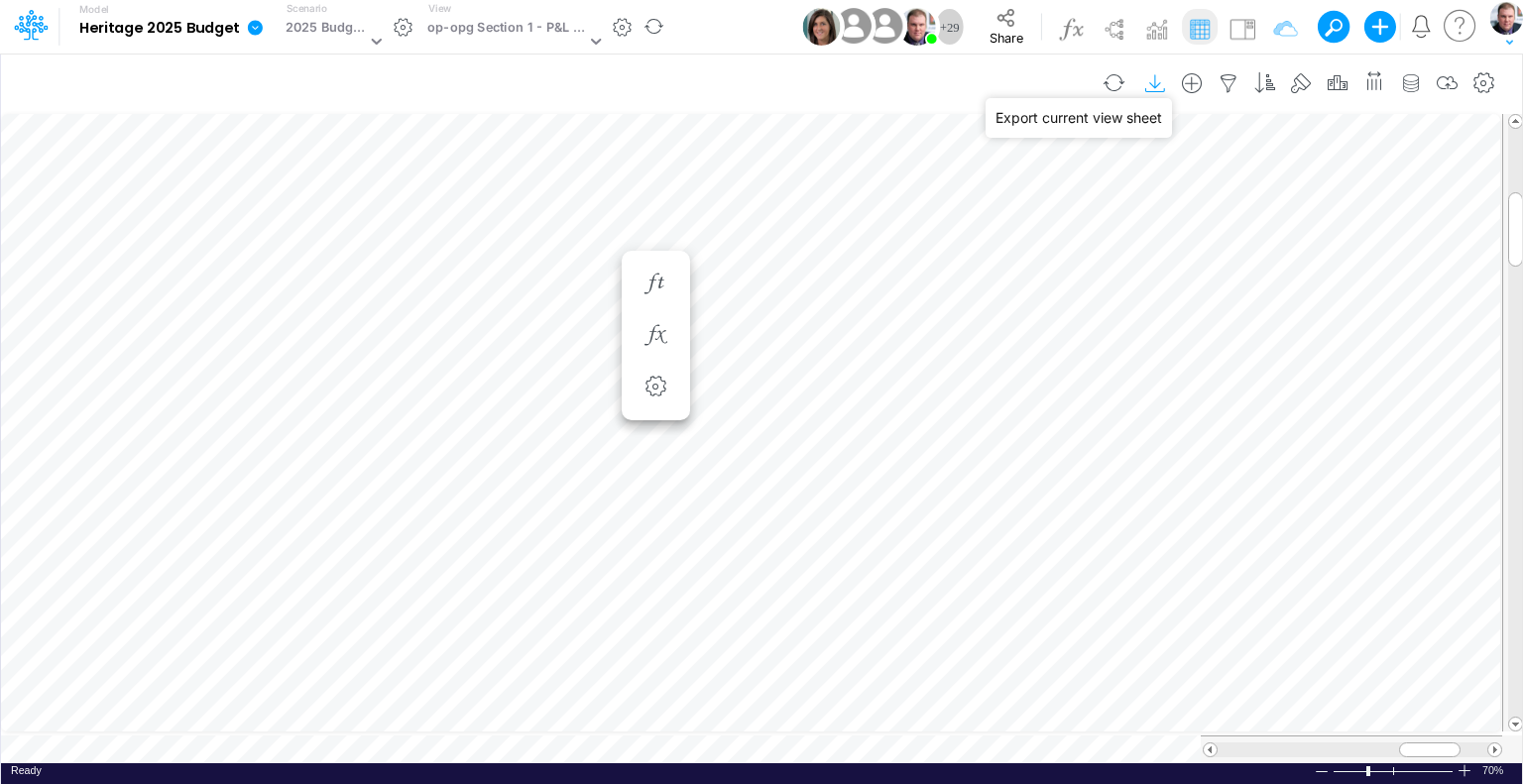 click at bounding box center [1156, 83] 